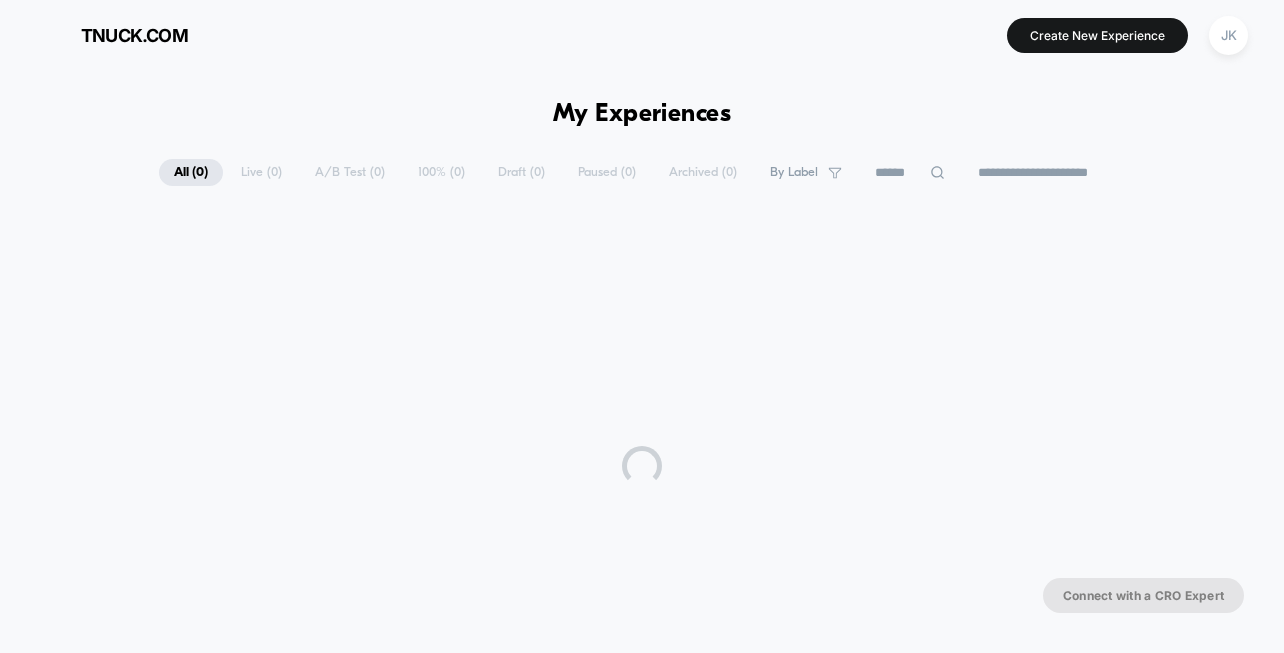 scroll, scrollTop: 0, scrollLeft: 0, axis: both 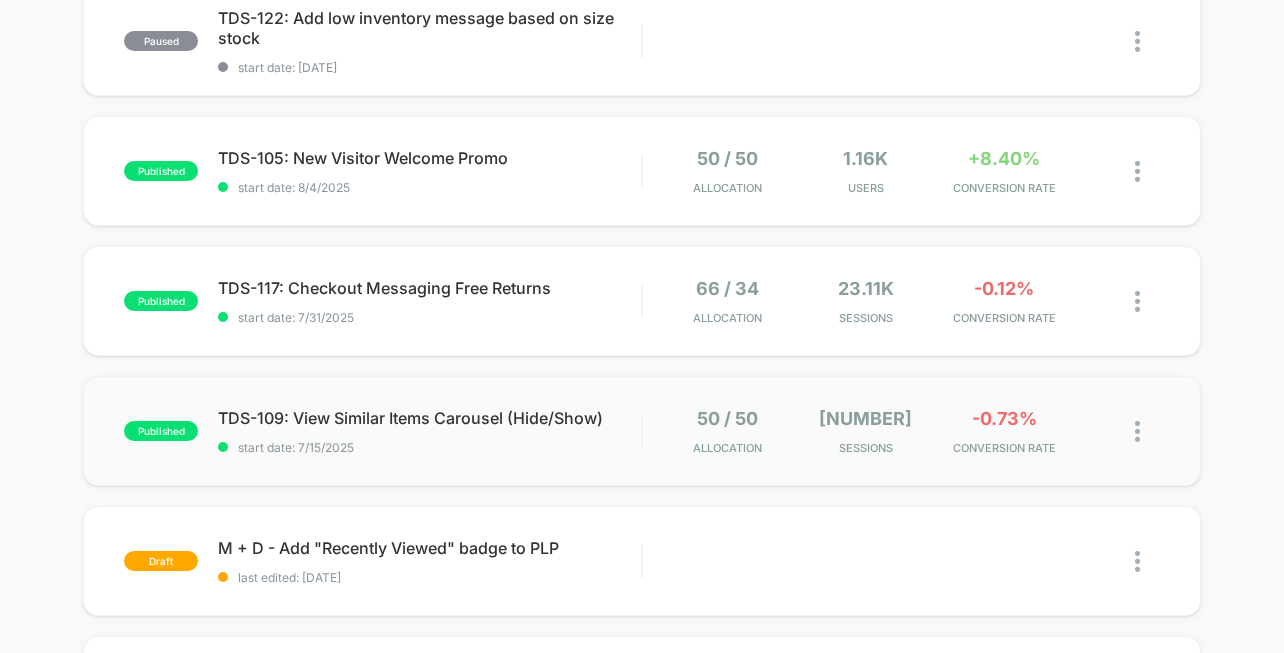 click on "published TDS-109: View Similar Items Carousel (Hide/Show) start date: [DATE] 50 / 50 Allocation [NUMBER] Sessions -0.73% CONVERSION RATE" at bounding box center (641, 431) 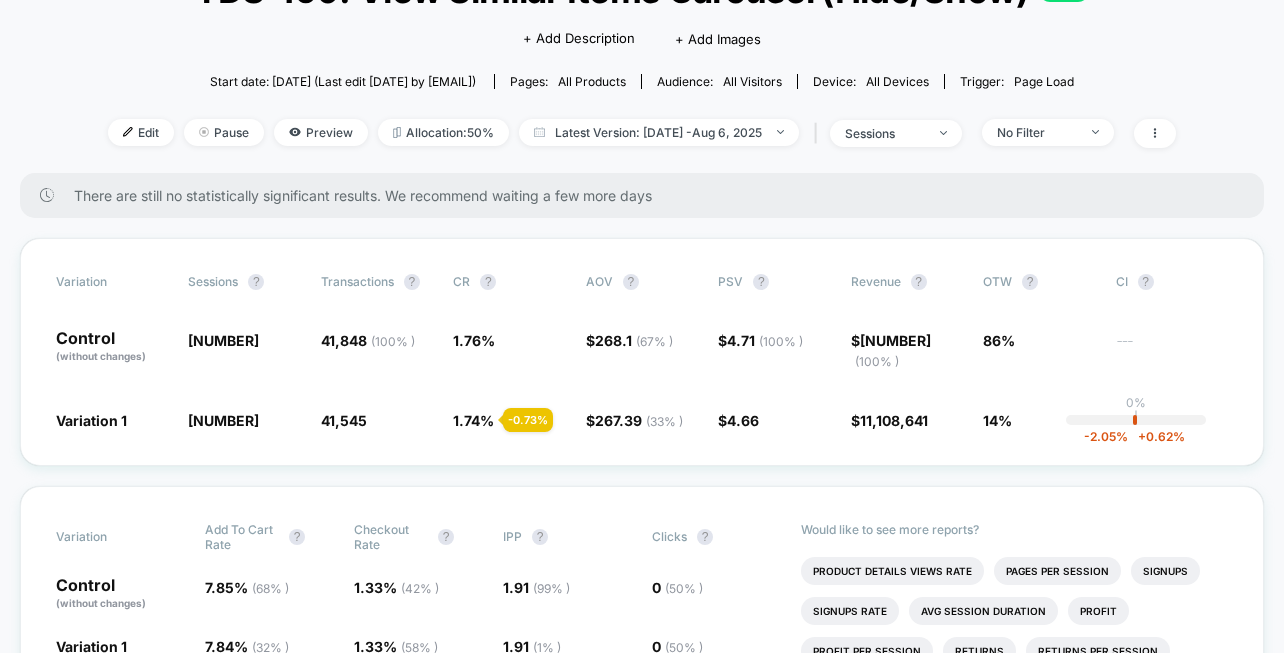 scroll, scrollTop: 163, scrollLeft: 0, axis: vertical 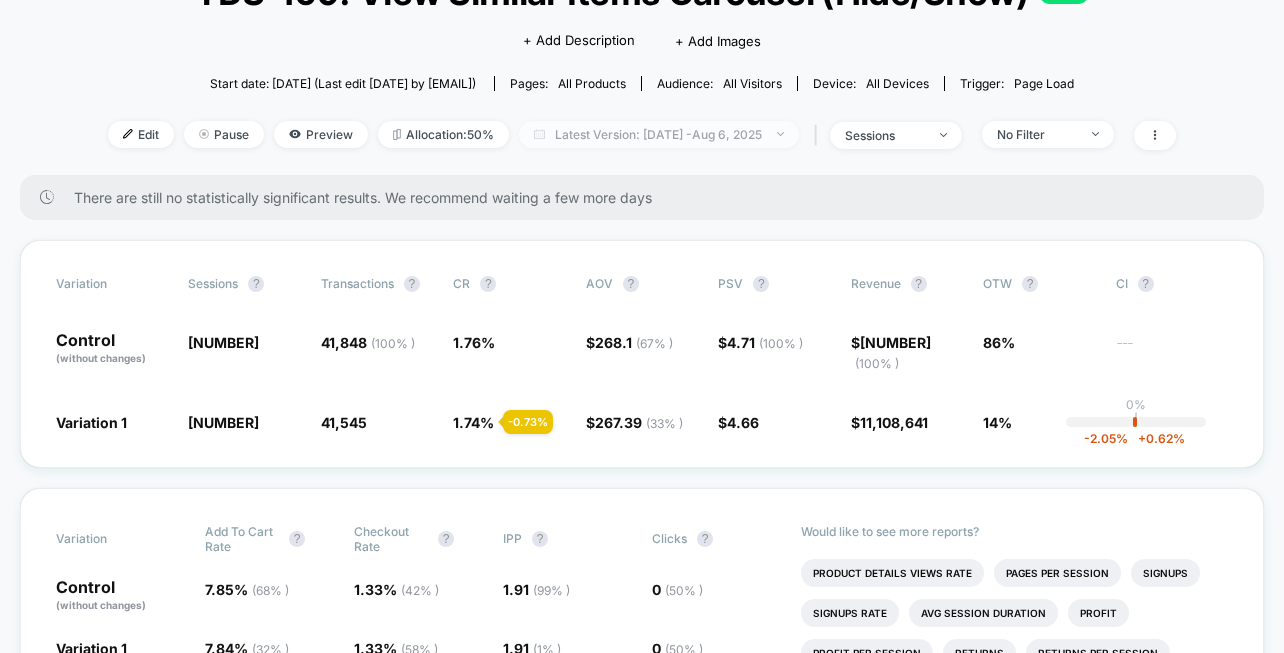 click on "Latest Version:     [DATE]    -    [DATE]" at bounding box center [659, 134] 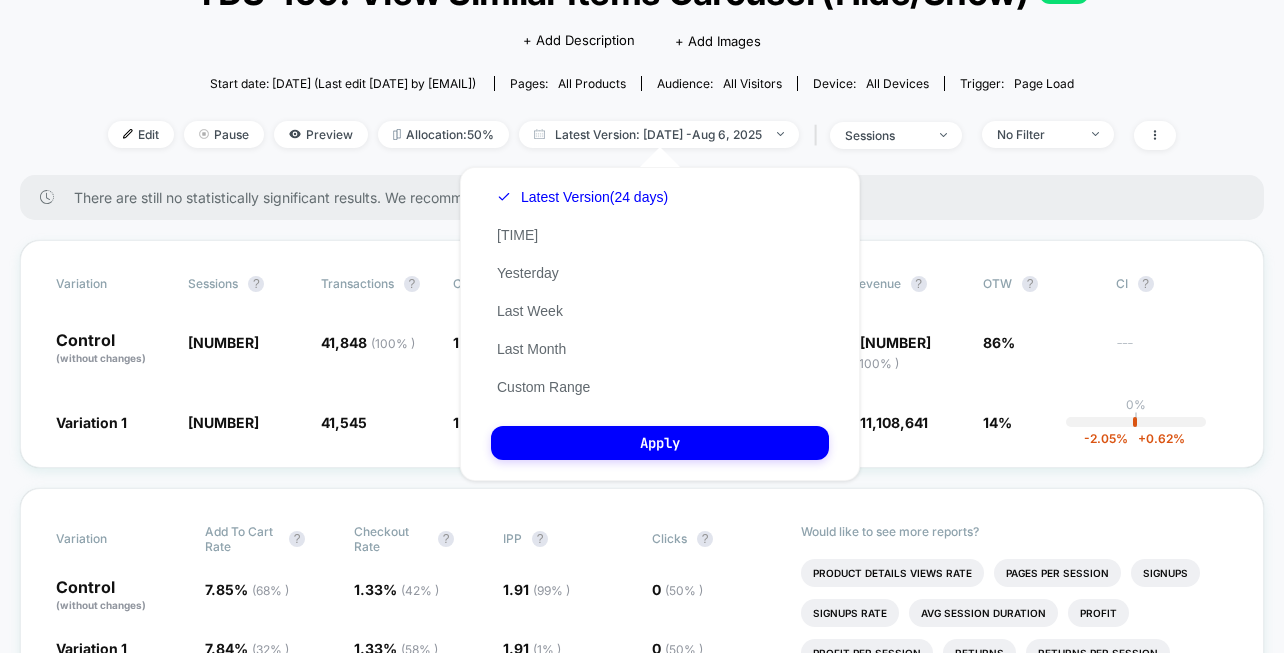 click on "There are still no statistically significant results. We recommend waiting a few more days" at bounding box center [642, 197] 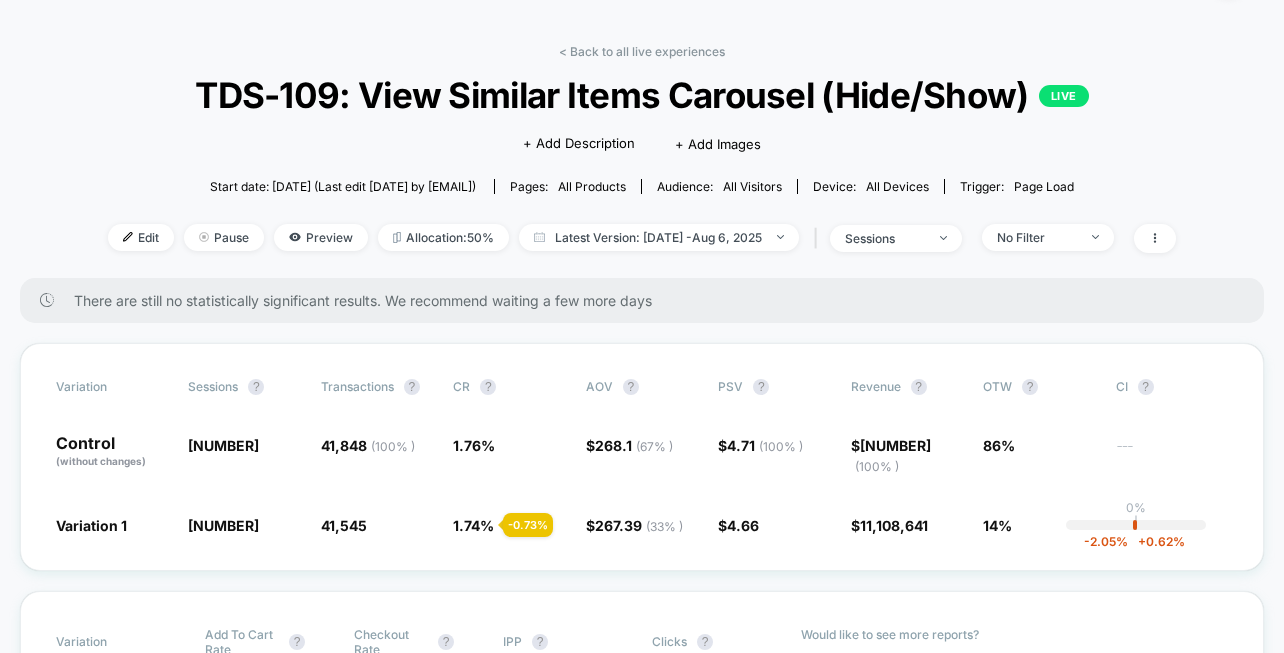 scroll, scrollTop: 0, scrollLeft: 0, axis: both 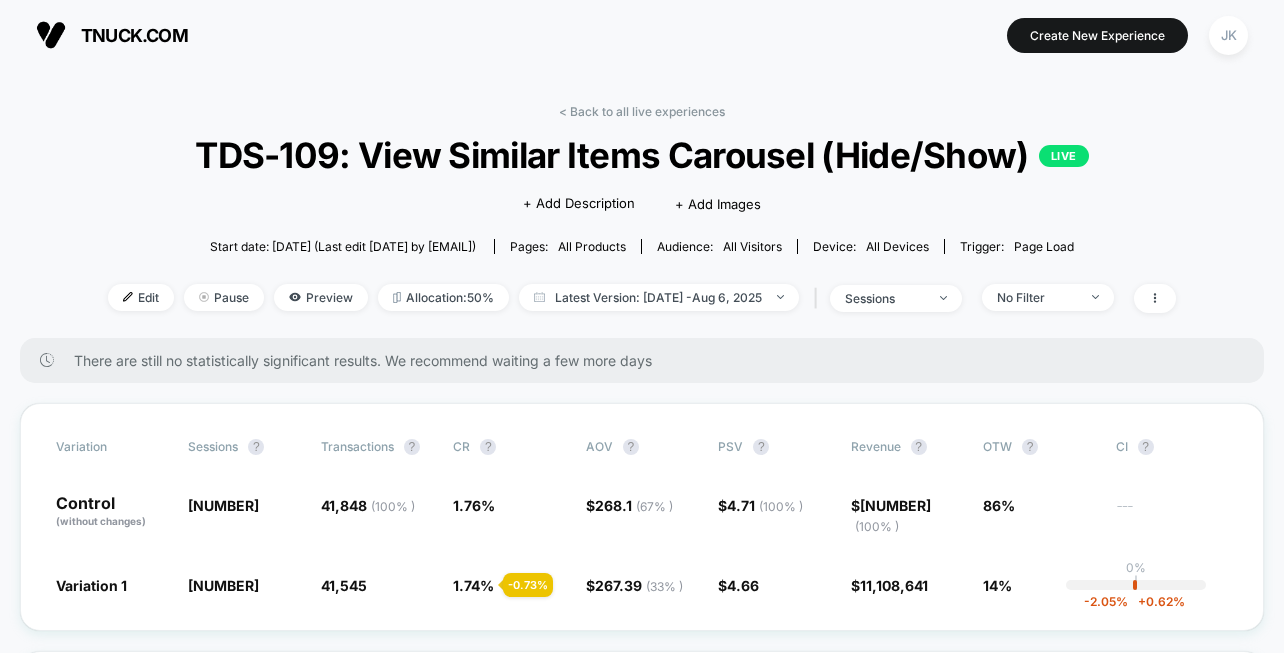 click on "< Back to all live experiences  TDS-109: View Similar Items Carousel (Hide/Show) LIVE Click to edit experience details + Add Description + Add Images Start date: [DATE] (Last edit [DATE] by [EMAIL]) Pages: all products Audience: All Visitors Device: all devices Trigger: Page Load Edit Pause  Preview Allocation:  50% Latest Version:     [DATE]    -    [DATE] |   sessions   No Filter There are still no statistically significant results. We recommend waiting a few more days Variation Sessions ? Transactions ? CR ? AOV ? PSV ? Revenue ? OTW ? CI ? Control (without changes) [NUMBER] [NUMBER] (  100 % ) [NUMBER] % $[NUMBER] (  67 % ) $[NUMBER] (  100 % ) $[NUMBER] (  100 % ) [NUMBER]% --- Variation 1 [NUMBER] + 0.00 % [NUMBER] - 0.73 % [NUMBER] % - 0.73 % $[NUMBER] (  33 % ) - 0.27 % $[NUMBER] - 0.99 % $[NUMBER] - 0.99 % [NUMBER]% 0% | -2.05 % + 0.62 % Variation Add To Cart Rate ? Checkout Rate ? IPP ? Clicks ? Control (without changes) [NUMBER] % (  68 % ) [NUMBER] % (  42 % ) [NUMBER] (  99 % ) 0 (  50 % ) Variation 1 [NUMBER] %" at bounding box center (642, 3473) 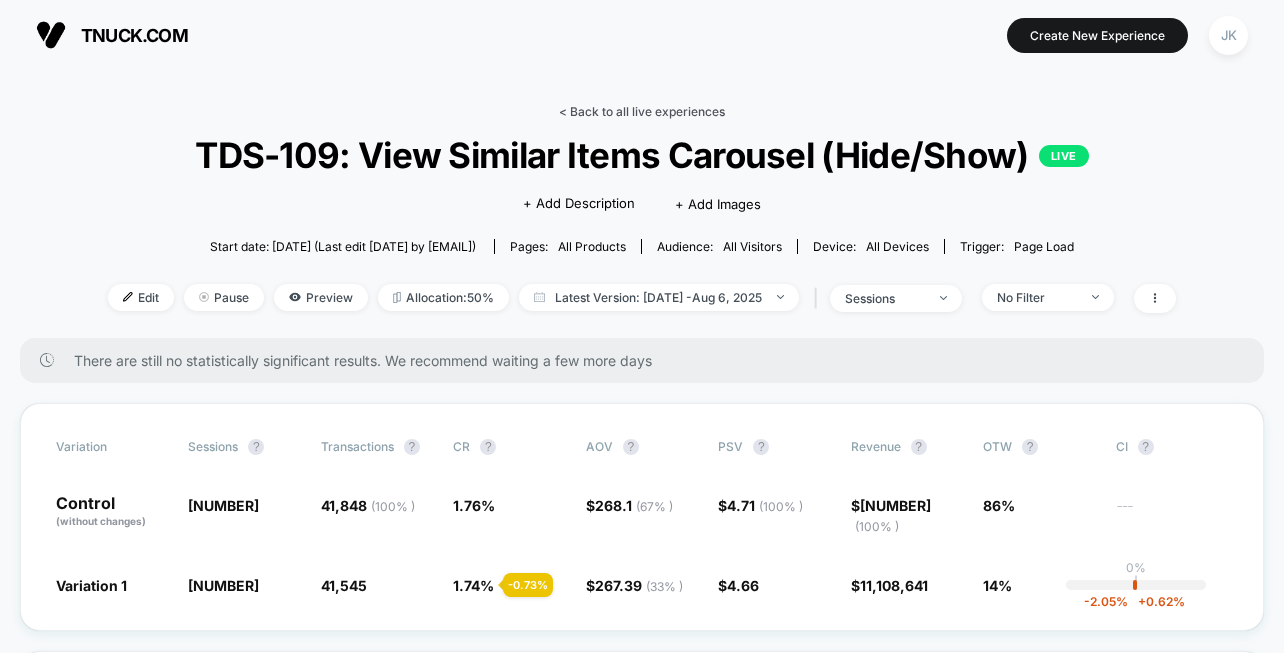 click on "< Back to all live experiences" at bounding box center (642, 111) 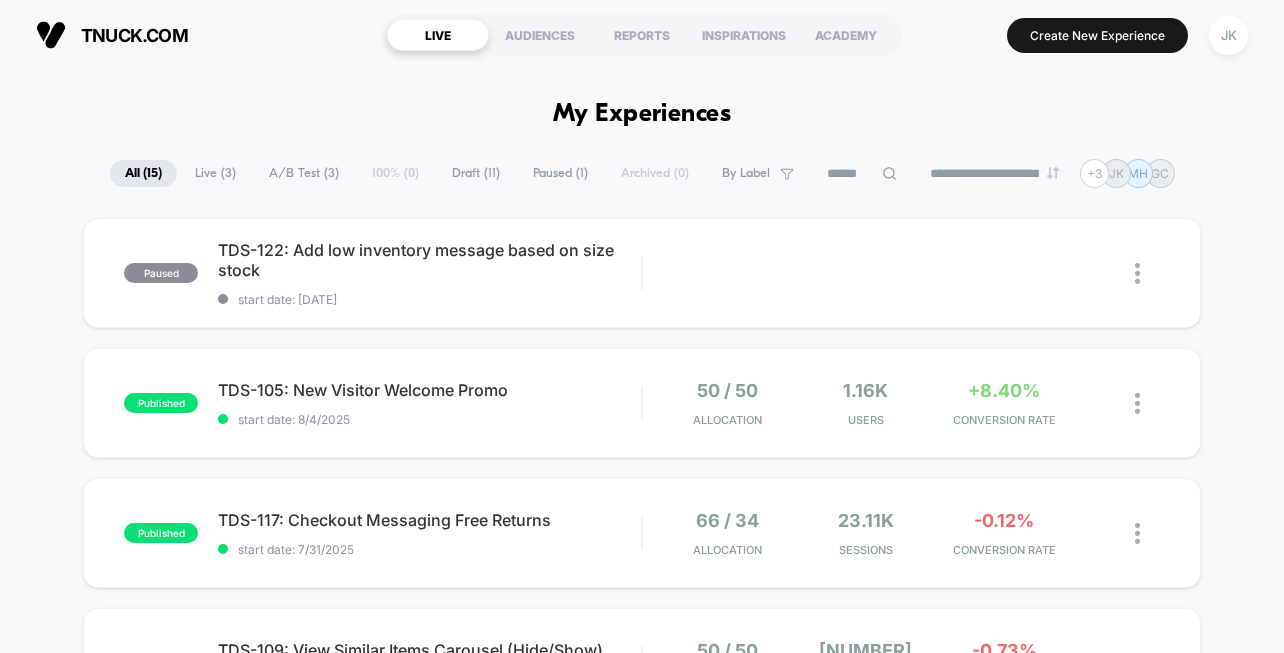 click on "A/B Test ( 3 )" at bounding box center (304, 173) 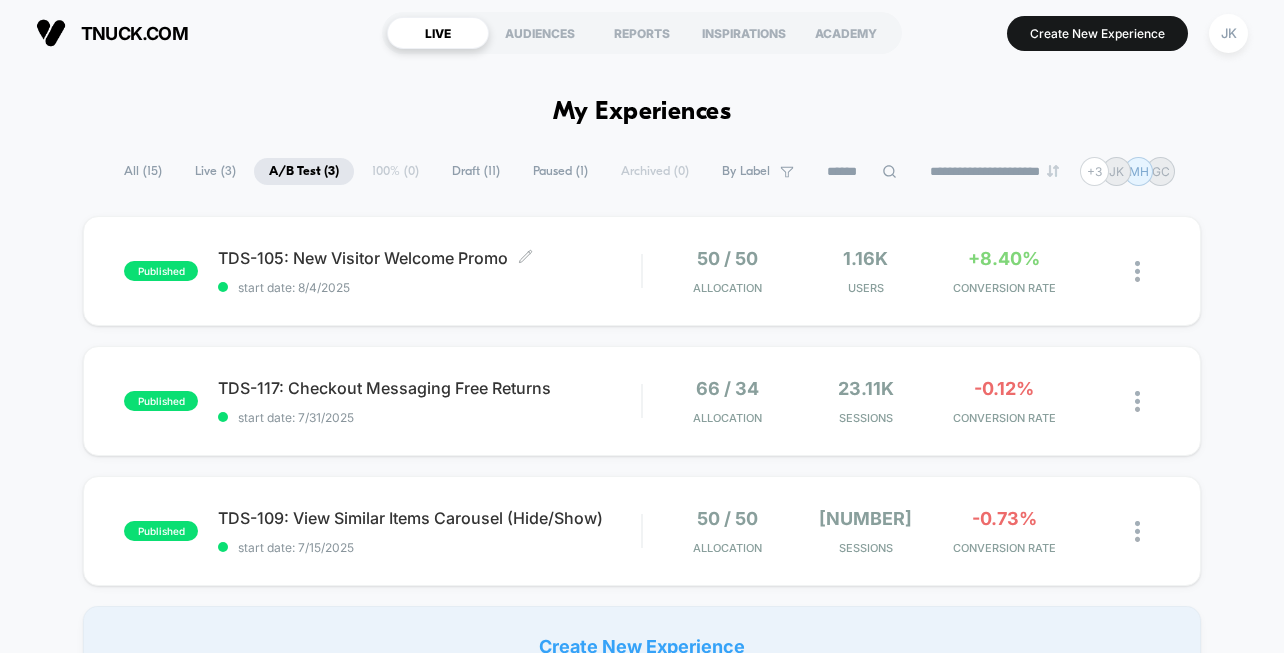 scroll, scrollTop: 0, scrollLeft: 0, axis: both 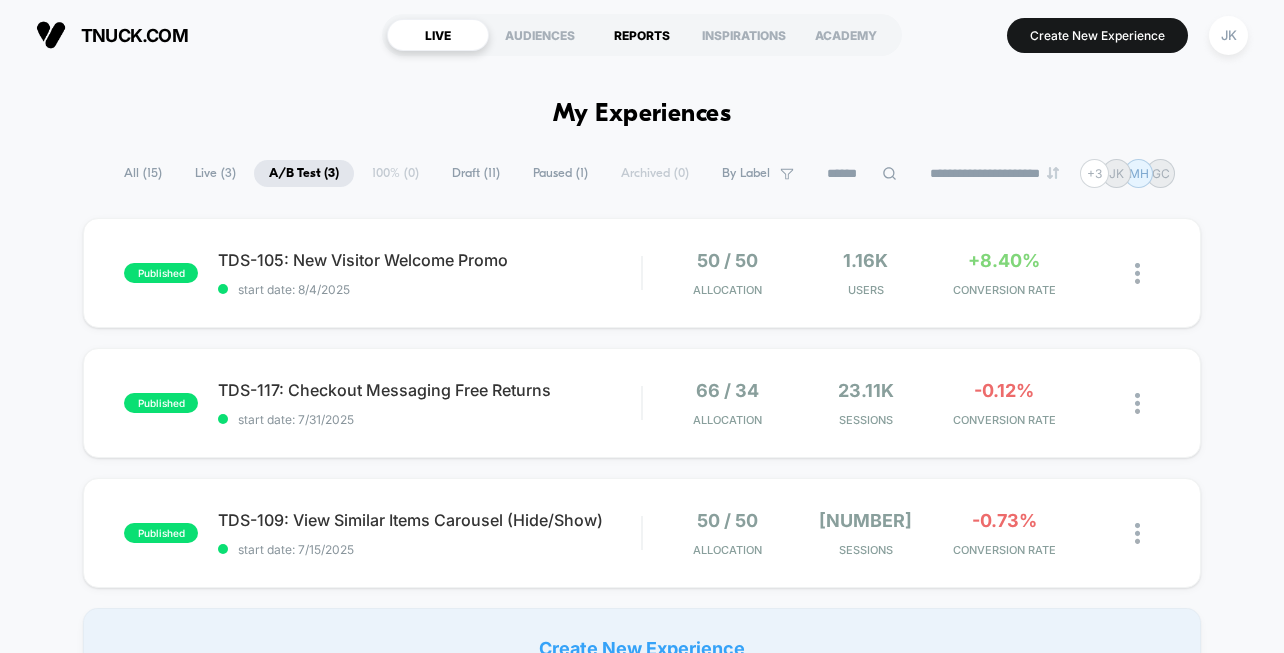 click on "REPORTS" at bounding box center [642, 35] 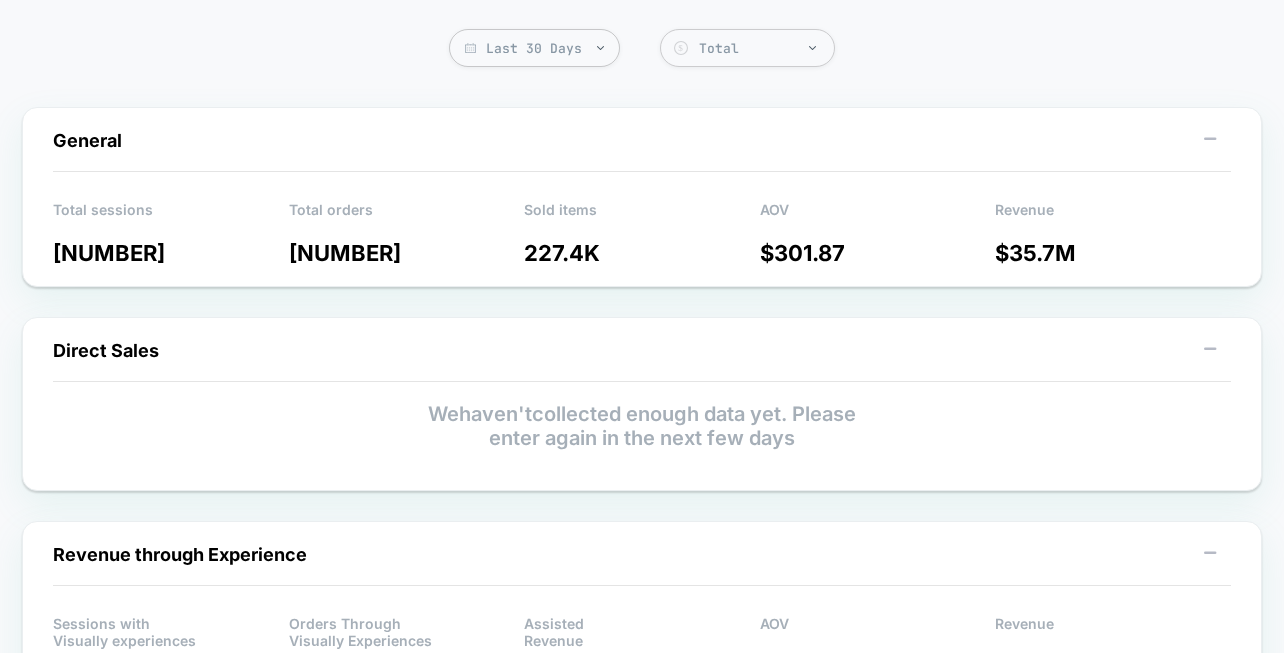 scroll, scrollTop: 0, scrollLeft: 0, axis: both 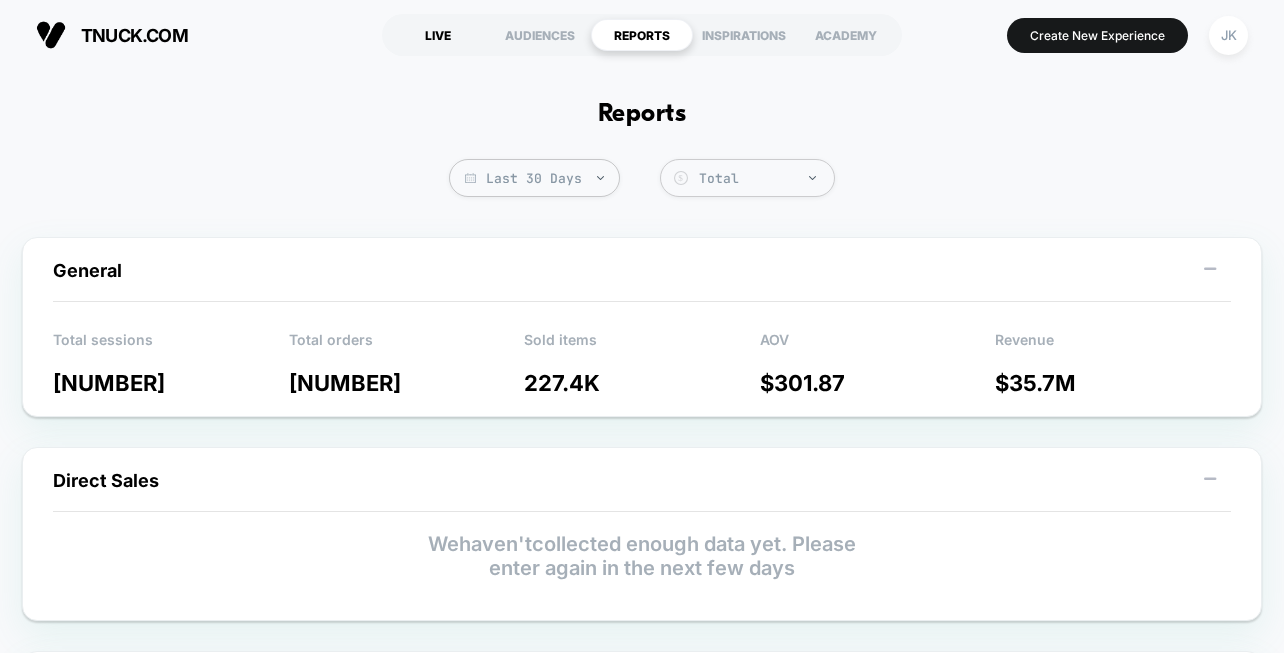click on "LIVE" at bounding box center [438, 35] 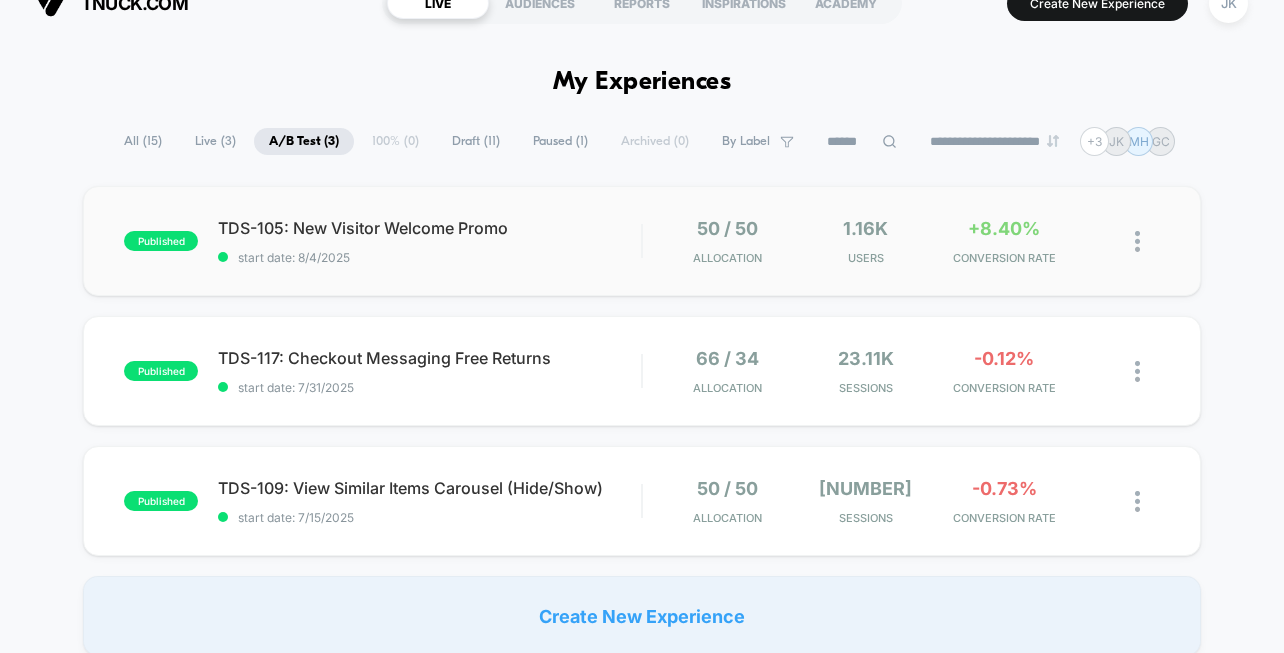 scroll, scrollTop: 28, scrollLeft: 0, axis: vertical 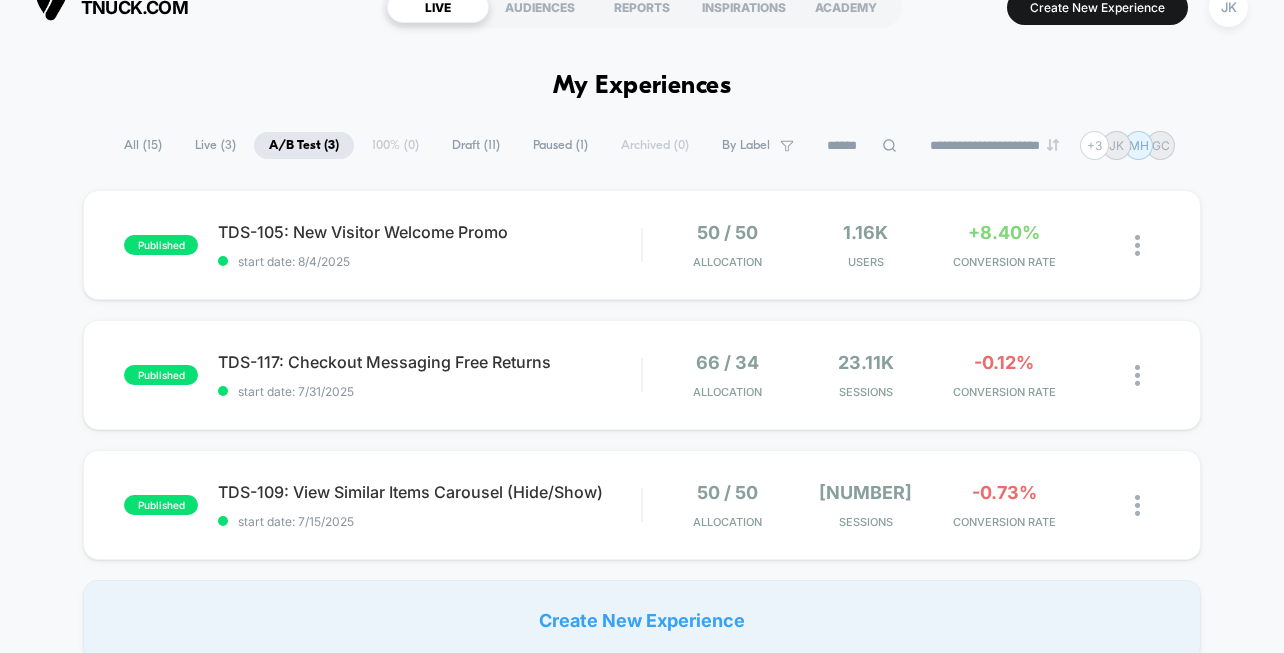 click on "All ( 15 )" at bounding box center (143, 145) 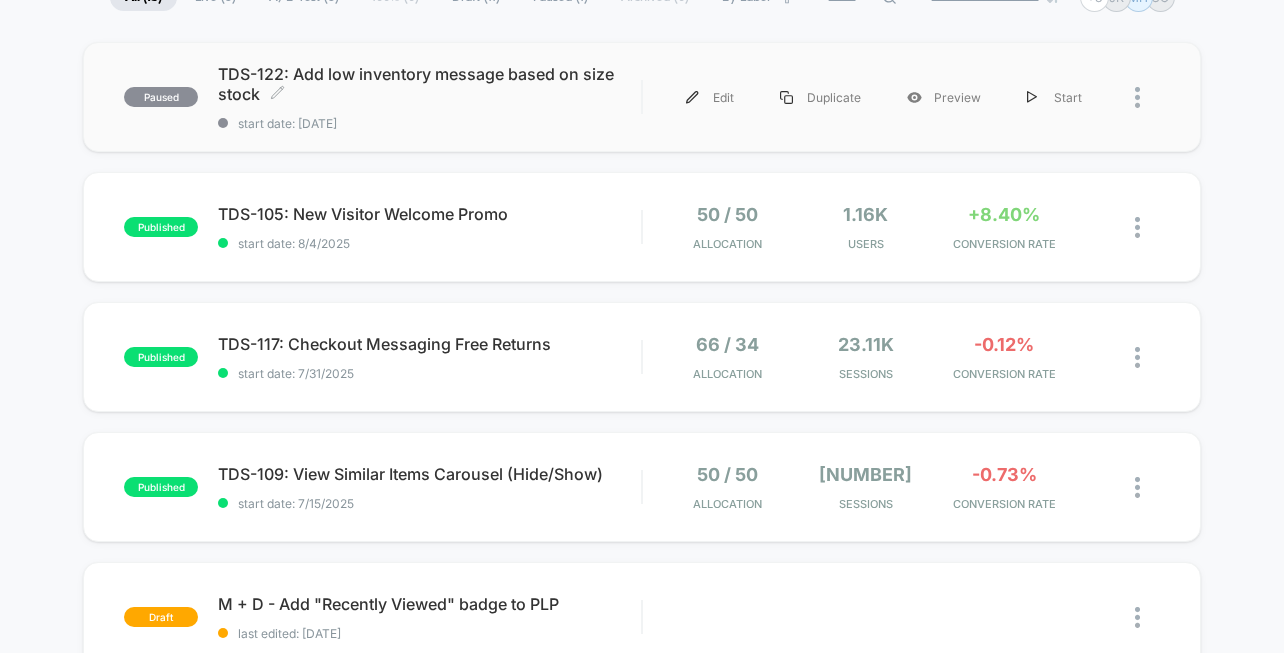 scroll, scrollTop: 178, scrollLeft: 0, axis: vertical 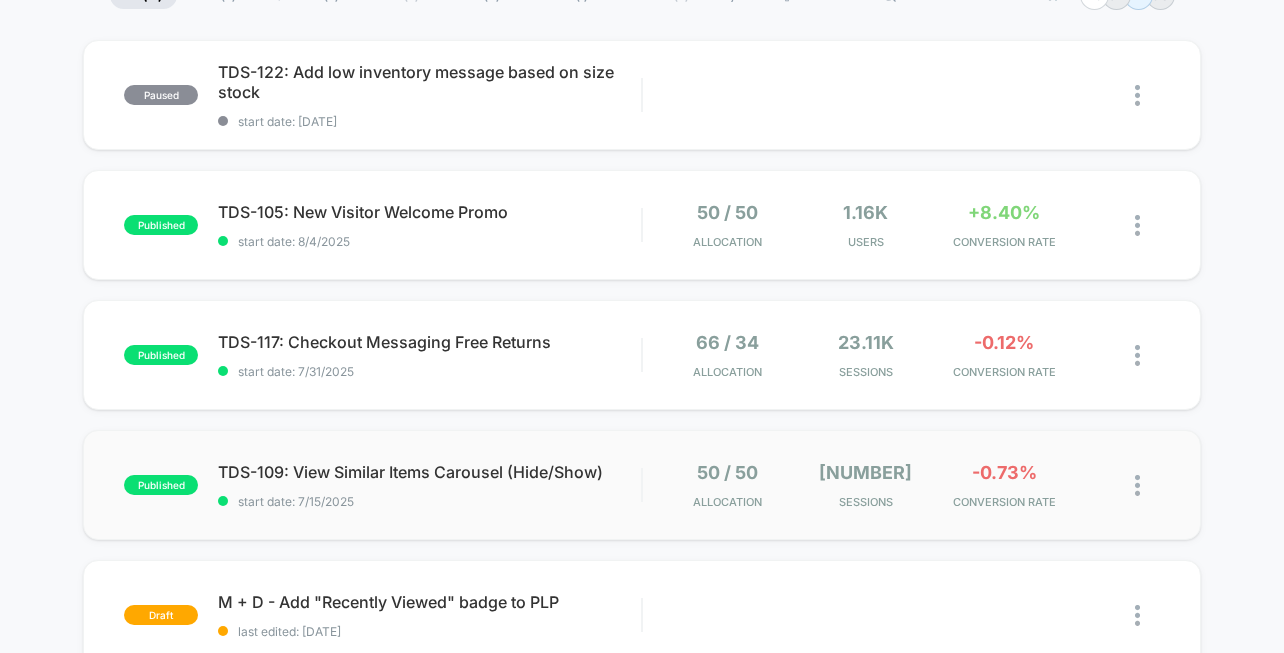 click on "published TDS-109: View Similar Items Carousel (Hide/Show) start date: [DATE] 50 / 50 Allocation [NUMBER] Sessions -0.73% CONVERSION RATE" at bounding box center (641, 485) 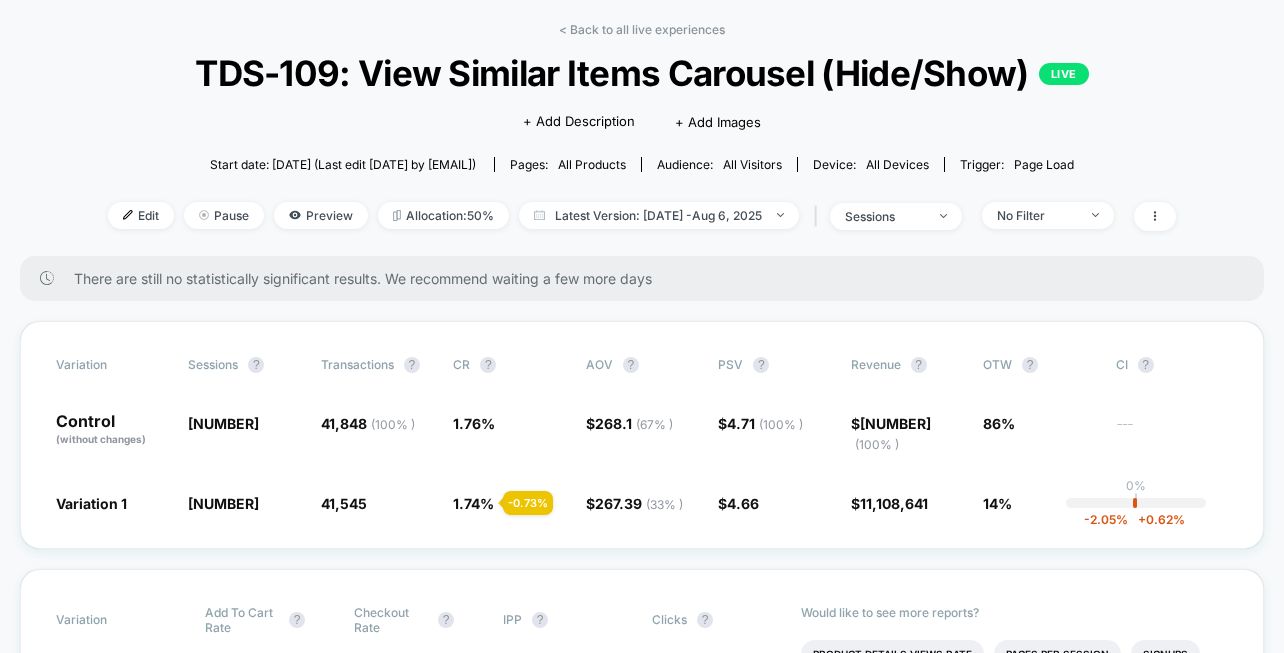 scroll, scrollTop: 87, scrollLeft: 0, axis: vertical 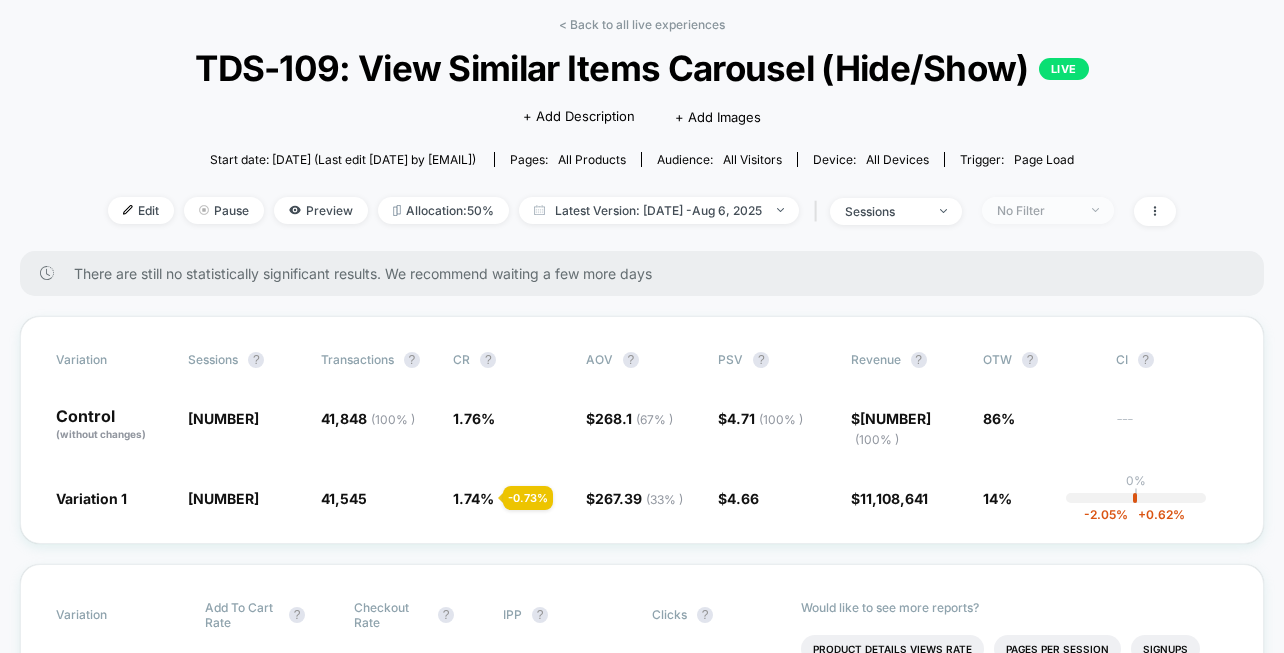 click on "No Filter" at bounding box center (1037, 210) 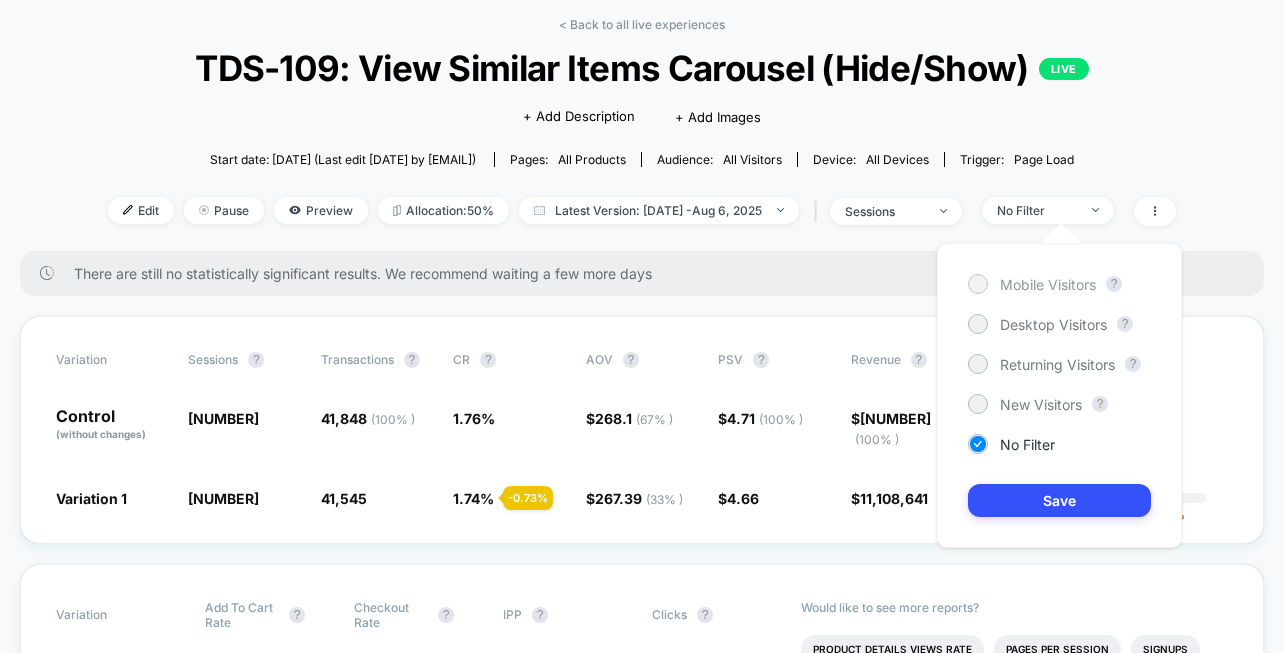 click on "Mobile Visitors" at bounding box center (1048, 284) 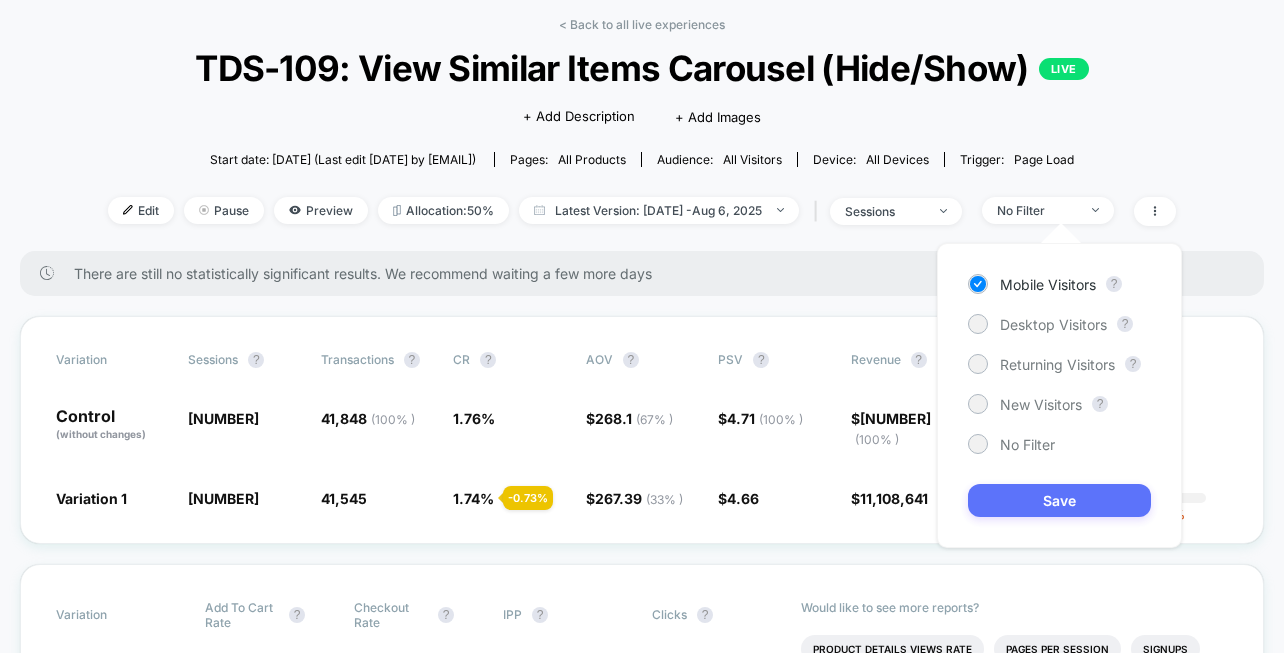 click on "Save" at bounding box center [1059, 500] 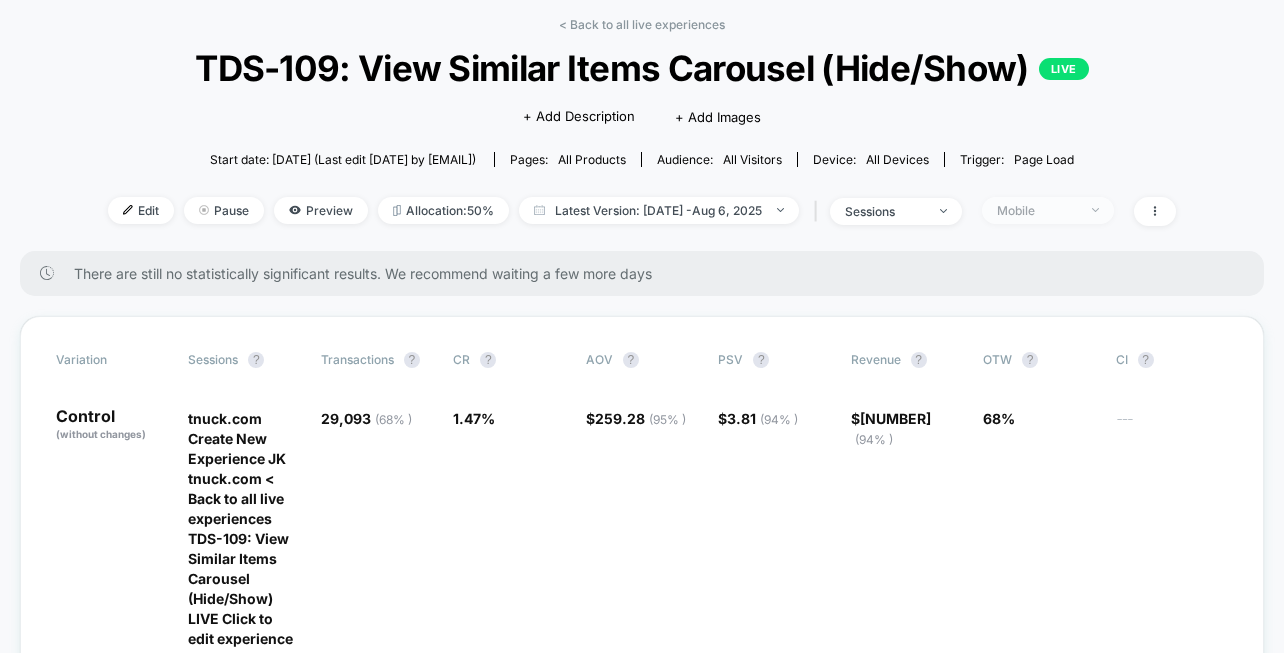 click on "Mobile" at bounding box center (1037, 210) 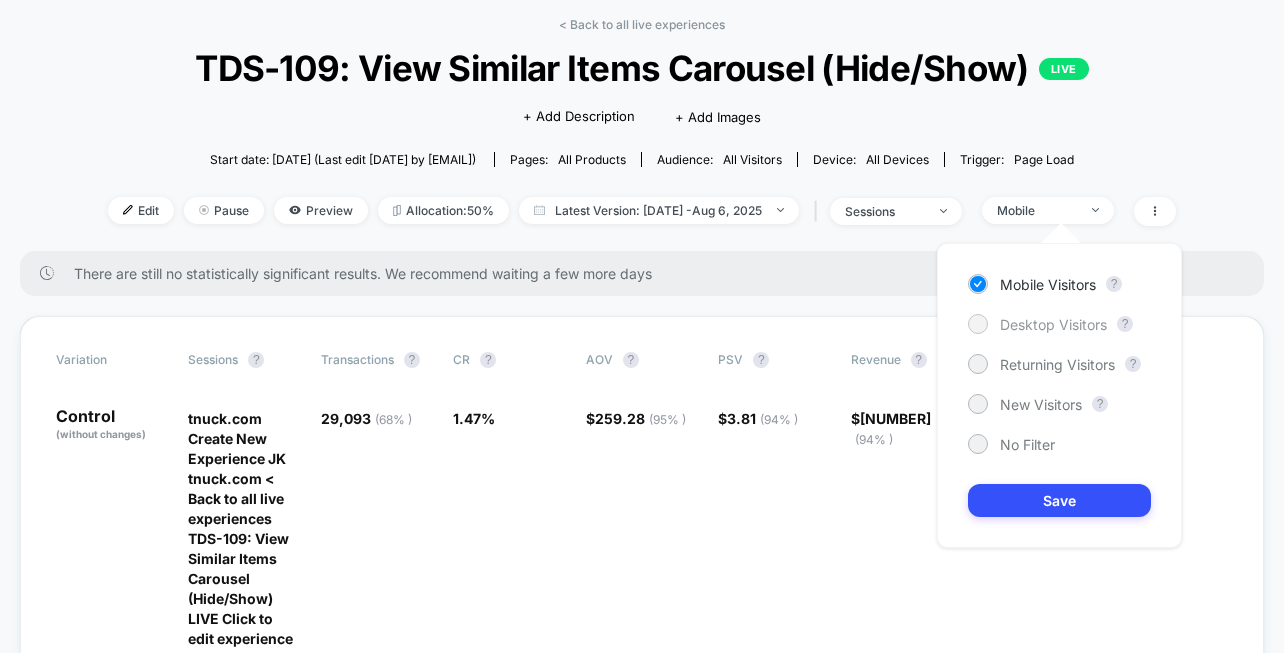 click on "Desktop Visitors" at bounding box center [1053, 324] 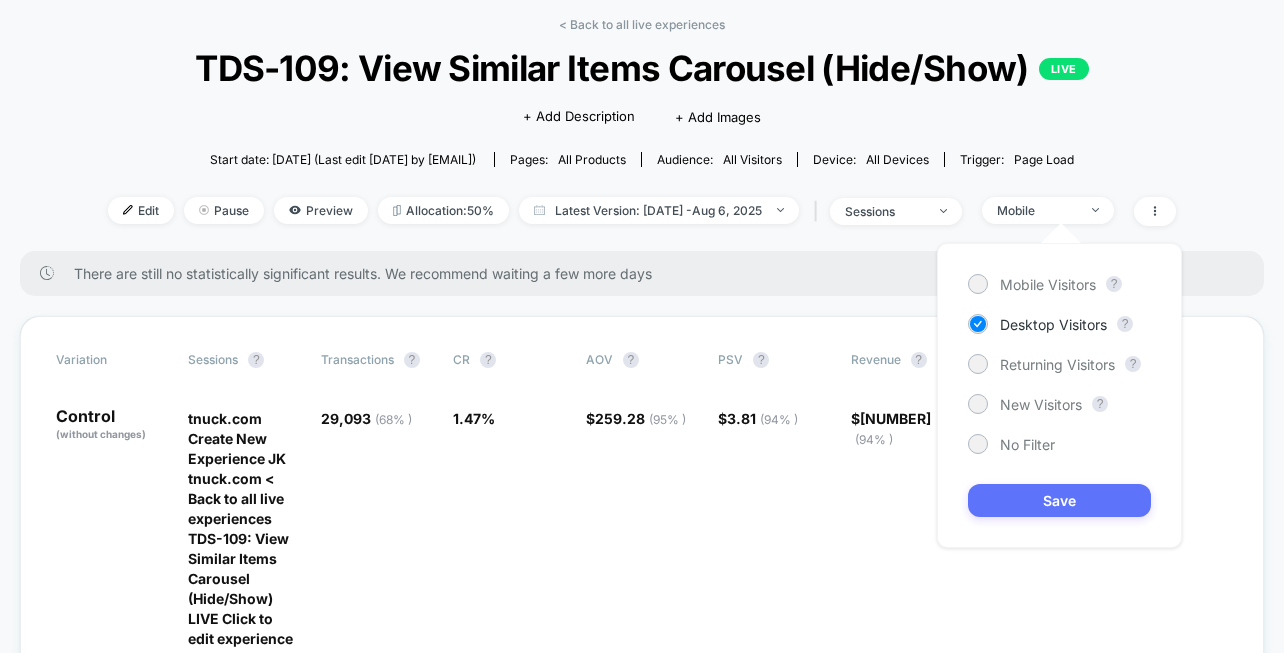 click on "Save" at bounding box center [1059, 500] 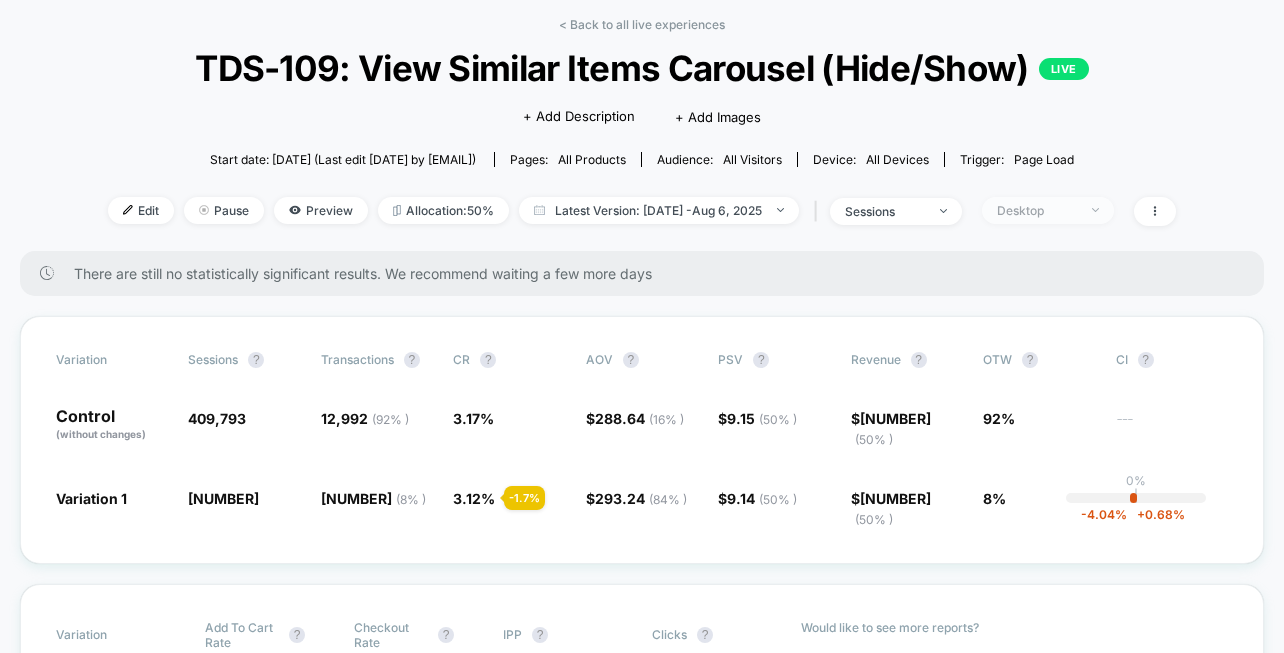 click on "Desktop" at bounding box center [1037, 210] 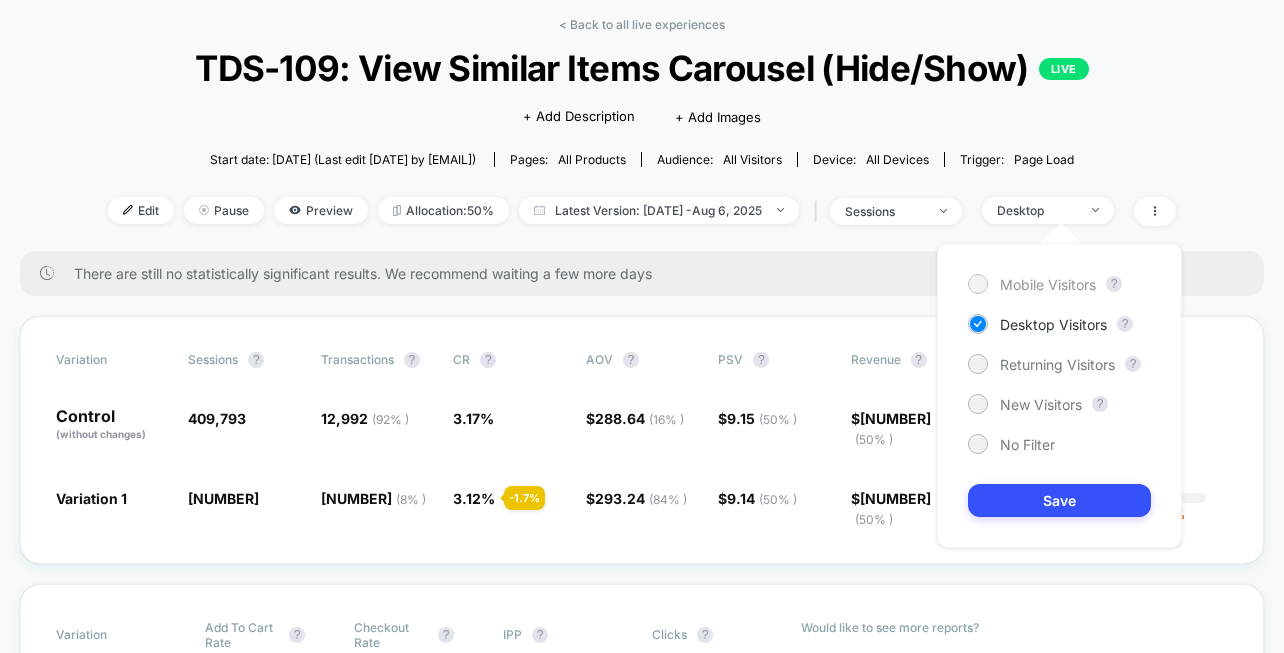 click on "Mobile Visitors" at bounding box center (1048, 284) 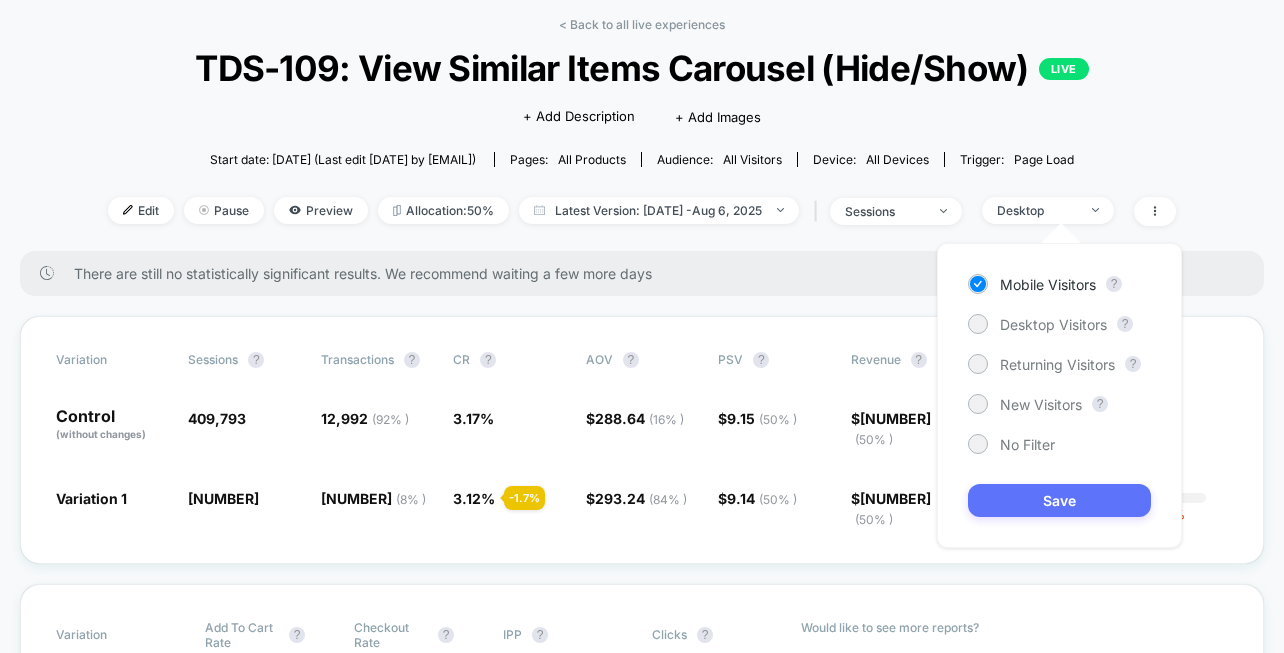 click on "Save" at bounding box center [1059, 500] 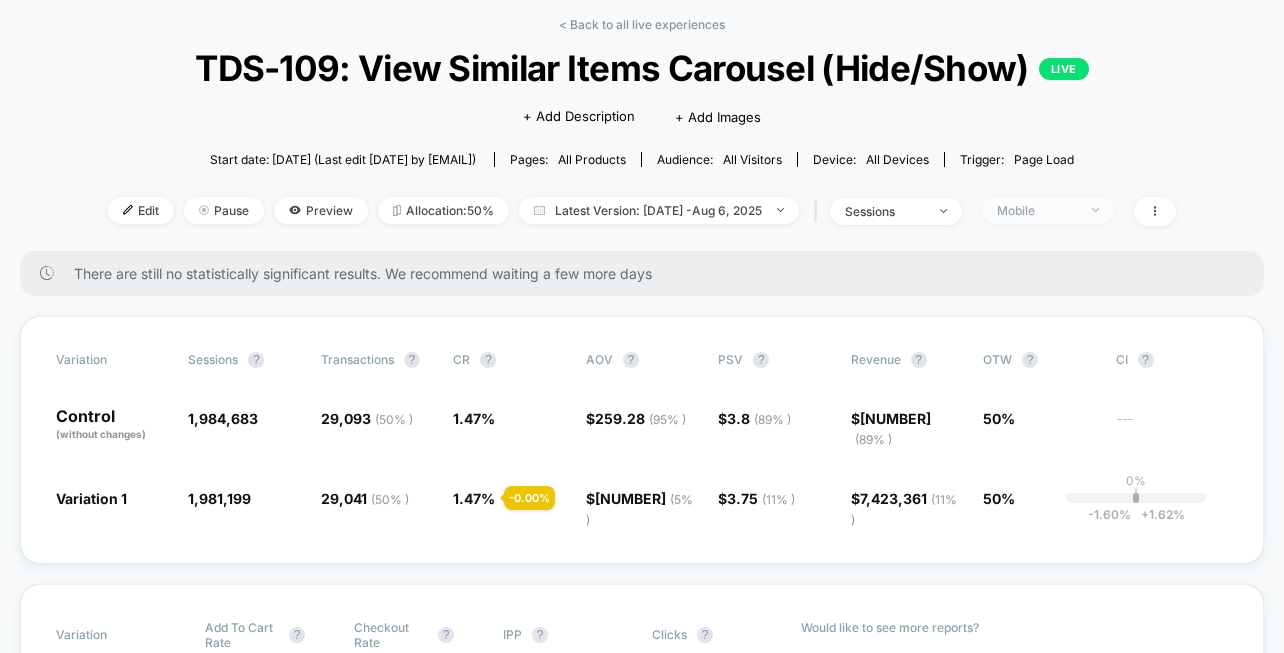 click on "Mobile" at bounding box center (1048, 210) 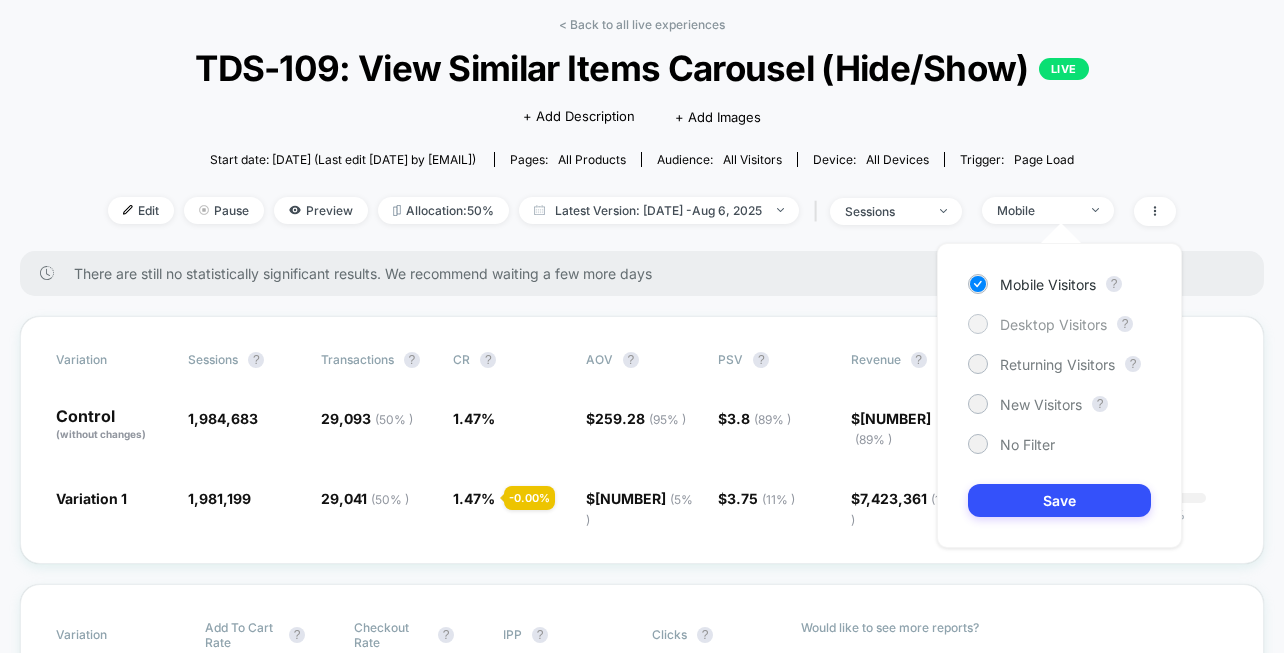 click on "Desktop Visitors" at bounding box center (1053, 324) 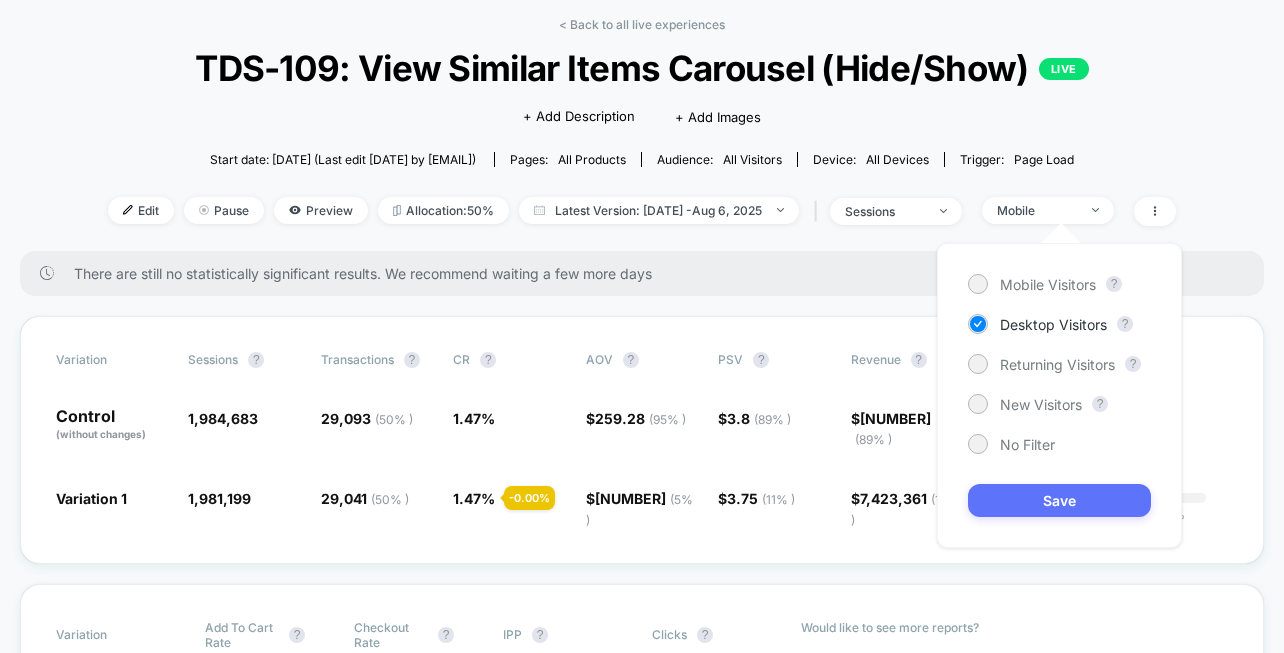 click on "Save" at bounding box center [1059, 500] 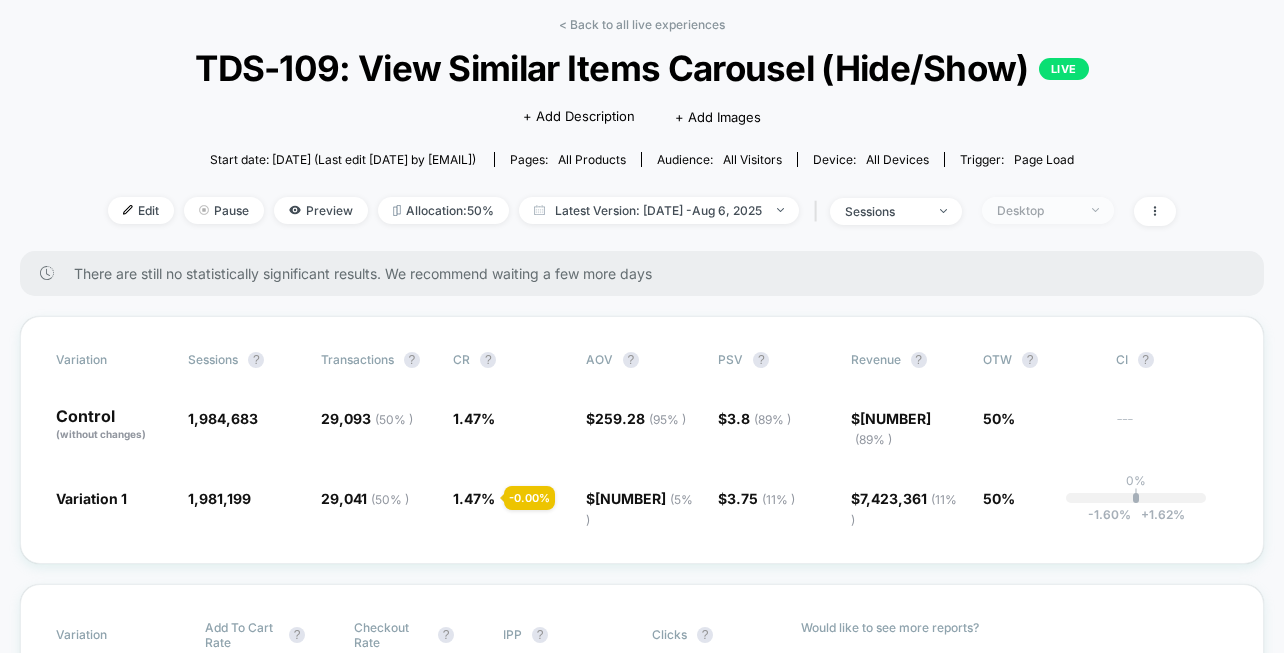 click on "Desktop" at bounding box center (1048, 210) 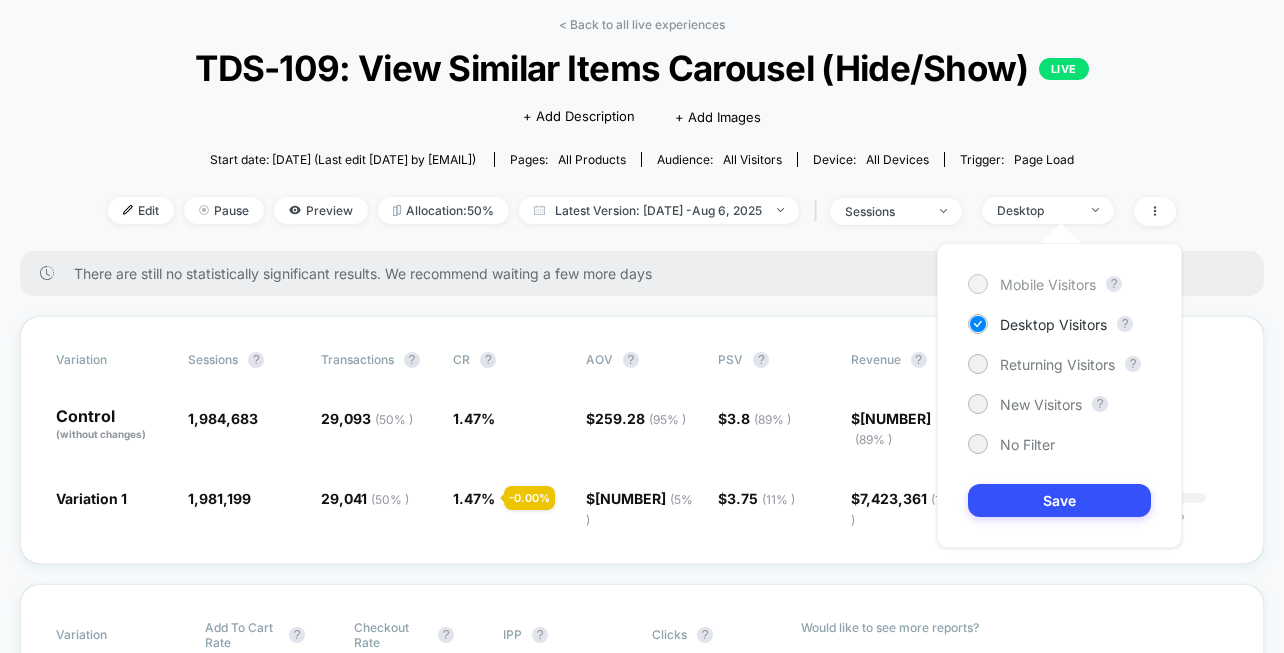 click on "Mobile Visitors" at bounding box center (1048, 284) 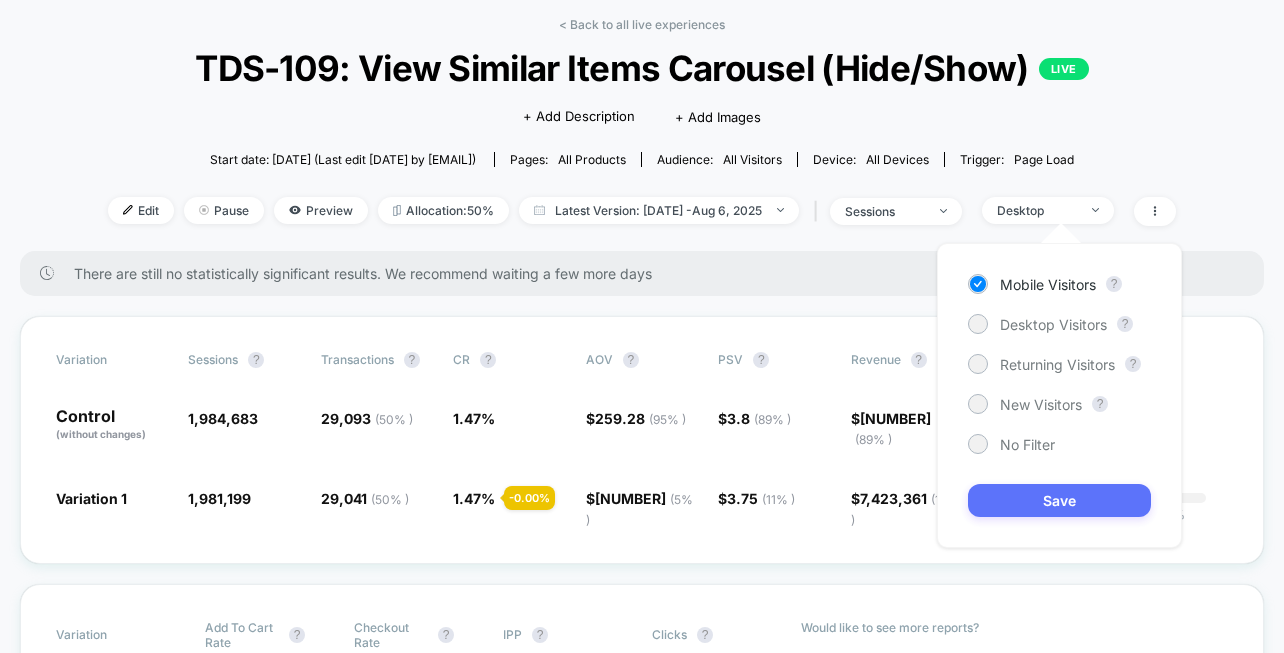 click on "Save" at bounding box center (1059, 500) 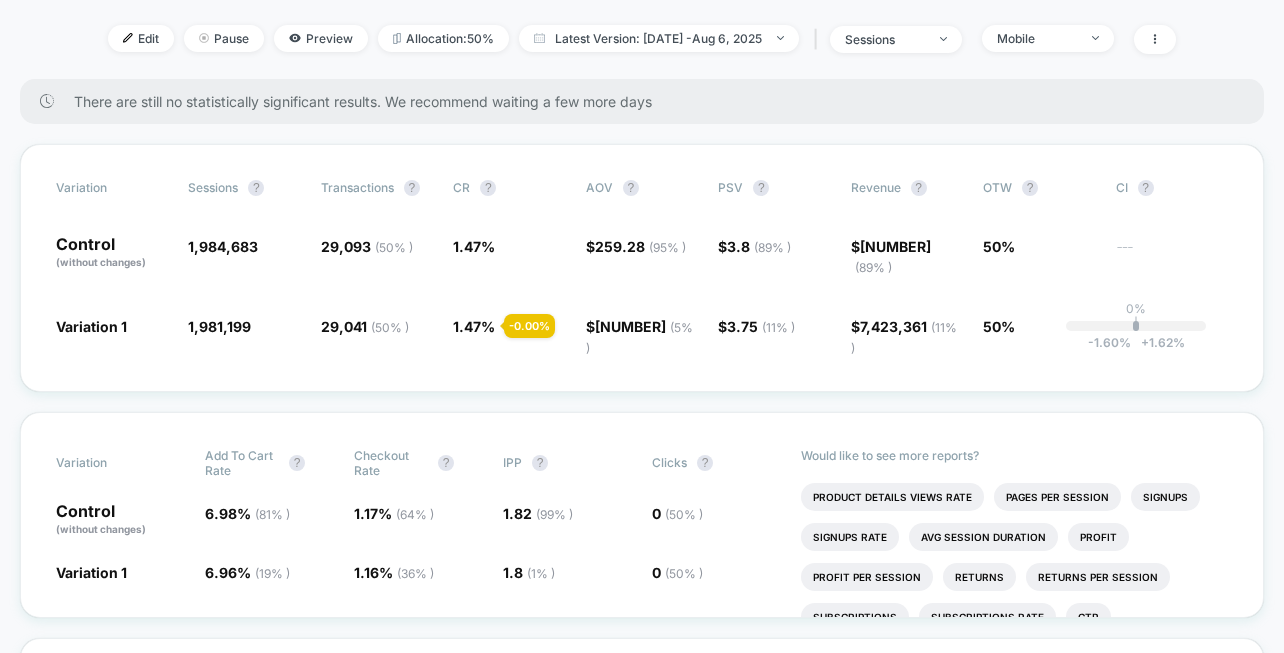 scroll, scrollTop: 282, scrollLeft: 0, axis: vertical 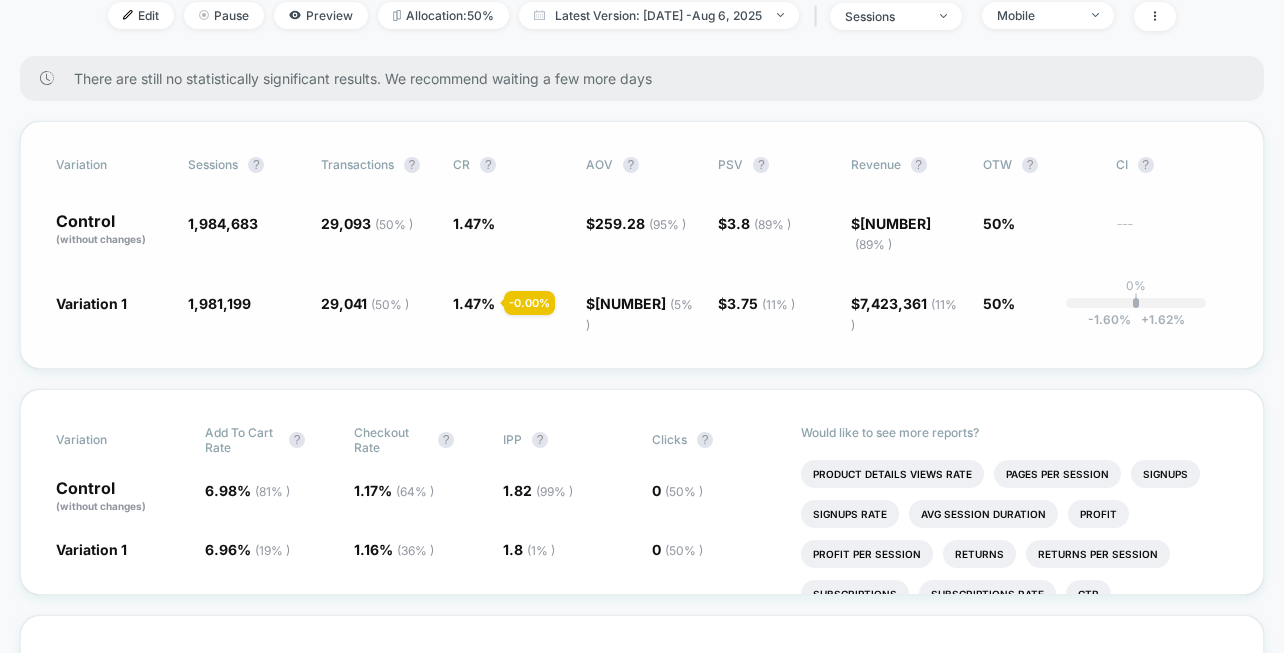click on "AOV" at bounding box center (599, 164) 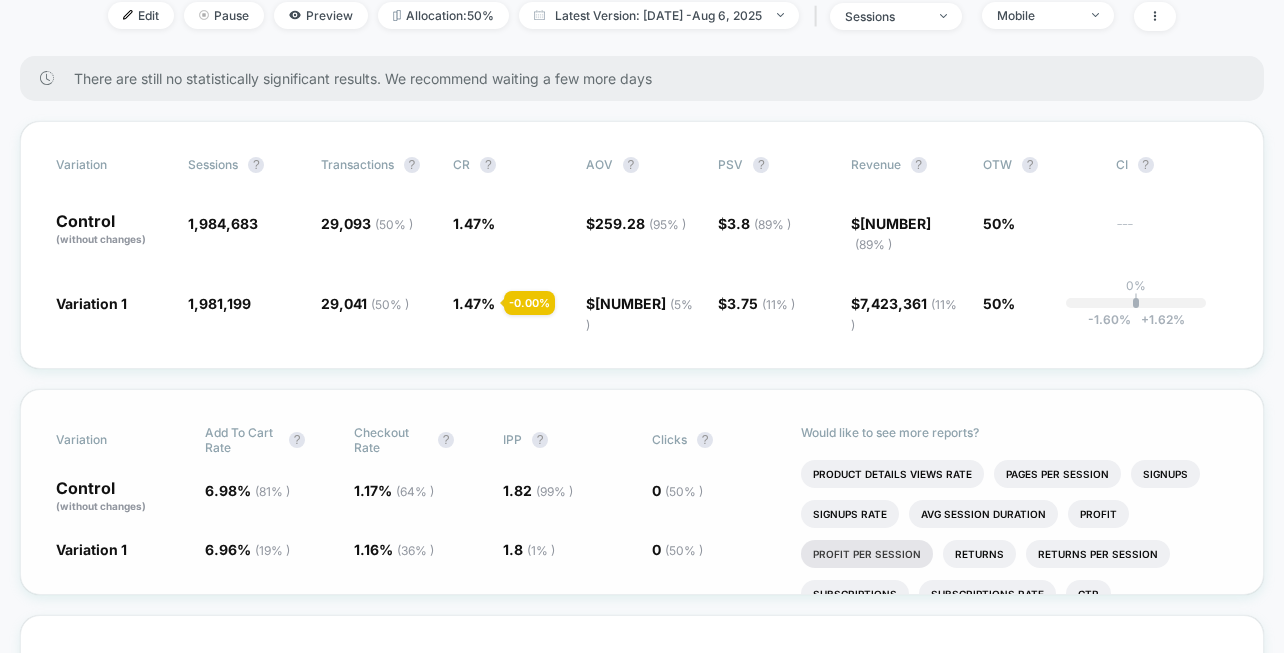 scroll, scrollTop: 35, scrollLeft: 0, axis: vertical 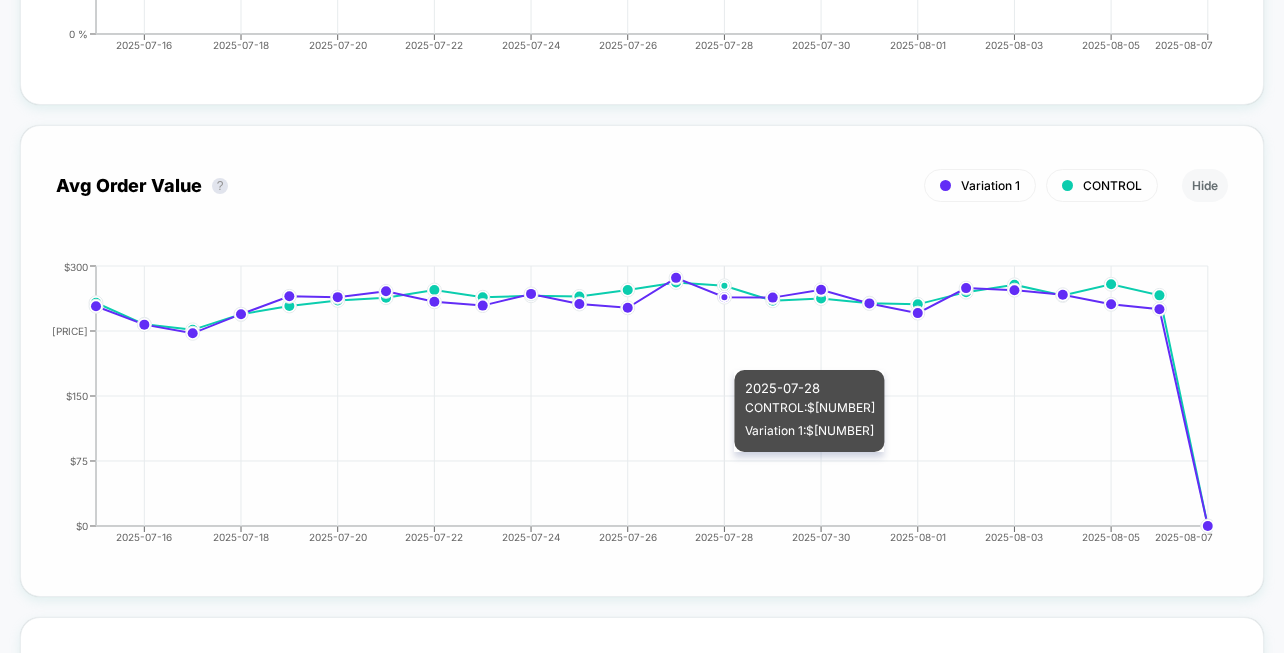 click on "[DATE] [DATE] [DATE] [DATE] [DATE] [DATE] [DATE] [DATE] [DATE] [DATE] [DATE] [DATE] $0  $75  $150  $225  $300" 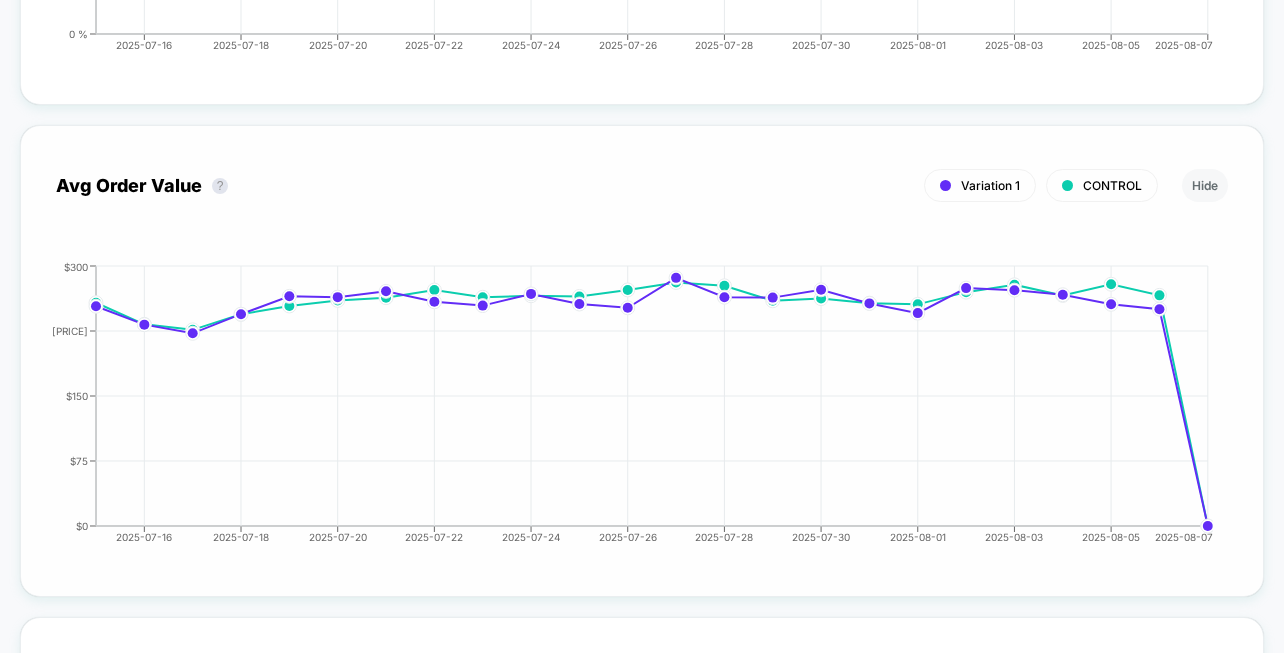 click on "Avg Order Value ? Variation 1 CONTROL Hide [DATE] [DATE] [DATE] [DATE] [DATE] [DATE] [DATE] [DATE] [DATE] [DATE] [DATE] [DATE] $0  $75  $150  $225  $300 [DATE]" at bounding box center (642, 361) 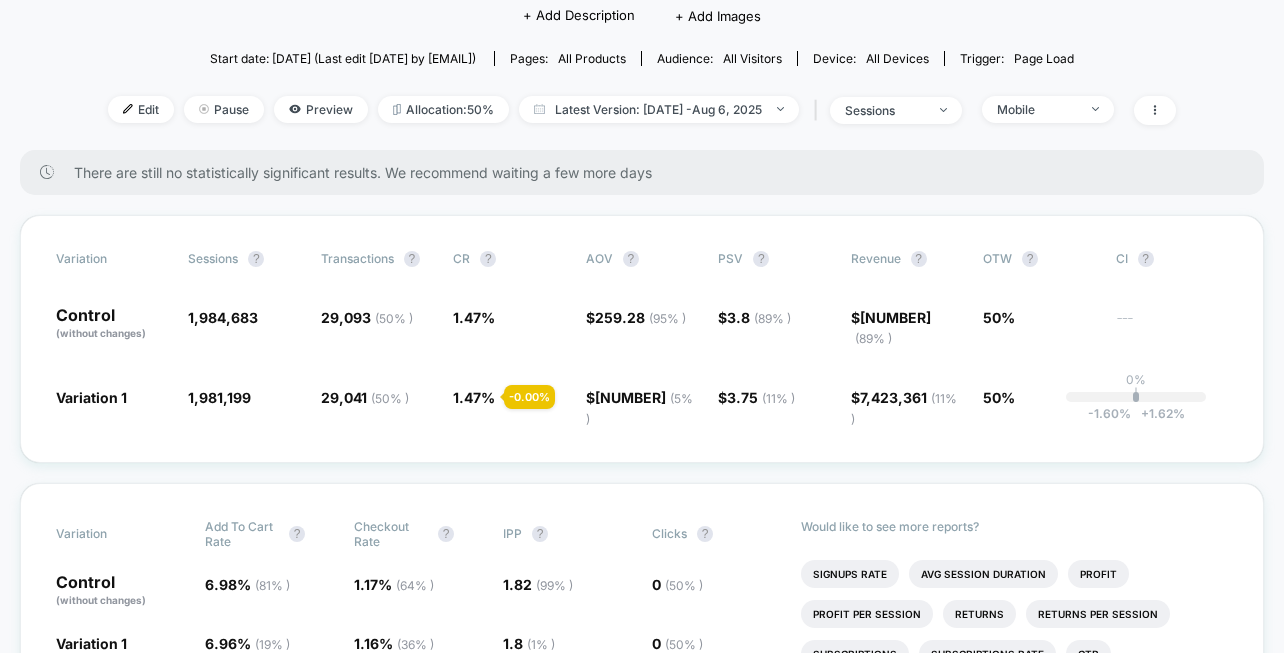 scroll, scrollTop: 189, scrollLeft: 0, axis: vertical 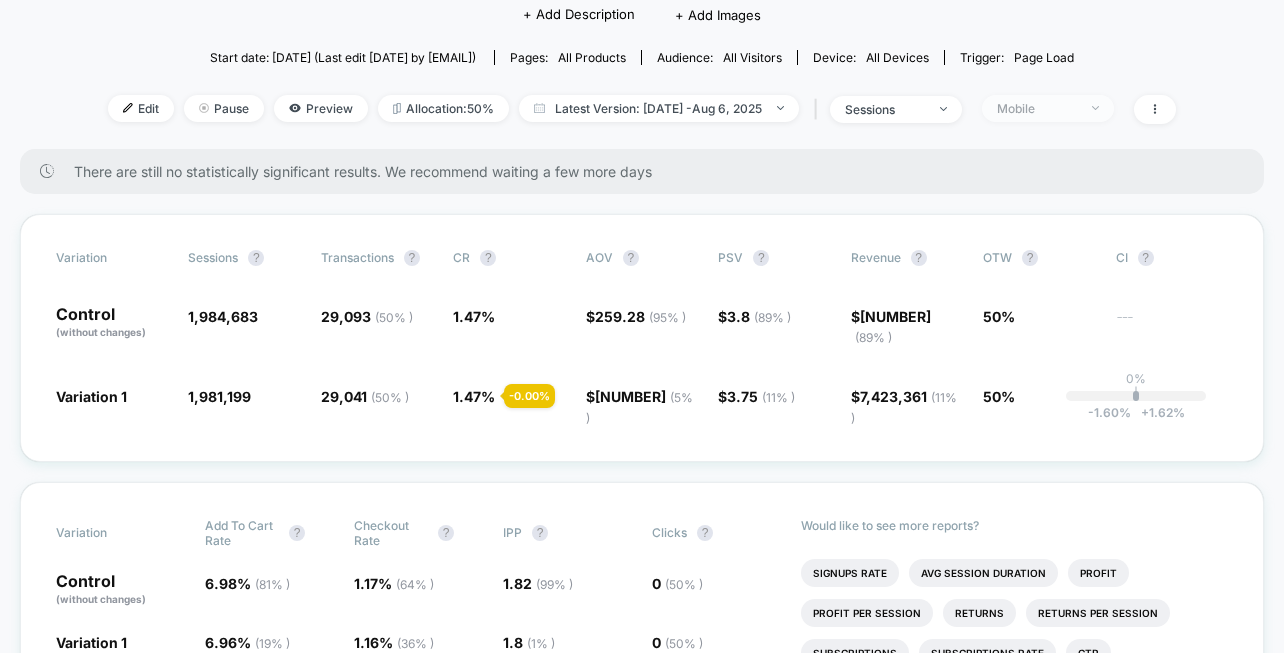 click on "Mobile" at bounding box center (1037, 108) 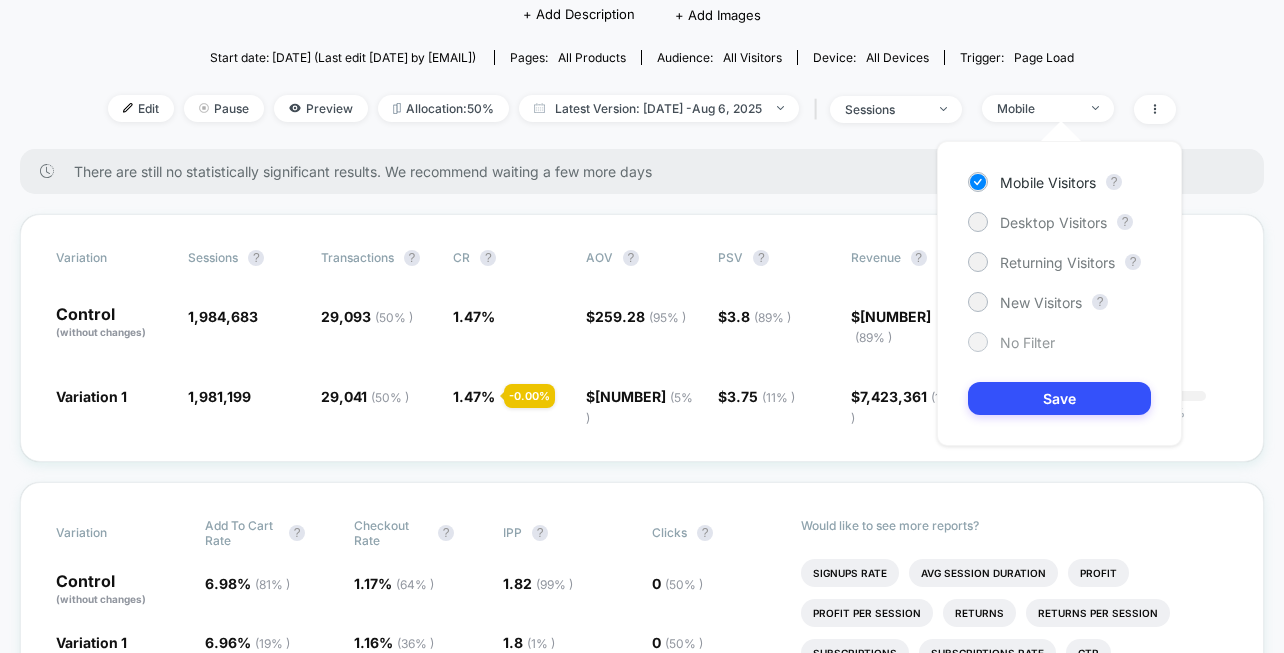 click on "No Filter" at bounding box center (1027, 342) 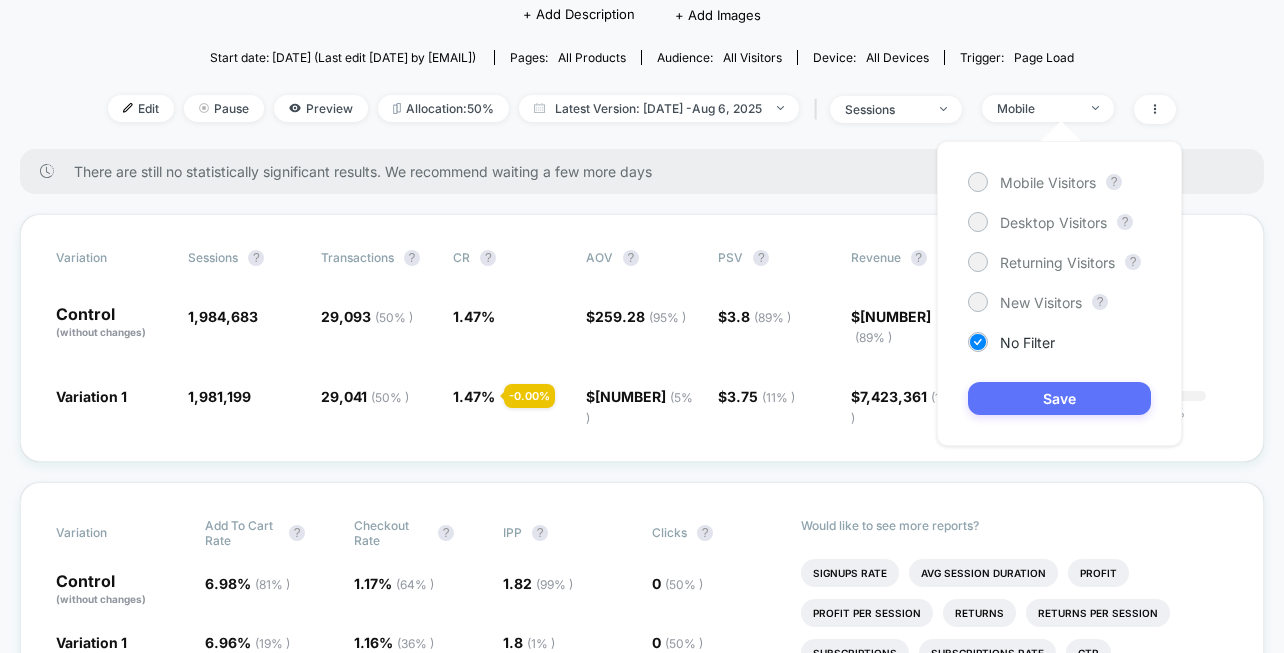 click on "Save" at bounding box center (1059, 398) 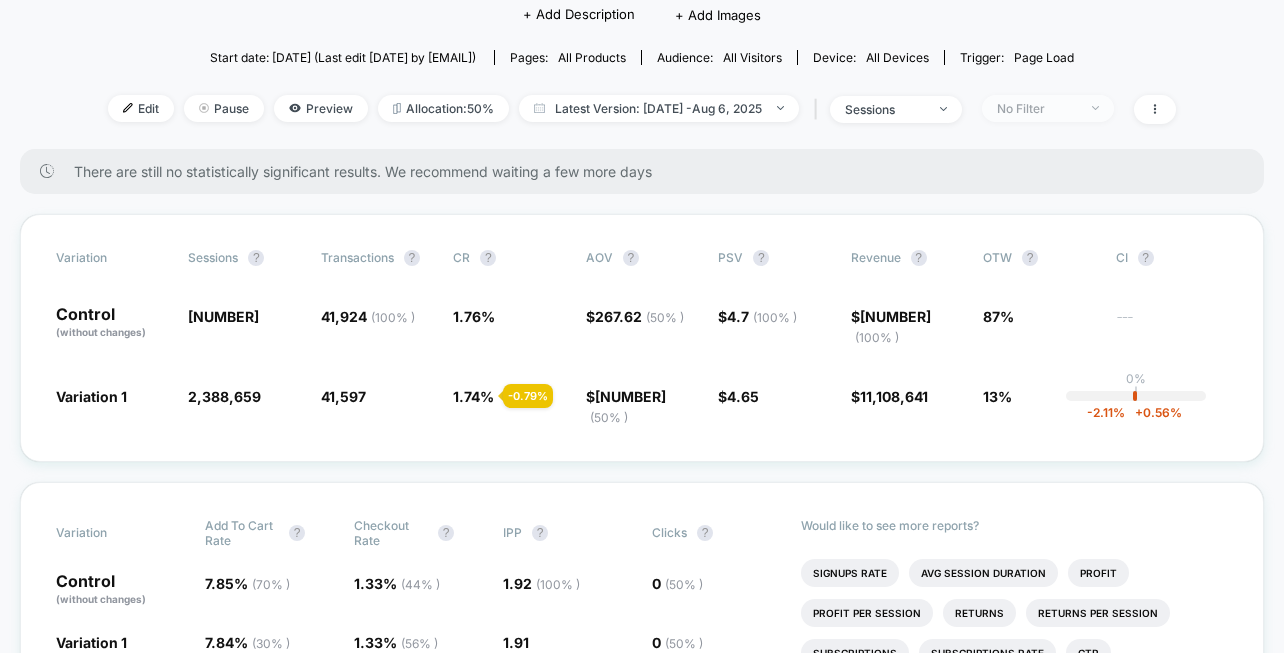 click on "No Filter" at bounding box center (1037, 108) 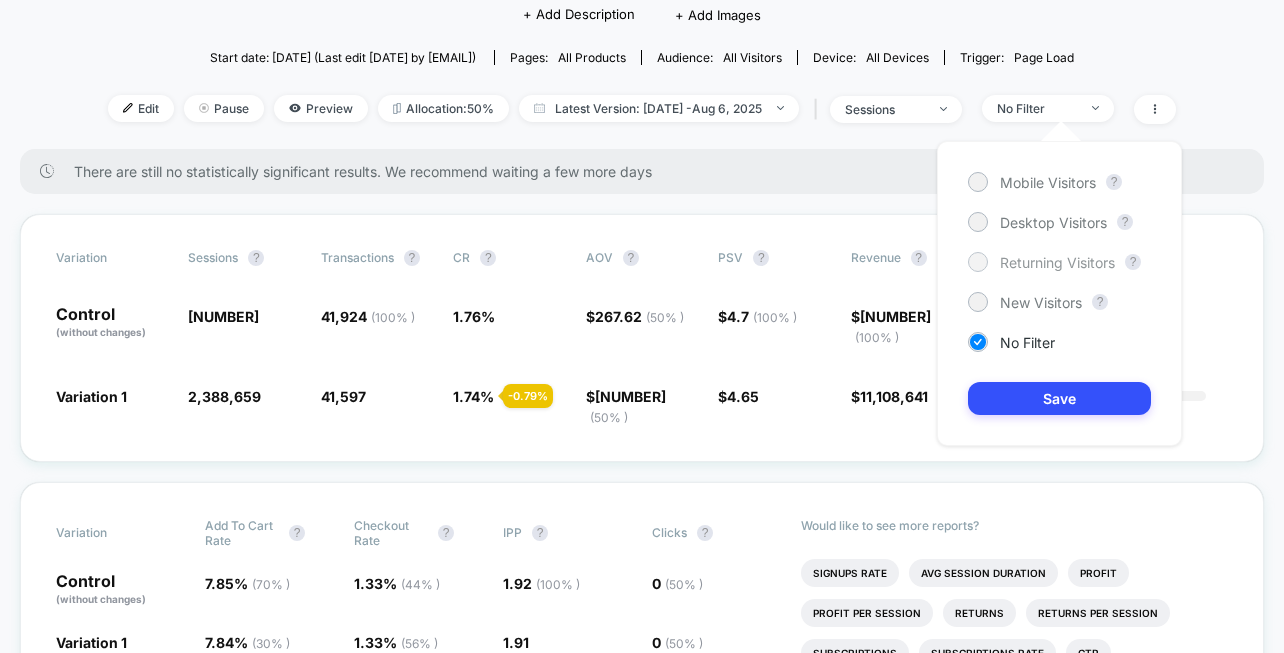 click on "Returning Visitors" at bounding box center [1057, 262] 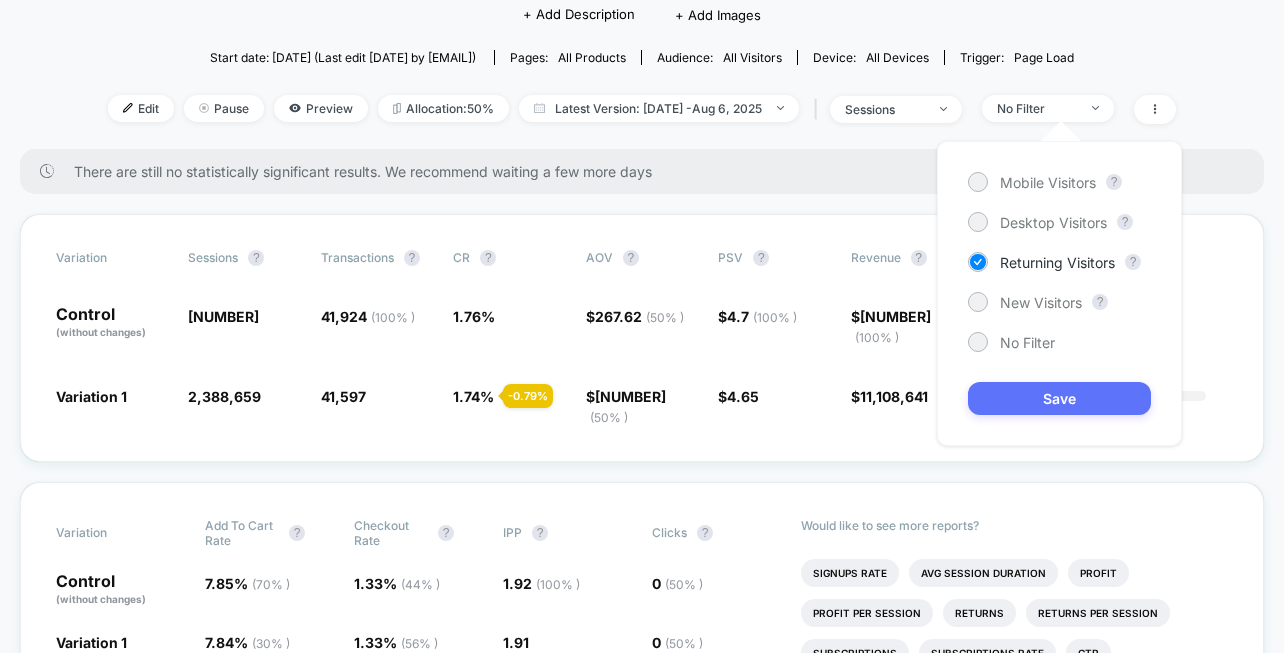 click on "Save" at bounding box center [1059, 398] 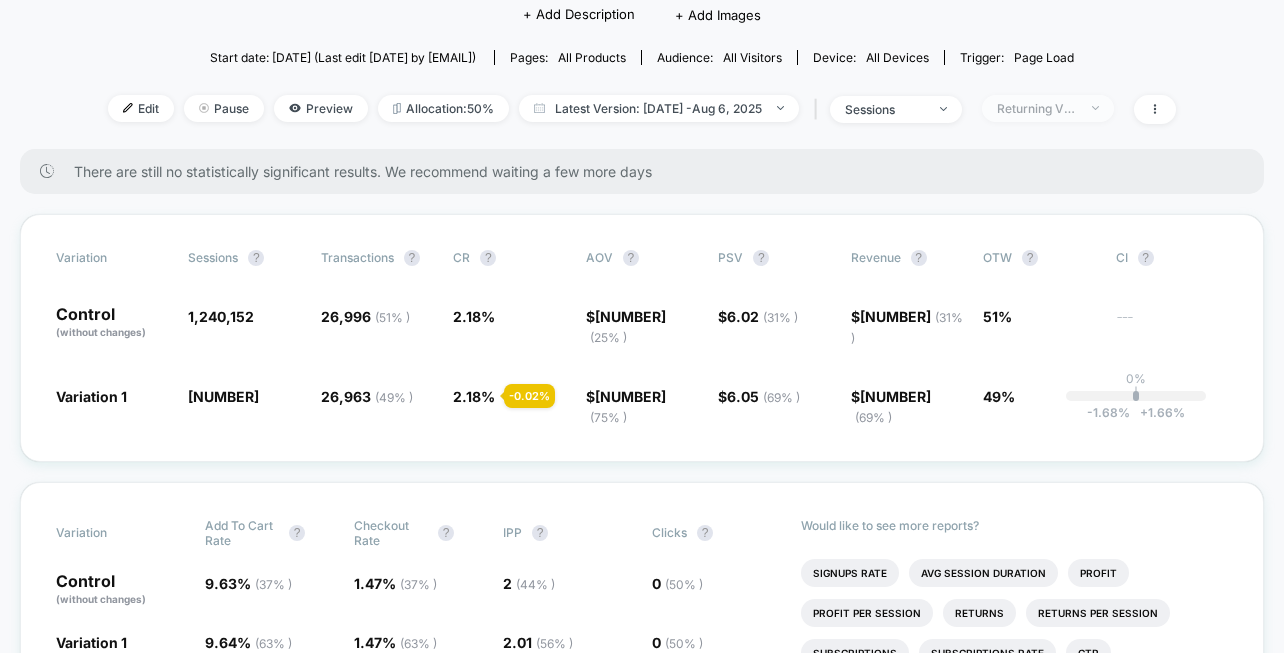 click on "Returning Visitors" at bounding box center (1048, 108) 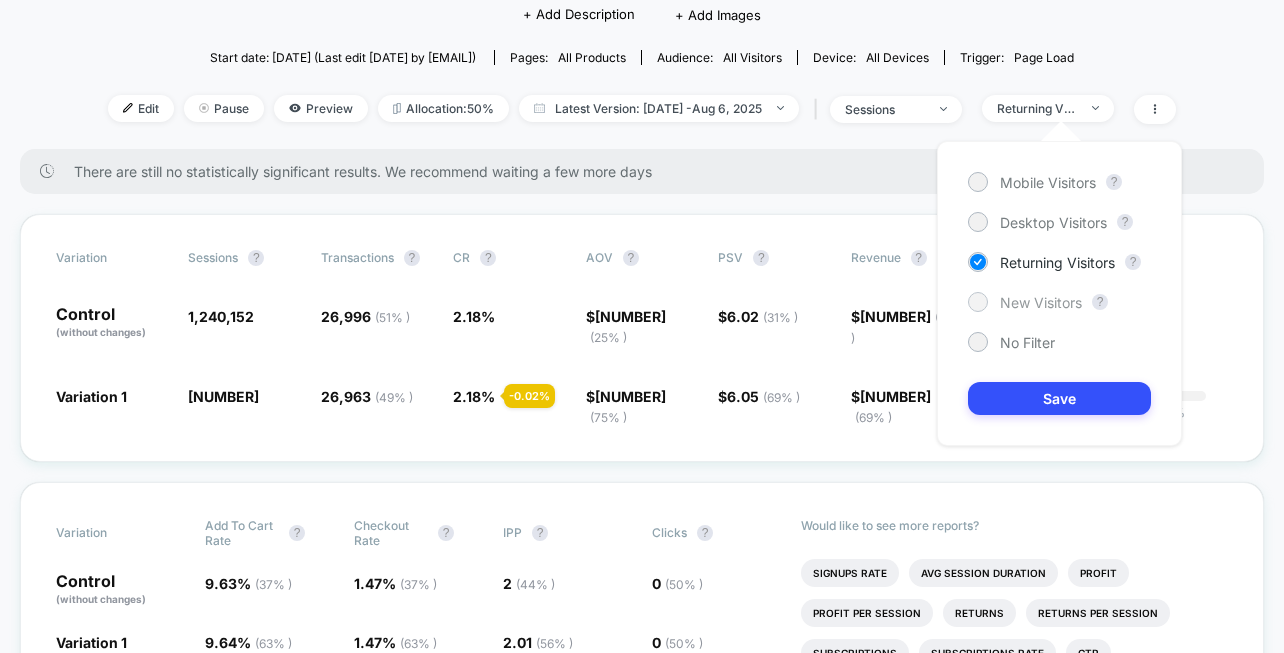 click on "New Visitors" at bounding box center (1041, 302) 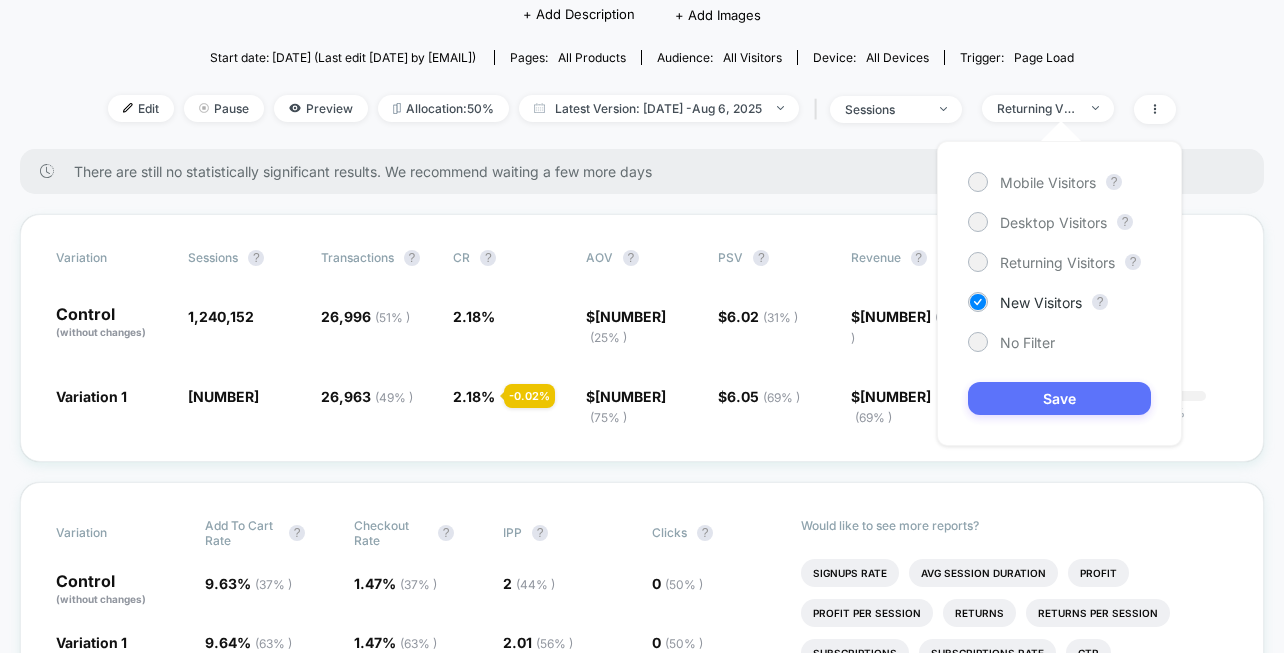 click on "Save" at bounding box center (1059, 398) 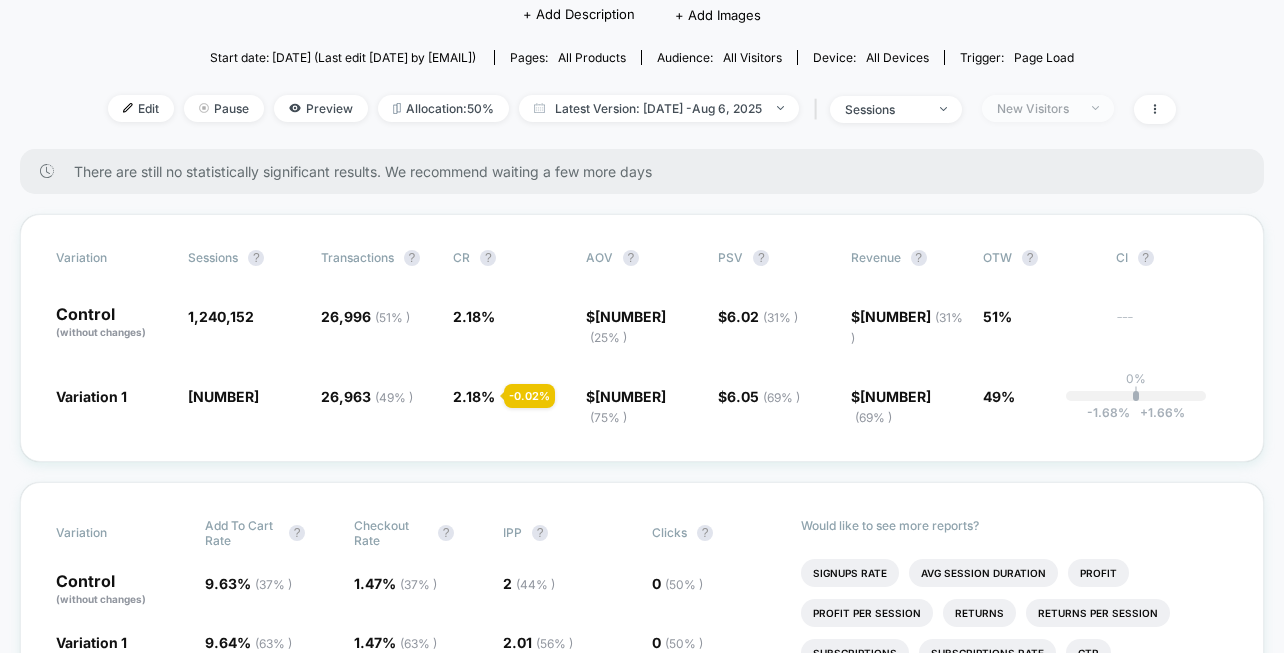 click on "New Visitors" at bounding box center [1037, 108] 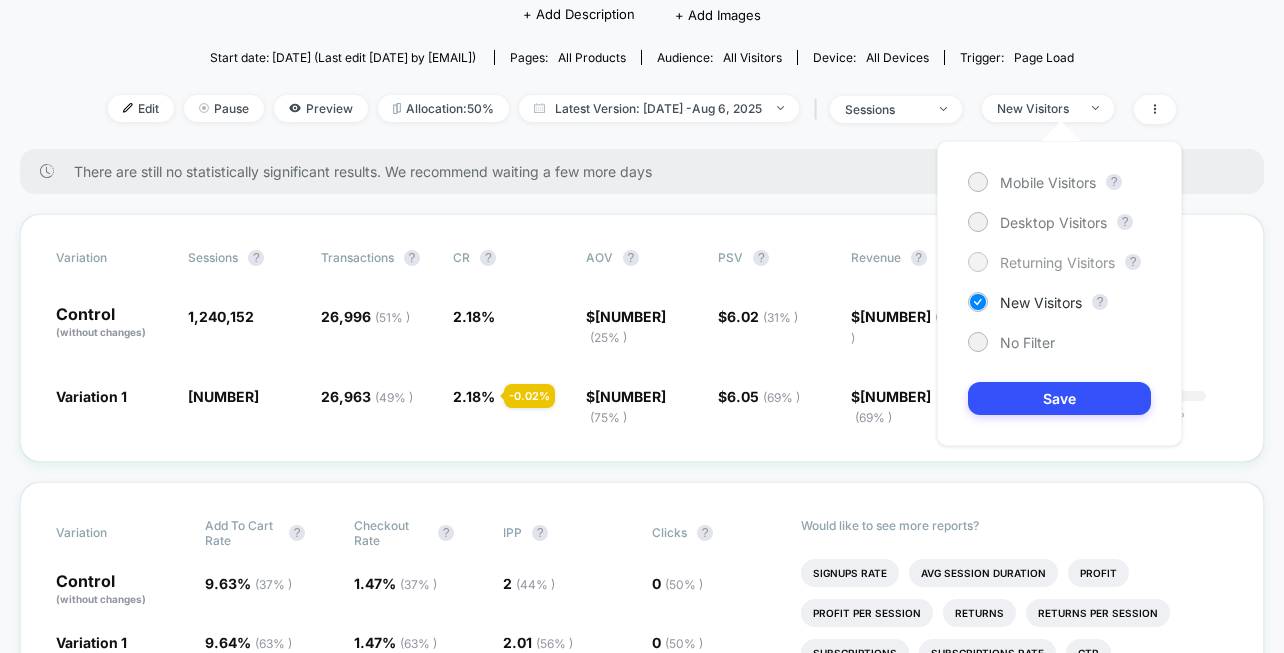 click on "Returning Visitors" at bounding box center [1057, 262] 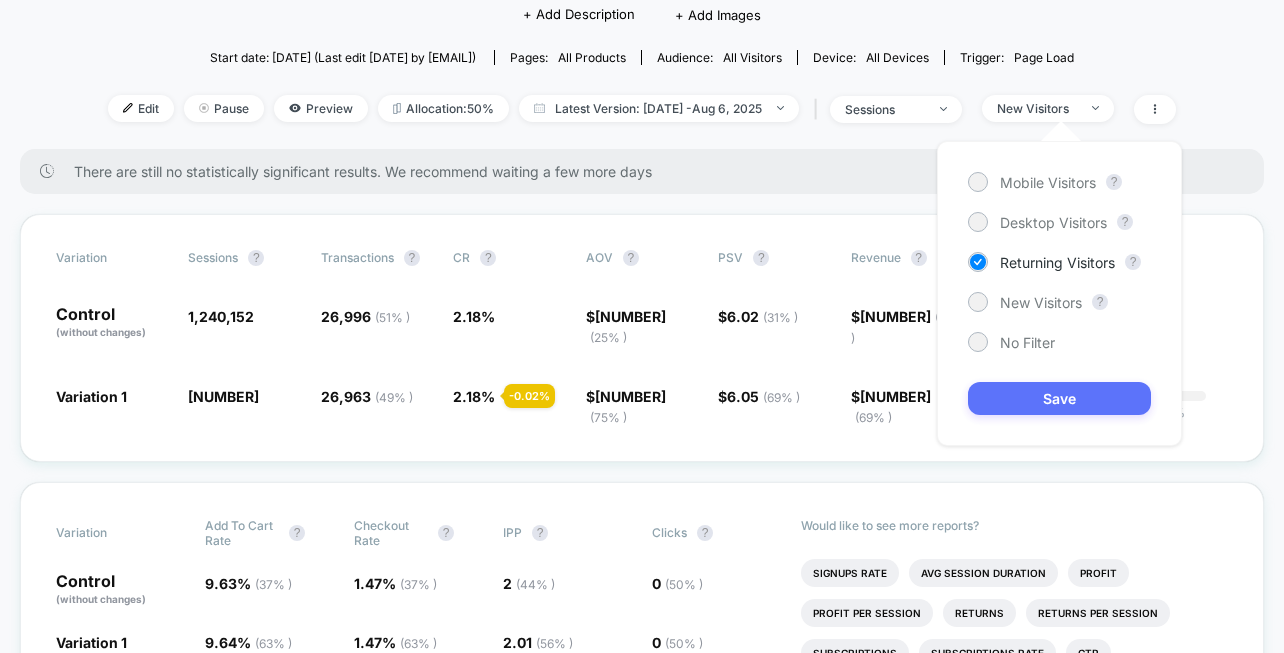 click on "Save" at bounding box center (1059, 398) 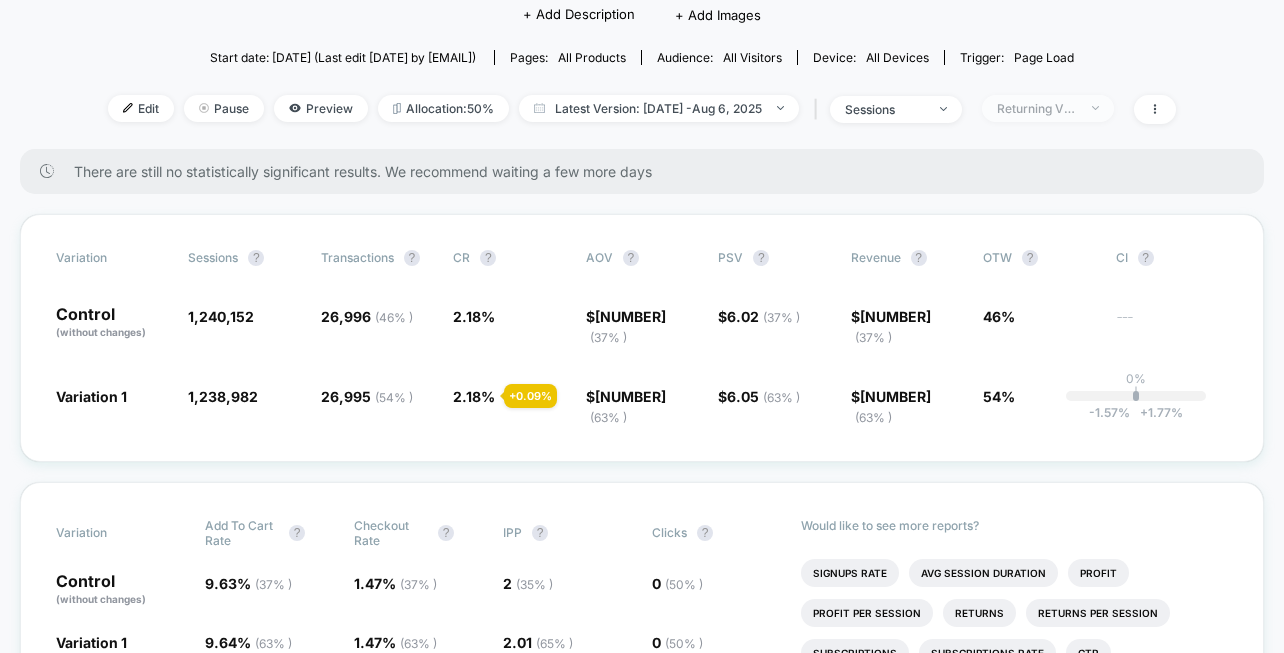 click on "Returning Visitors" at bounding box center [1037, 108] 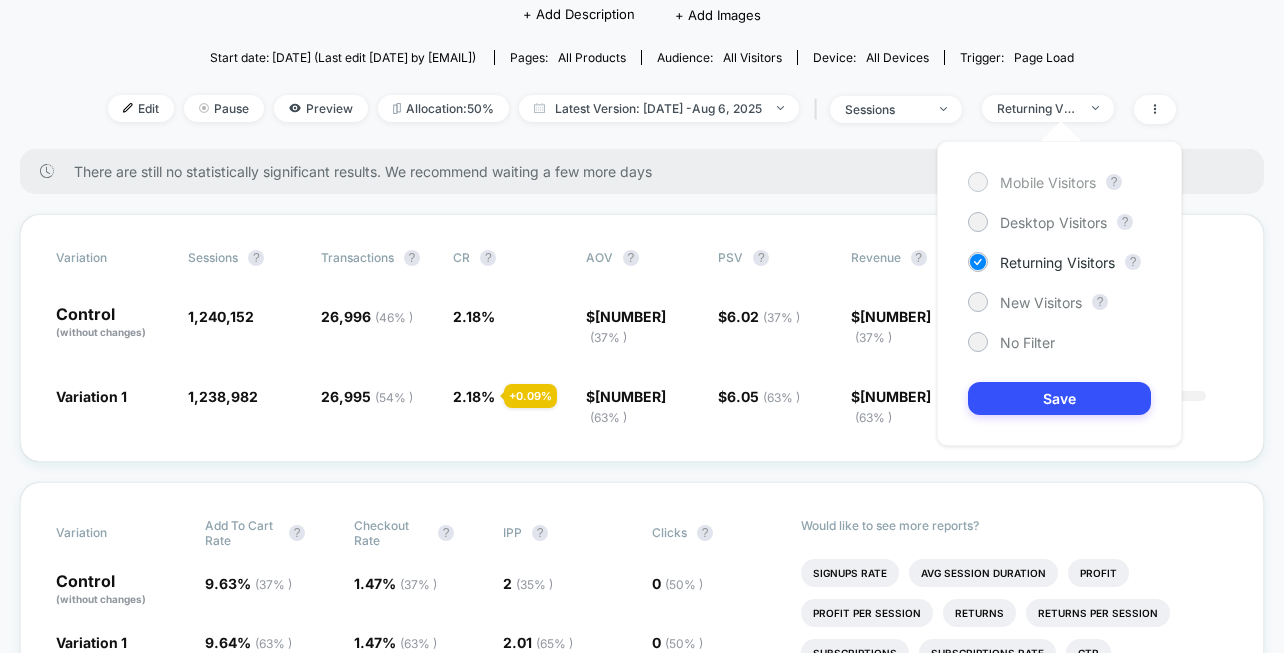 click on "Mobile Visitors" at bounding box center [1048, 182] 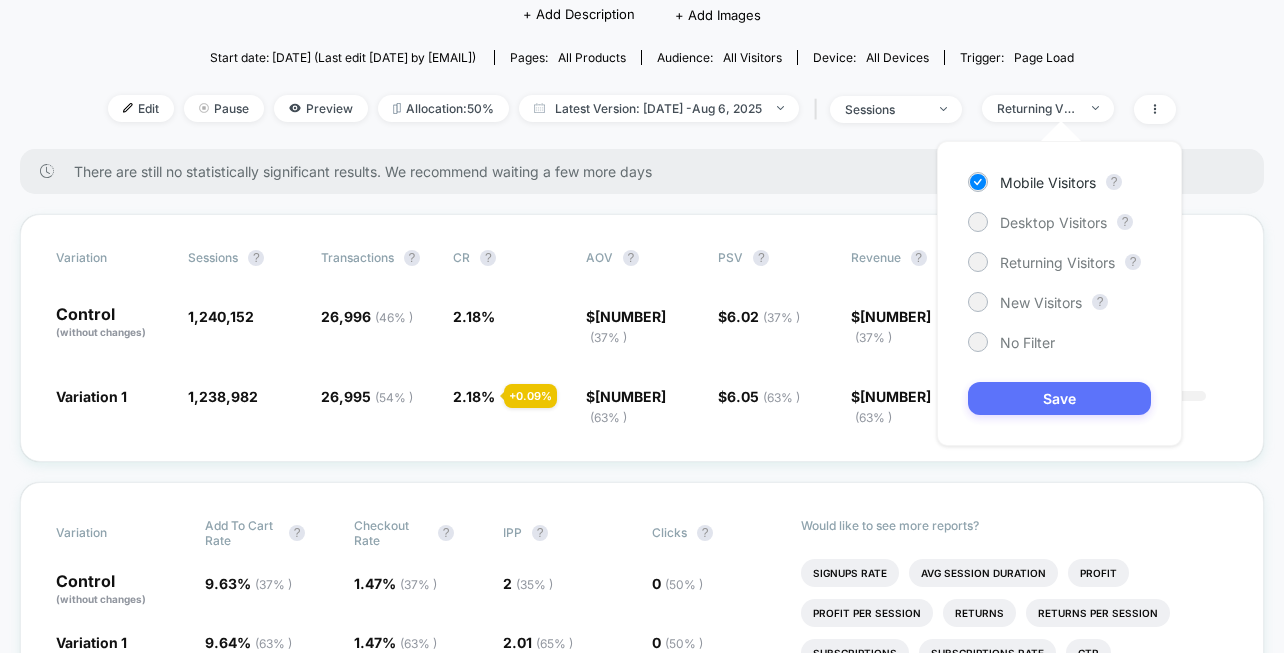 click on "Save" at bounding box center [1059, 398] 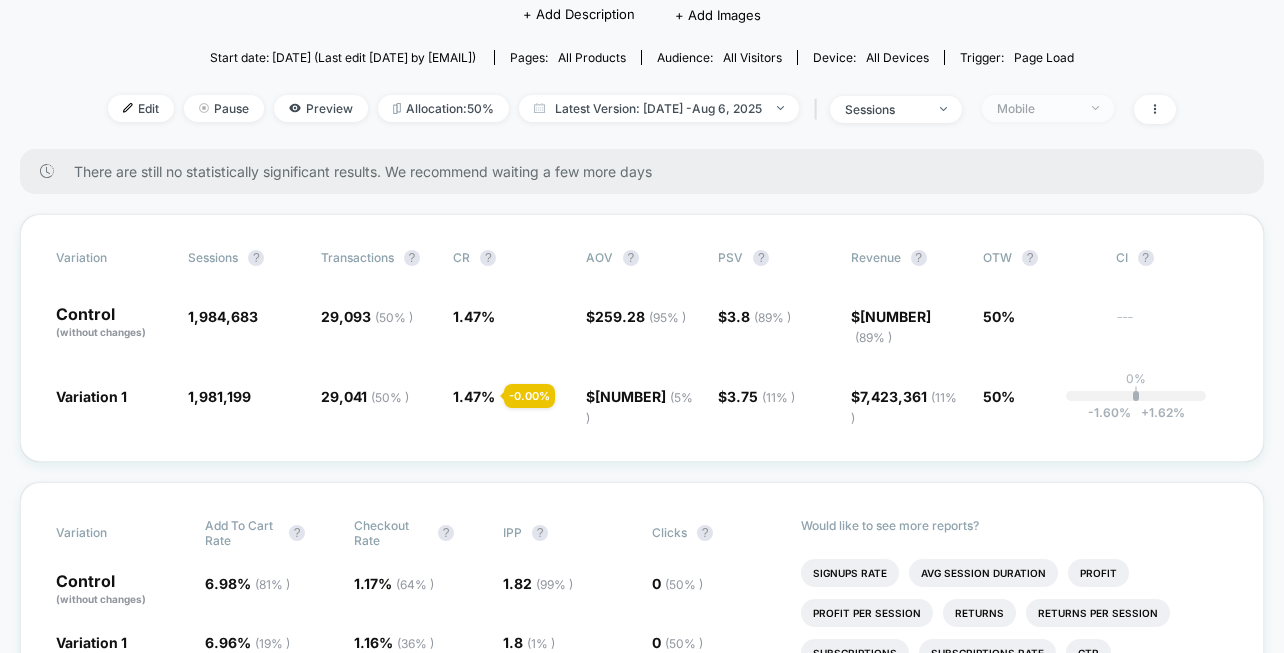 click on "Mobile" at bounding box center (1037, 108) 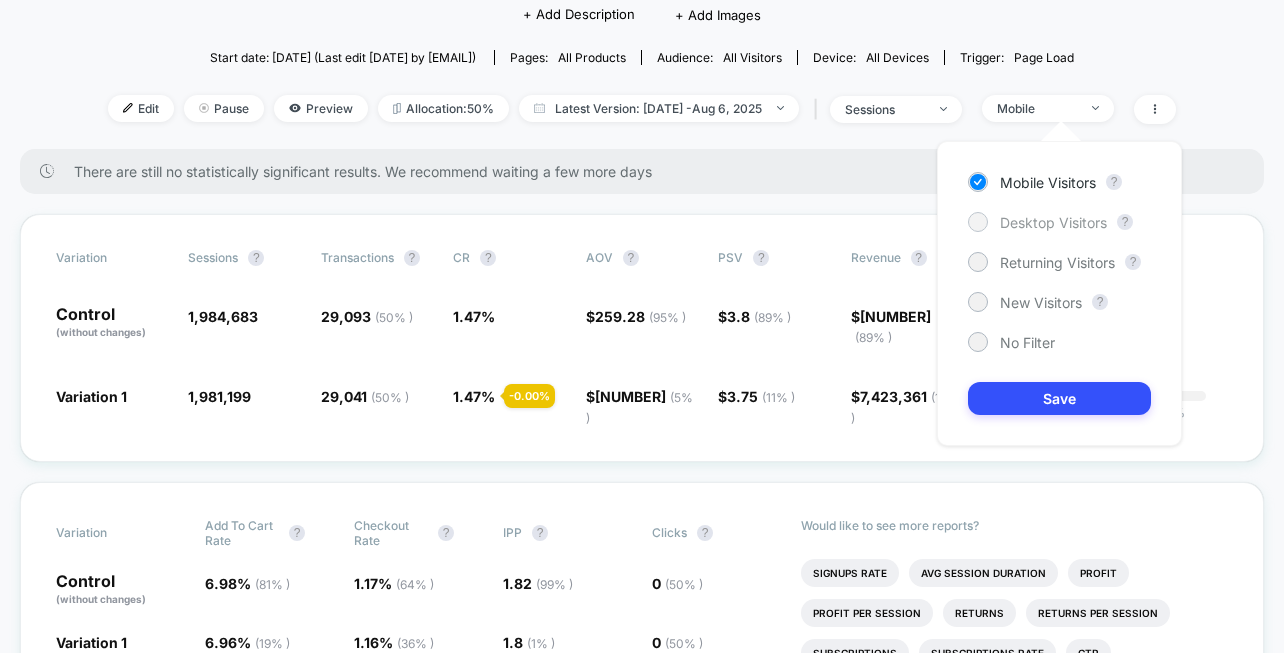 click on "Desktop Visitors" at bounding box center (1053, 222) 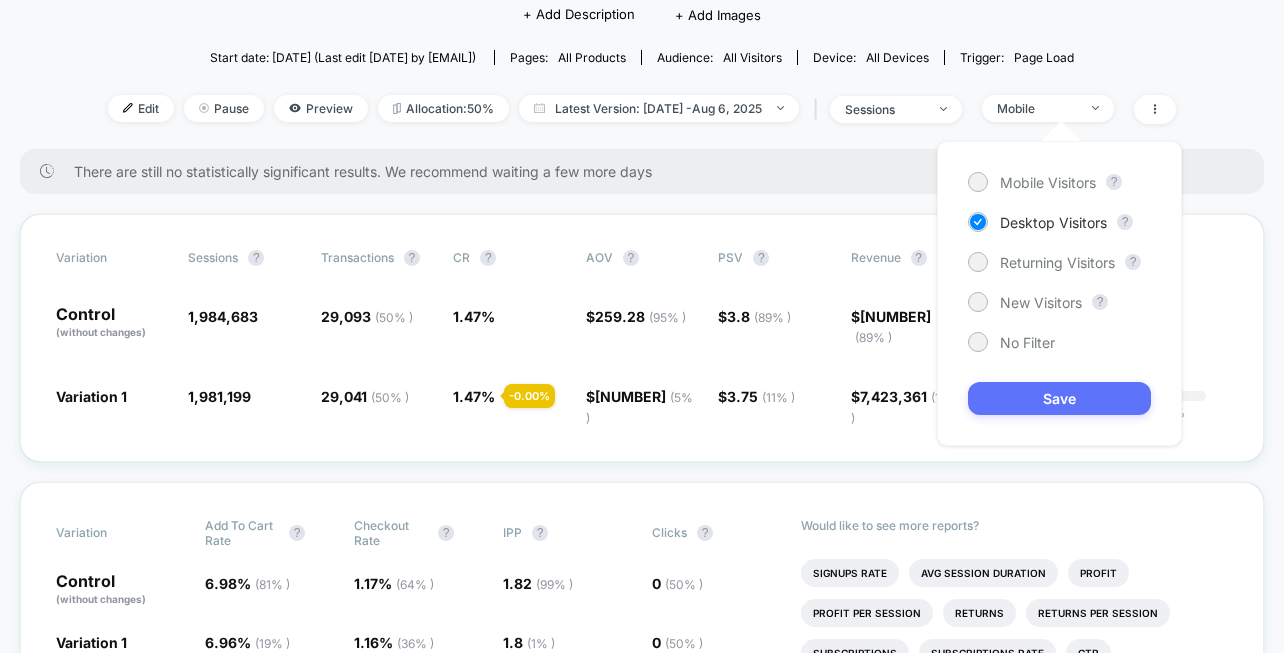 click on "Save" at bounding box center (1059, 398) 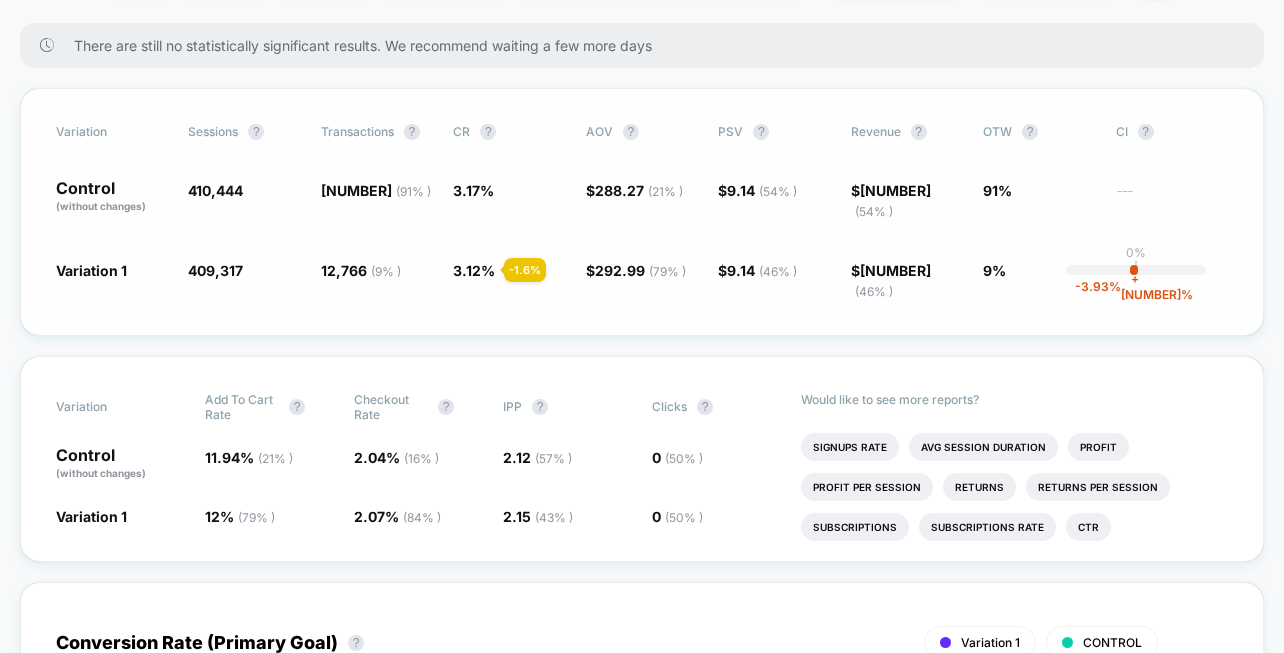 scroll, scrollTop: 342, scrollLeft: 0, axis: vertical 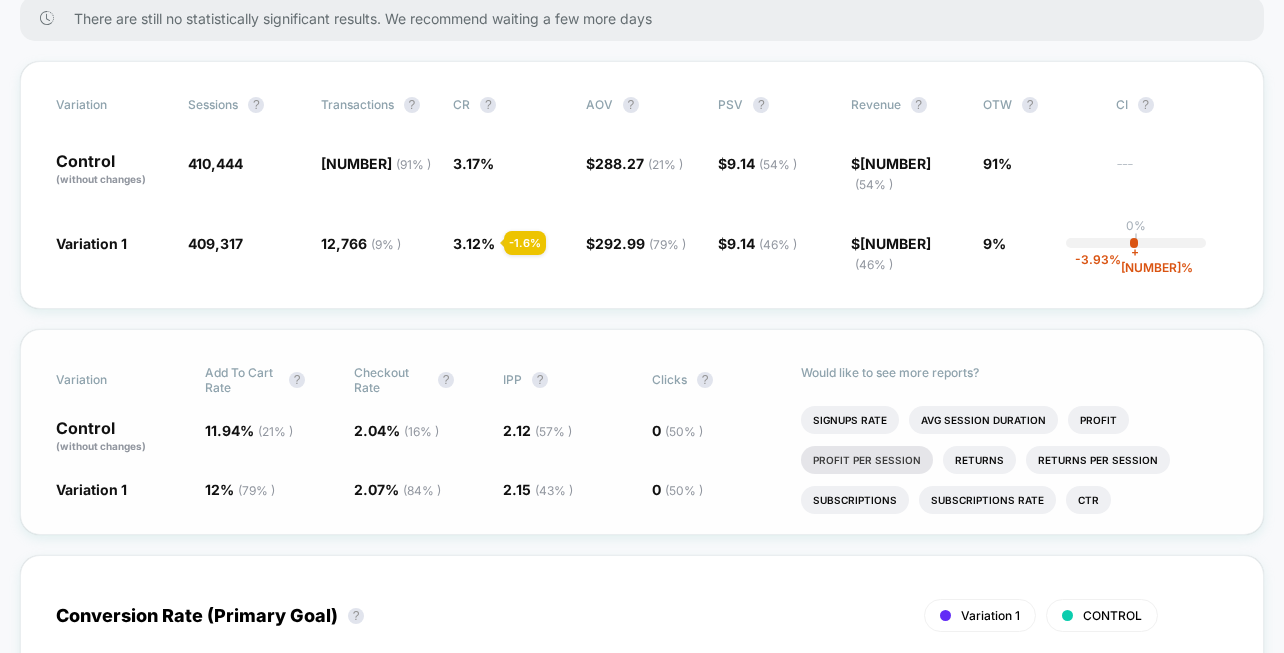 click on "Profit Per Session" at bounding box center (867, 460) 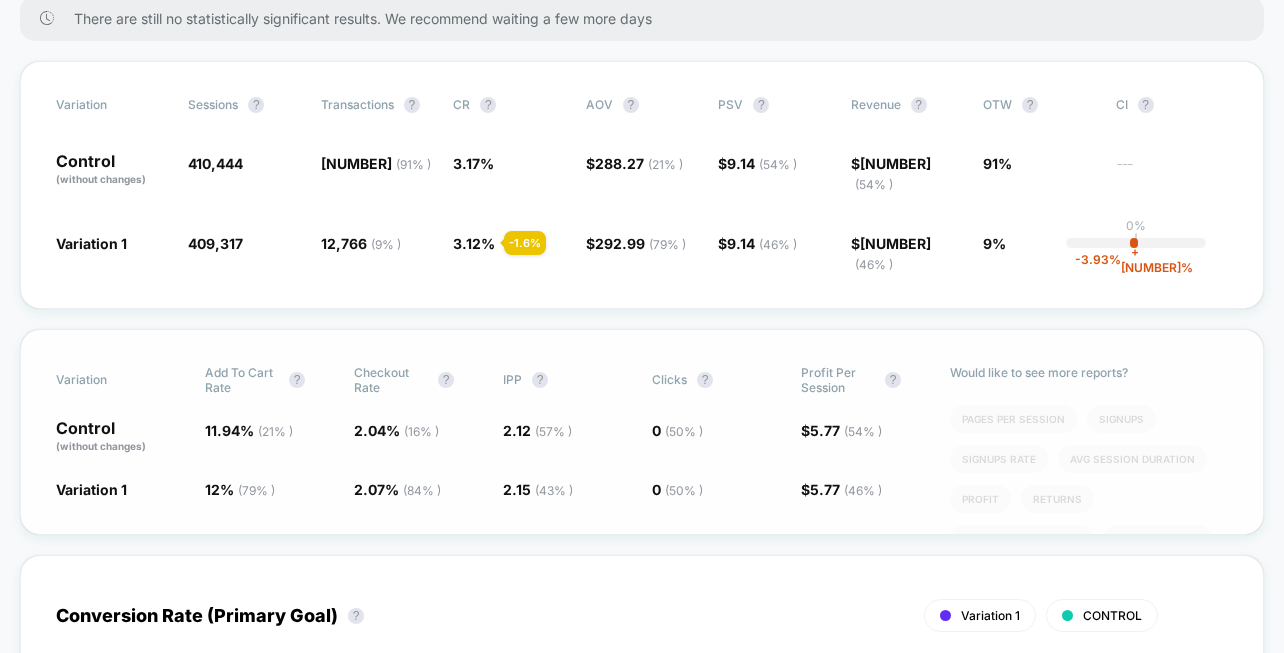 scroll, scrollTop: 75, scrollLeft: 0, axis: vertical 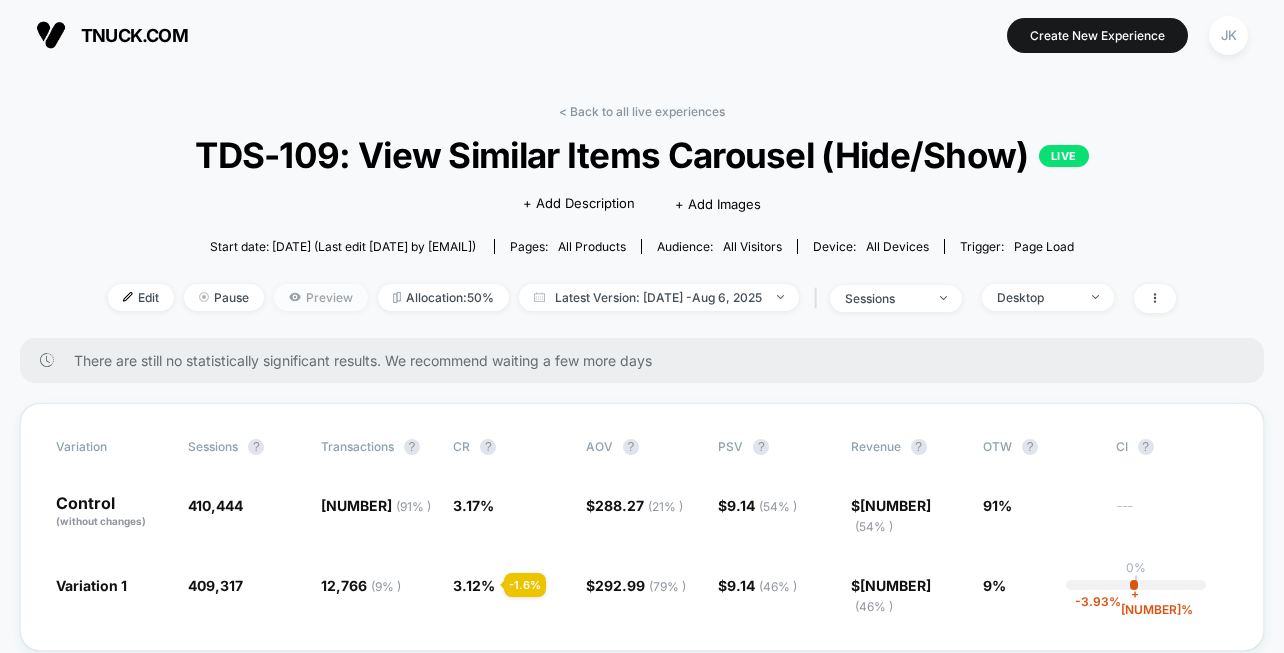 click on "Preview" at bounding box center (321, 297) 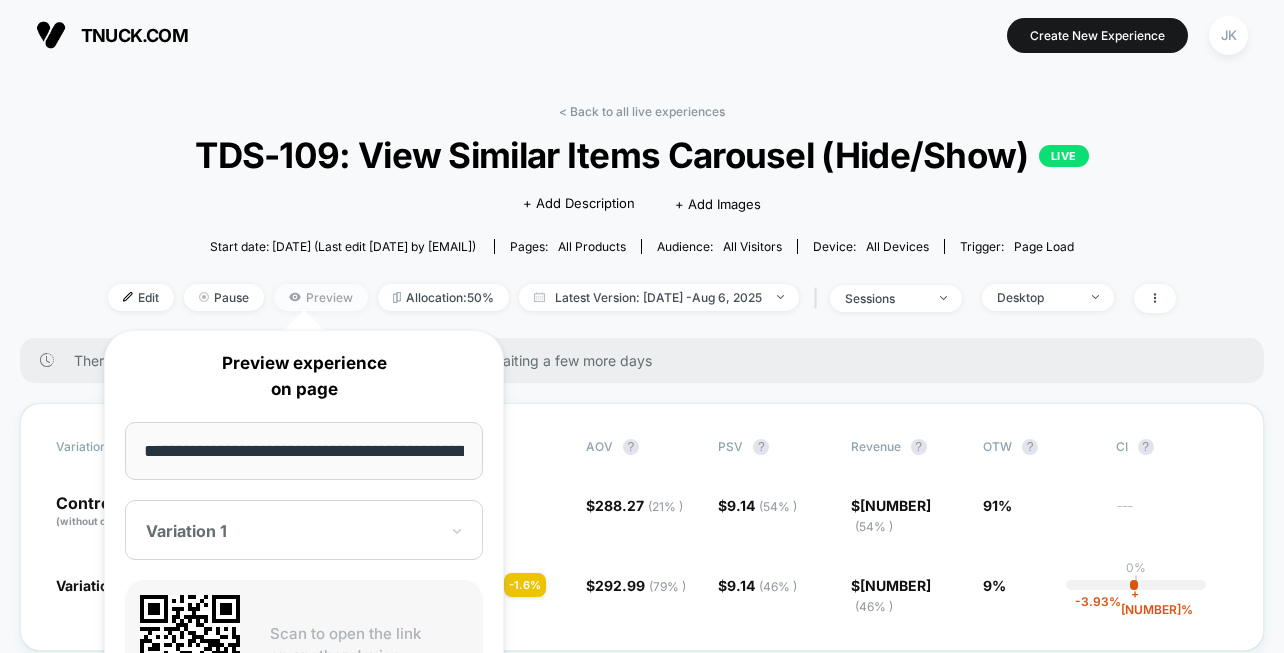 scroll, scrollTop: 0, scrollLeft: 129, axis: horizontal 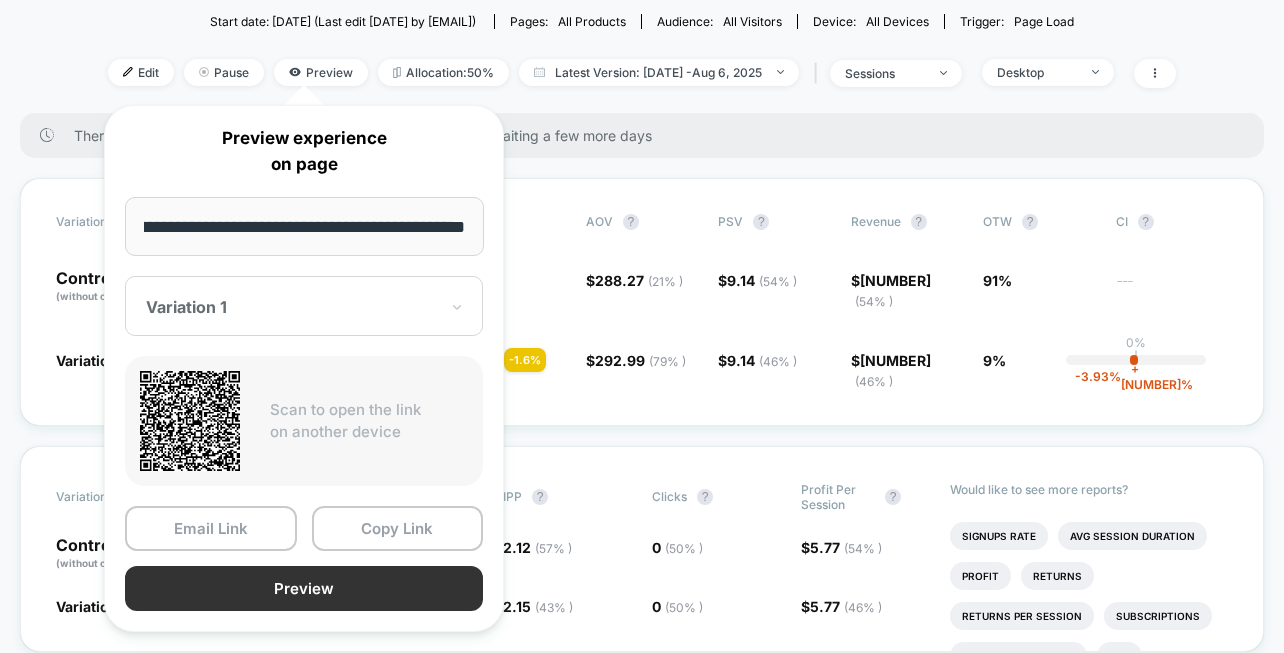 click on "Preview" at bounding box center (304, 588) 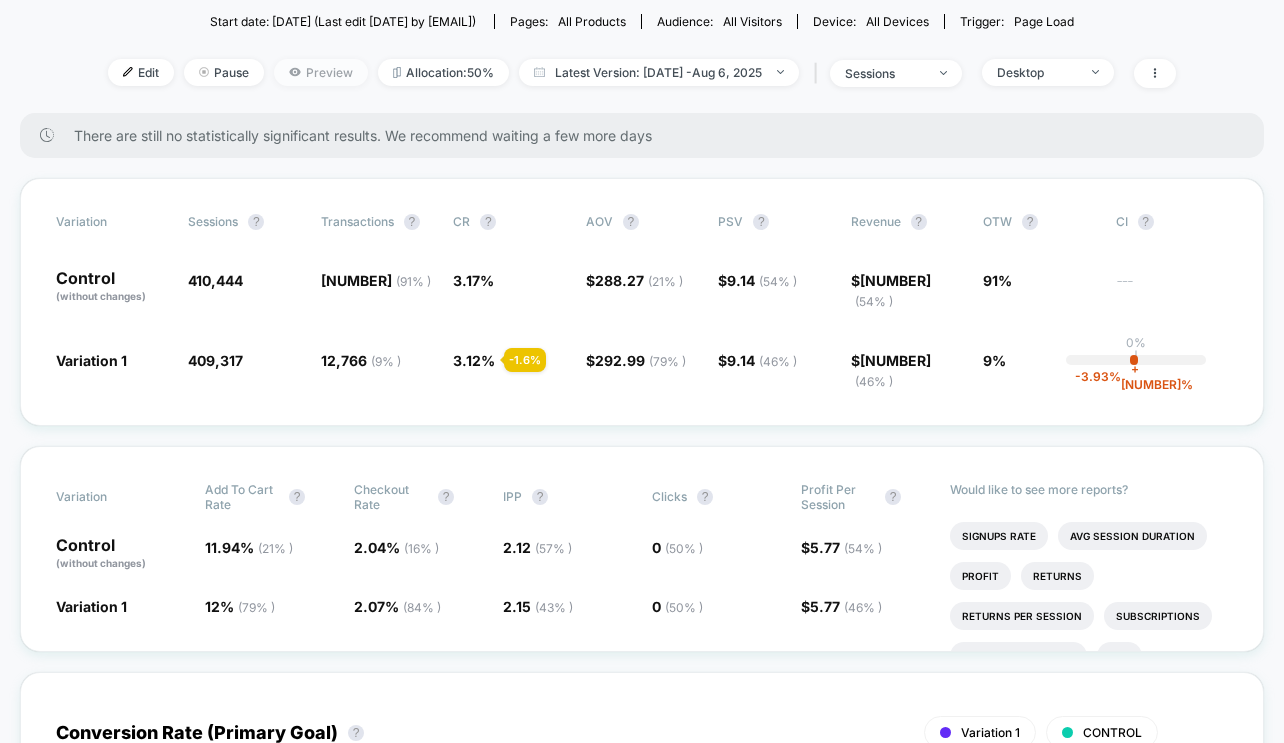 click on "Preview" at bounding box center [321, 72] 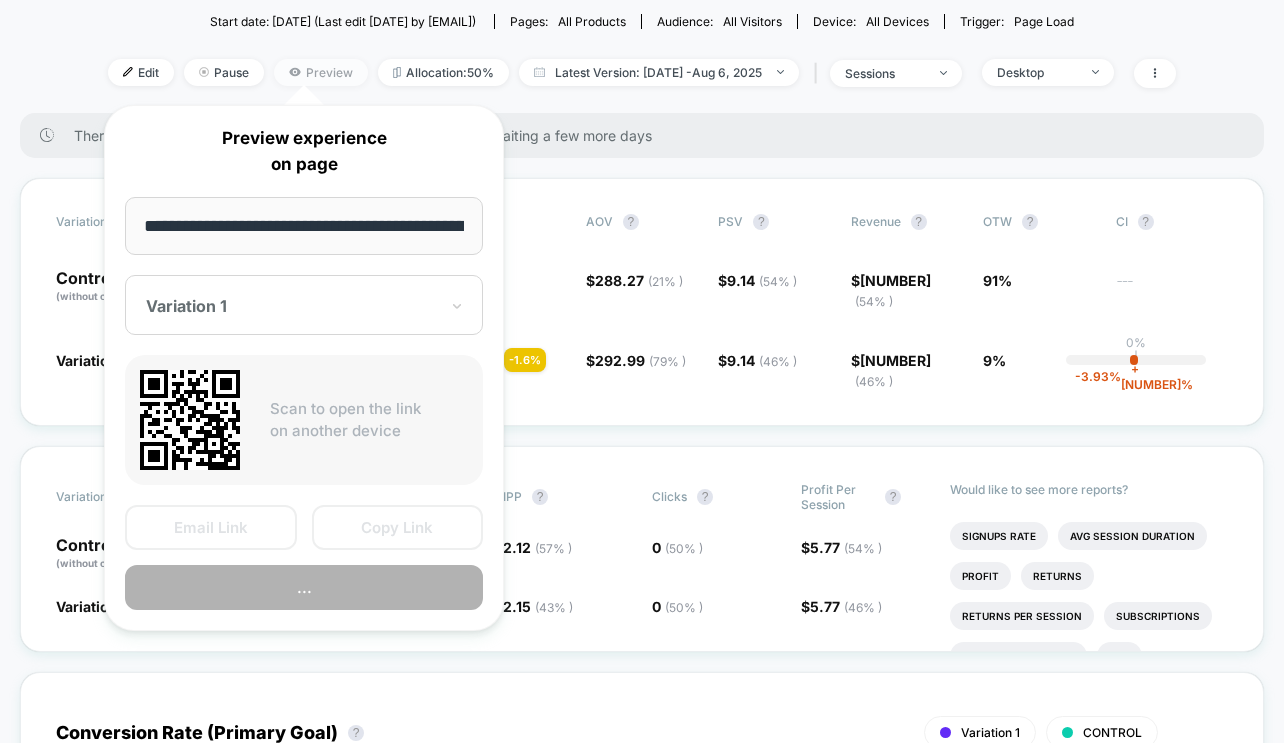 scroll, scrollTop: 0, scrollLeft: 129, axis: horizontal 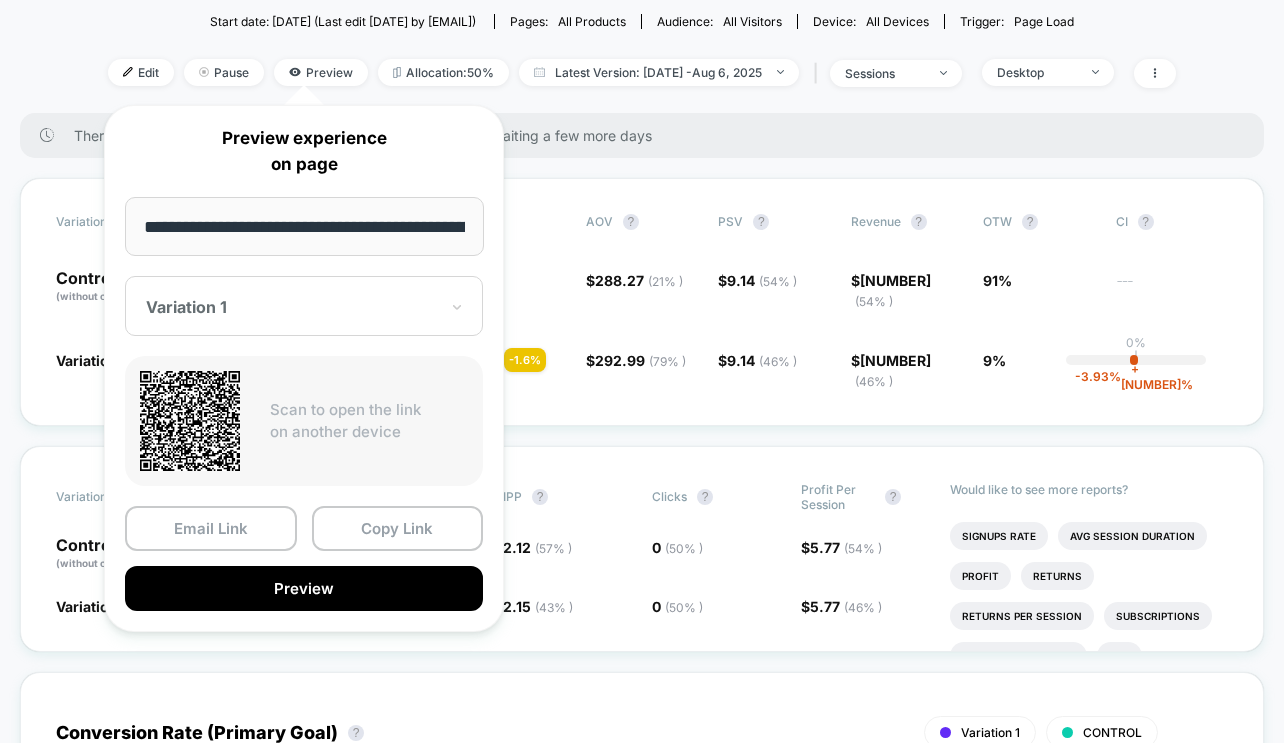 click at bounding box center (292, 307) 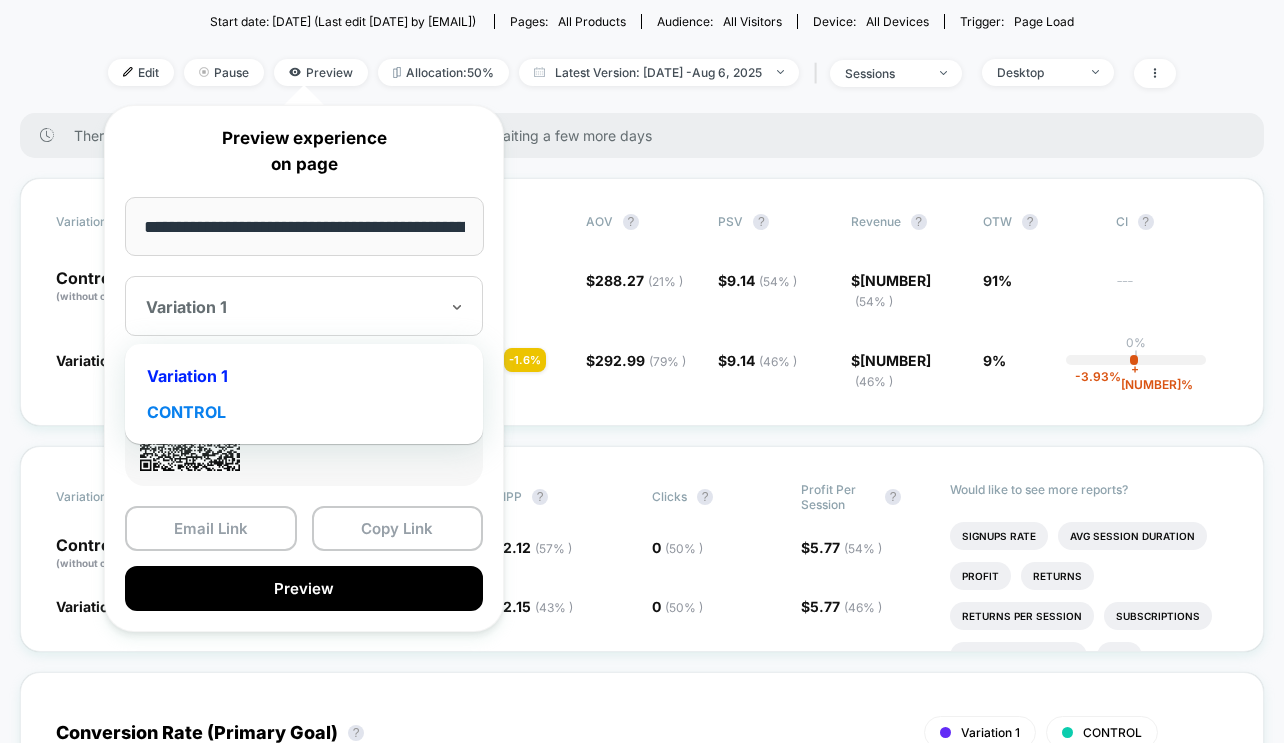 click on "CONTROL" at bounding box center [304, 412] 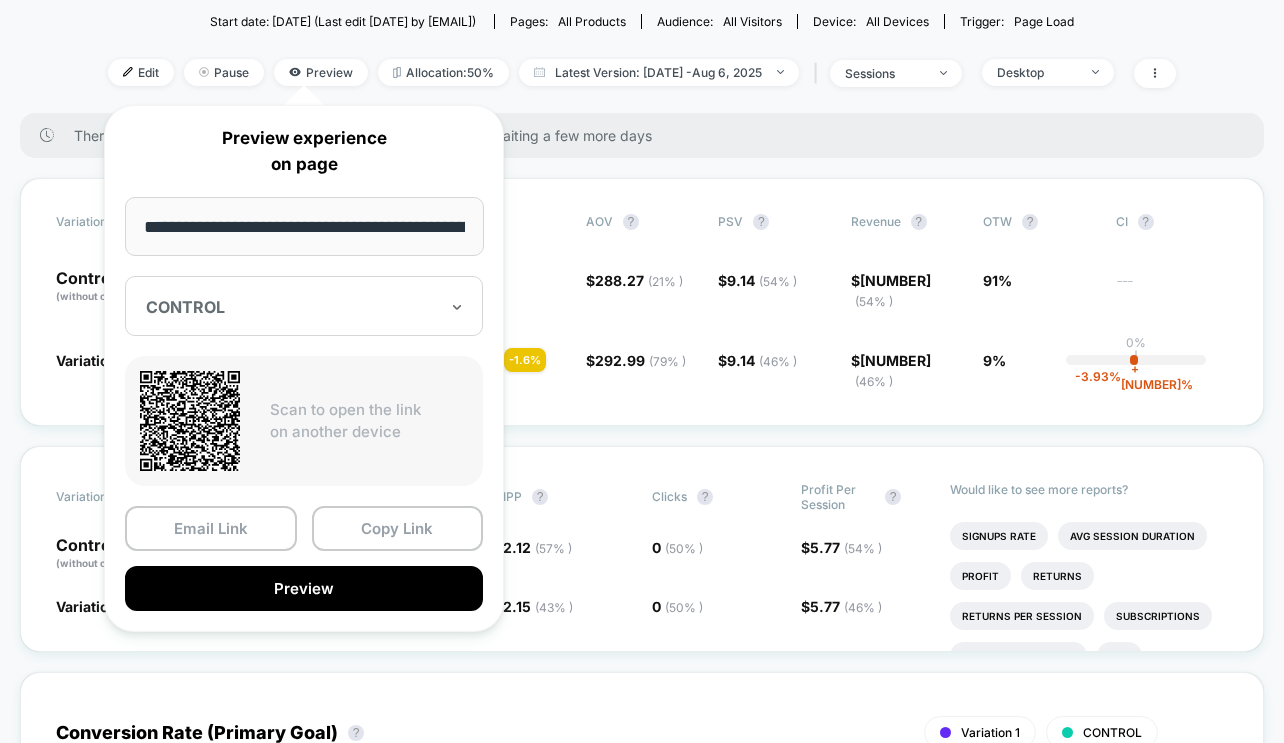 click on "< Back to all live experiences  TDS-109: View Similar Items Carousel (Hide/Show) LIVE Click to edit experience details + Add Description + Add Images Start date: [DATE] (Last edit [DATE] by [EMAIL]) Pages: all products Audience: All Visitors Device: all devices Trigger: Page Load Edit Pause  Preview Allocation:  50% Latest Version:     [DATE]    -    [DATE] |   sessions   Desktop There are still no statistically significant results. We recommend waiting a few more days Variation Sessions ? Transactions ? CR ? AOV ? PSV ? Revenue ? OTW ? CI ? Control (without changes) [NUMBER] [NUMBER] (  [PERCENT] % ) [PERCENT] % $ [NUMBER] (  [PERCENT] % ) $ [NUMBER] (  [PERCENT] % ) $ [NUMBER] (  [PERCENT] % ) [PERCENT]% --- Variation 1 [NUMBER] - [PERCENT] % [NUMBER] (  [PERCENT] % ) - [PERCENT] % [PERCENT] % - [PERCENT] % $ [NUMBER] (  [PERCENT] % ) + [PERCENT] % $ [NUMBER] (  [PERCENT] % ) + [PERCENT] % $ [NUMBER] (  [PERCENT] % ) + [PERCENT] % [PERCENT]% [PERCENT]% | -[PERCENT] % + [PERCENT] % Variation Add To Cart Rate ? Checkout Rate ? IPP ? Clicks ? Profit Per Session ? Control (without changes) [PERCENT]% (  [PERCENT] % ) [PERCENT]% (  [PERCENT] % ) [NUMBER]" at bounding box center [642, 3504] 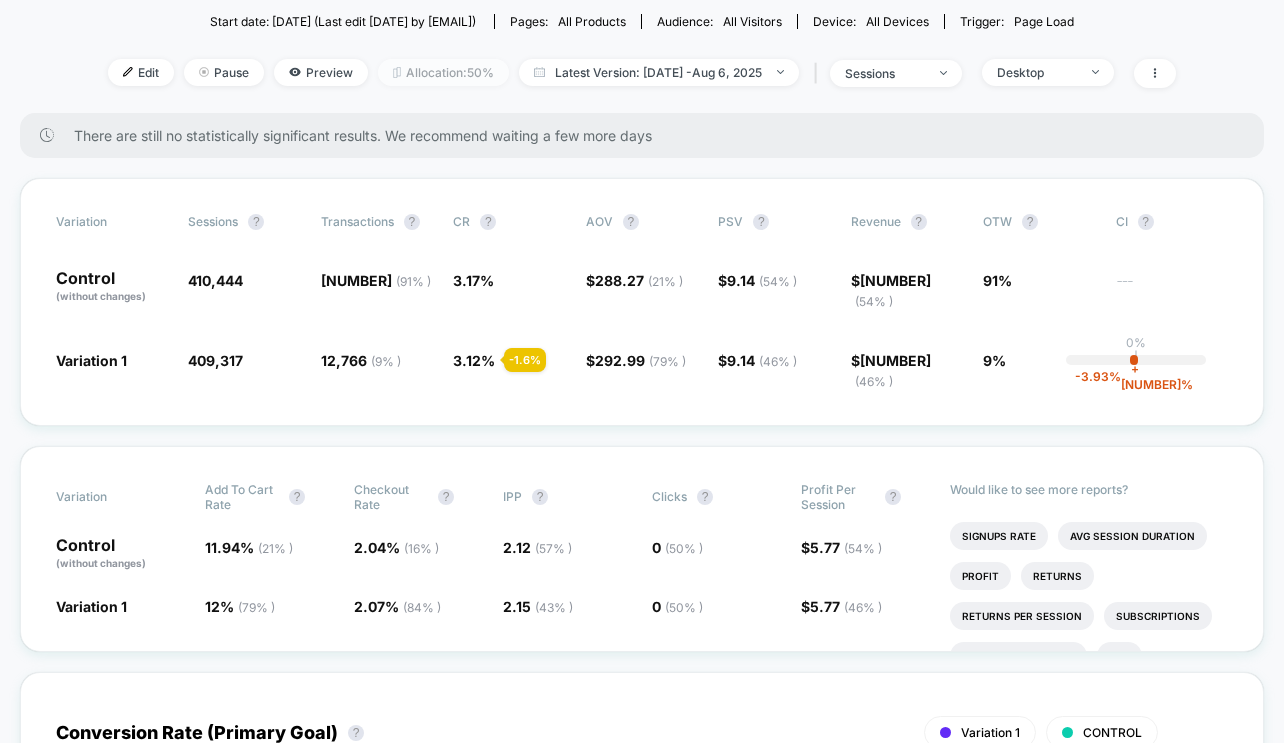 click on "Allocation:  50%" at bounding box center [443, 72] 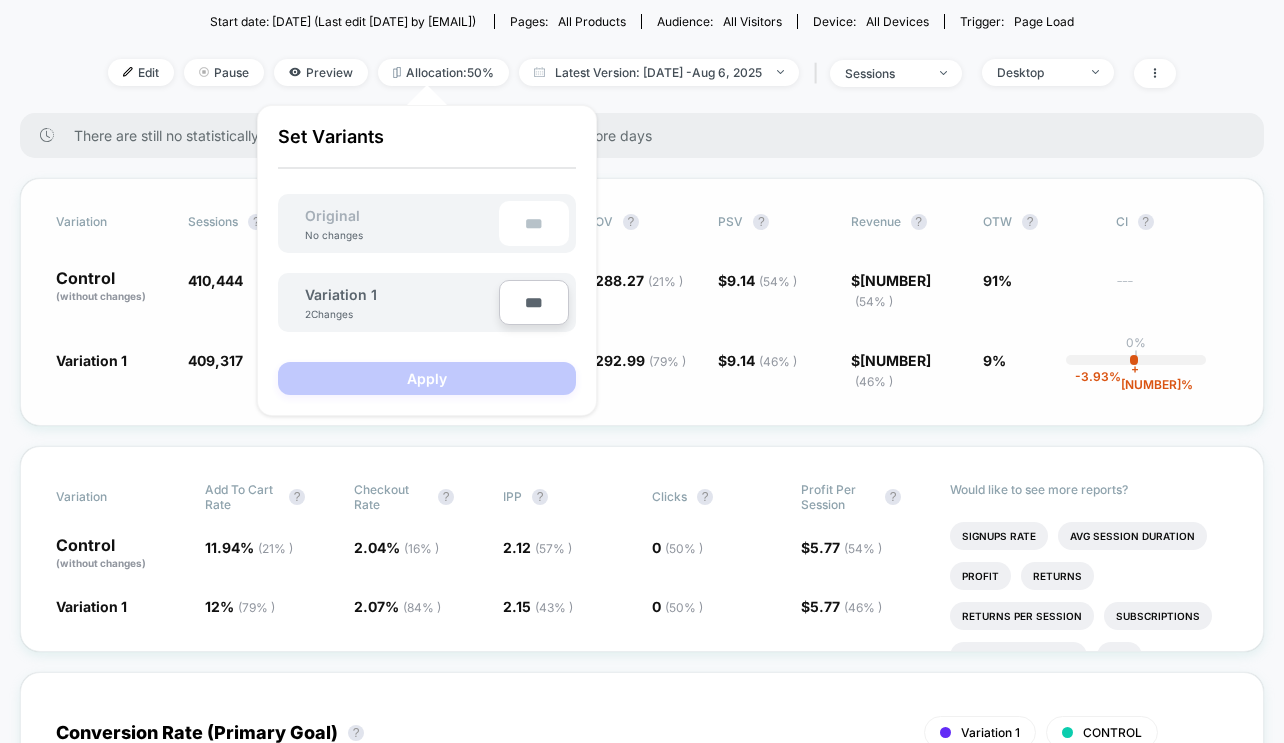 click on "Variation Sessions ? Transactions ? CR ? AOV ? PSV ? Revenue ? OTW ? CI ? Control (without changes) [NUMBER] [NUMBER] (  [PERCENT] % ) [PERCENT] % $ [NUMBER] (  [PERCENT] % ) $ [NUMBER] (  [PERCENT] % ) $ [NUMBER] (  [PERCENT] % ) [PERCENT]% --- Variation 1 [NUMBER] - [PERCENT] % [NUMBER] (  [PERCENT] % ) - [PERCENT] % [PERCENT] % - [PERCENT] % $ [NUMBER] (  [PERCENT] % ) + [PERCENT] % $ [NUMBER] (  [PERCENT] % ) + [PERCENT] % $ [NUMBER] (  [PERCENT] % ) + [PERCENT] % [PERCENT]% [PERCENT]% | -[PERCENT] % + [PERCENT] %" at bounding box center (642, 302) 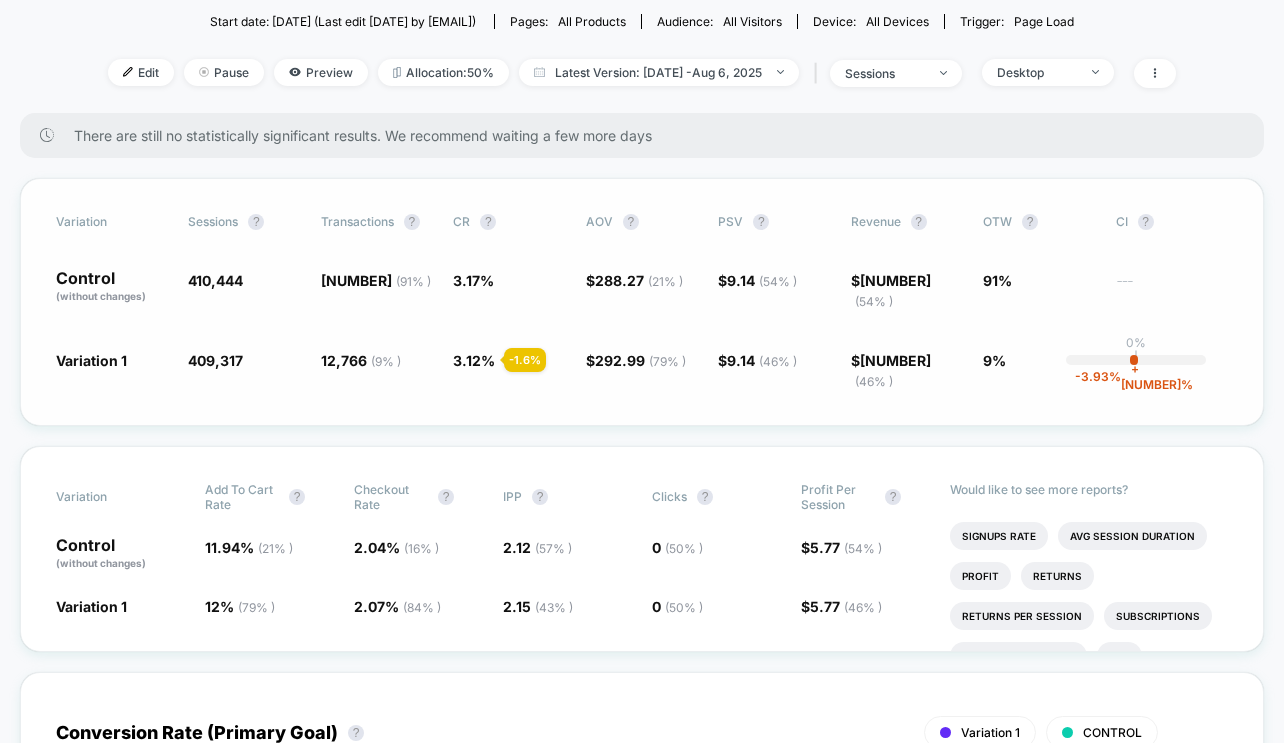 scroll, scrollTop: 0, scrollLeft: 0, axis: both 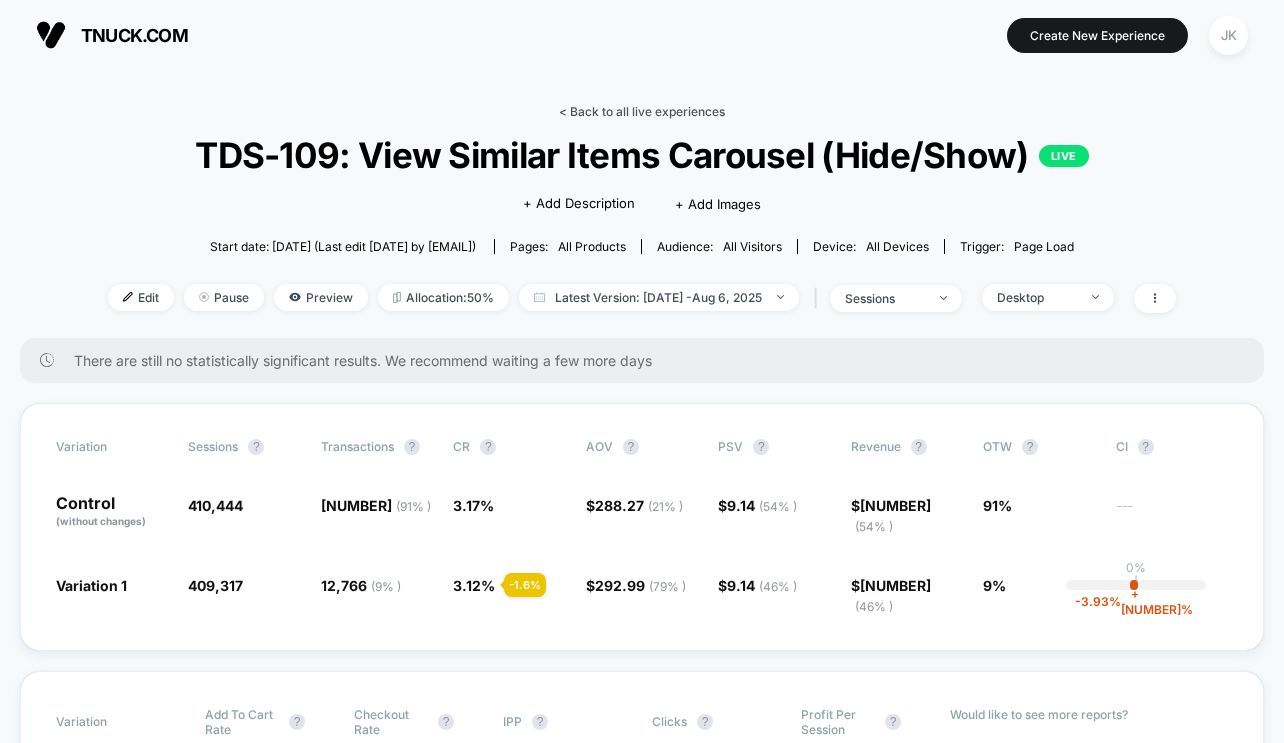 click on "< Back to all live experiences" at bounding box center (642, 111) 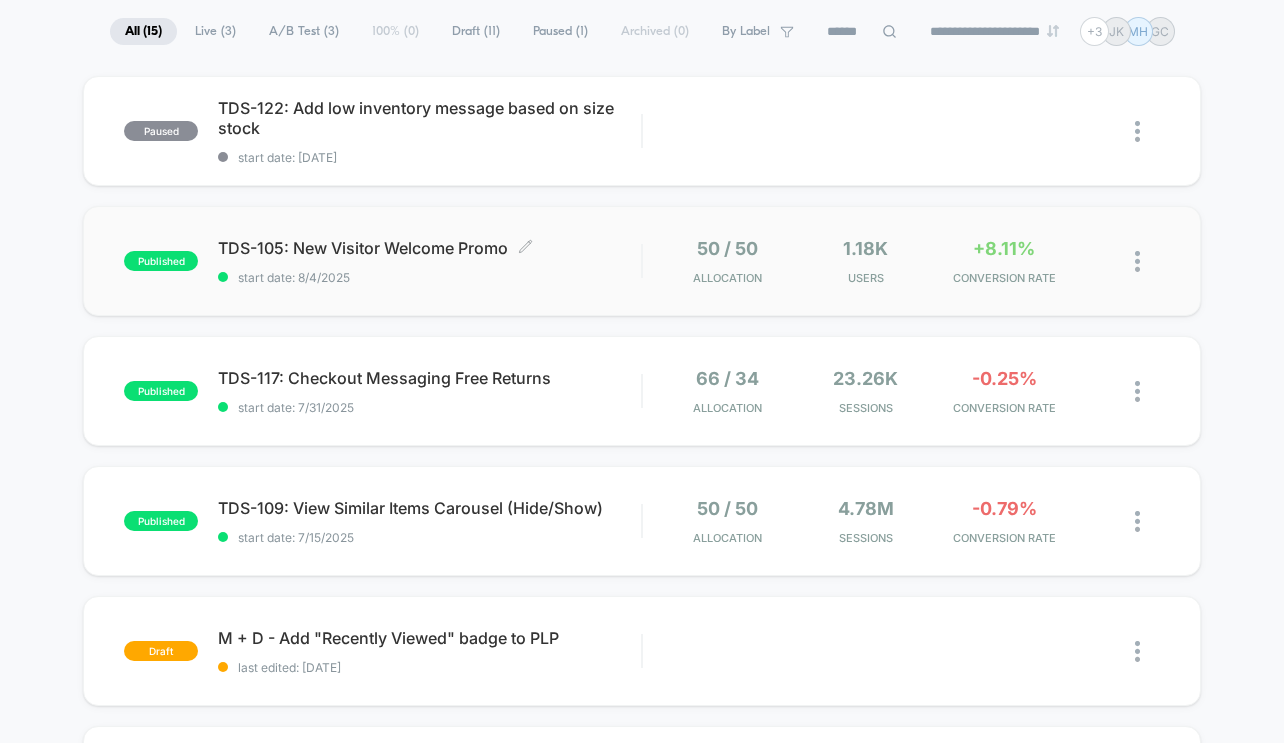 scroll, scrollTop: 179, scrollLeft: 0, axis: vertical 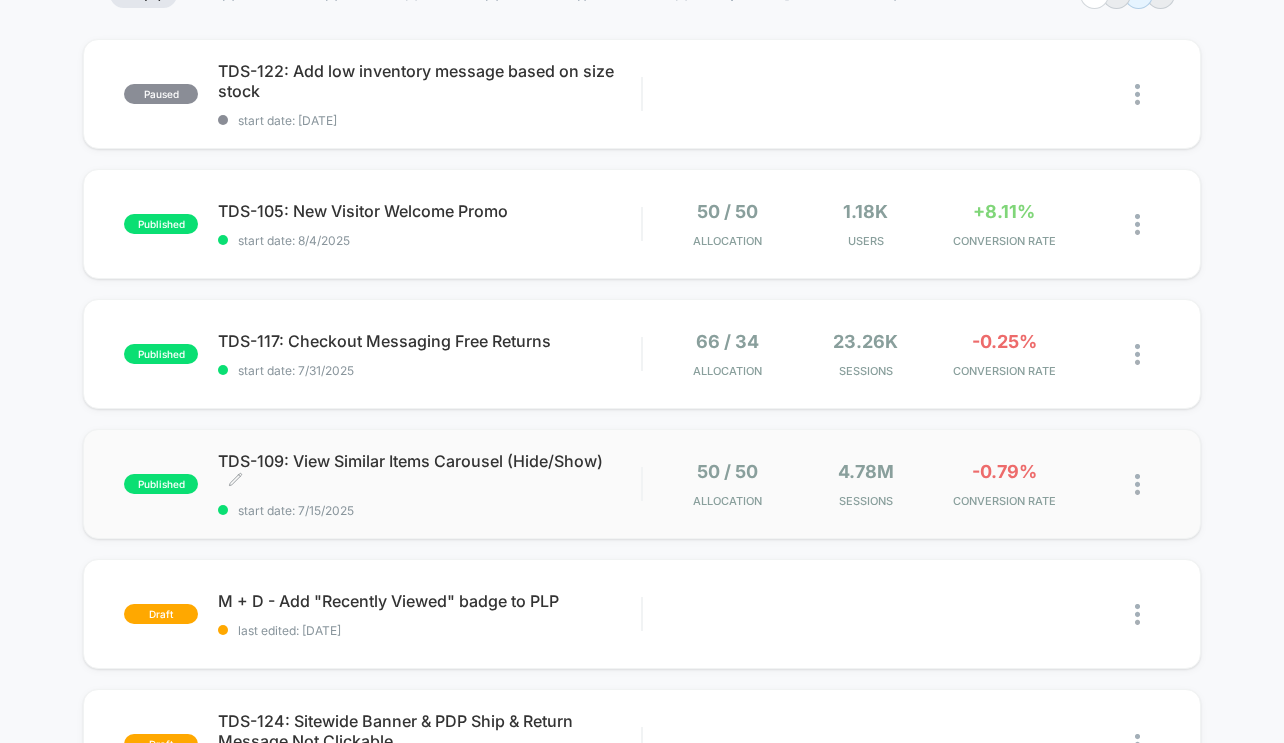 click on "start date: 7/15/2025" at bounding box center (429, 510) 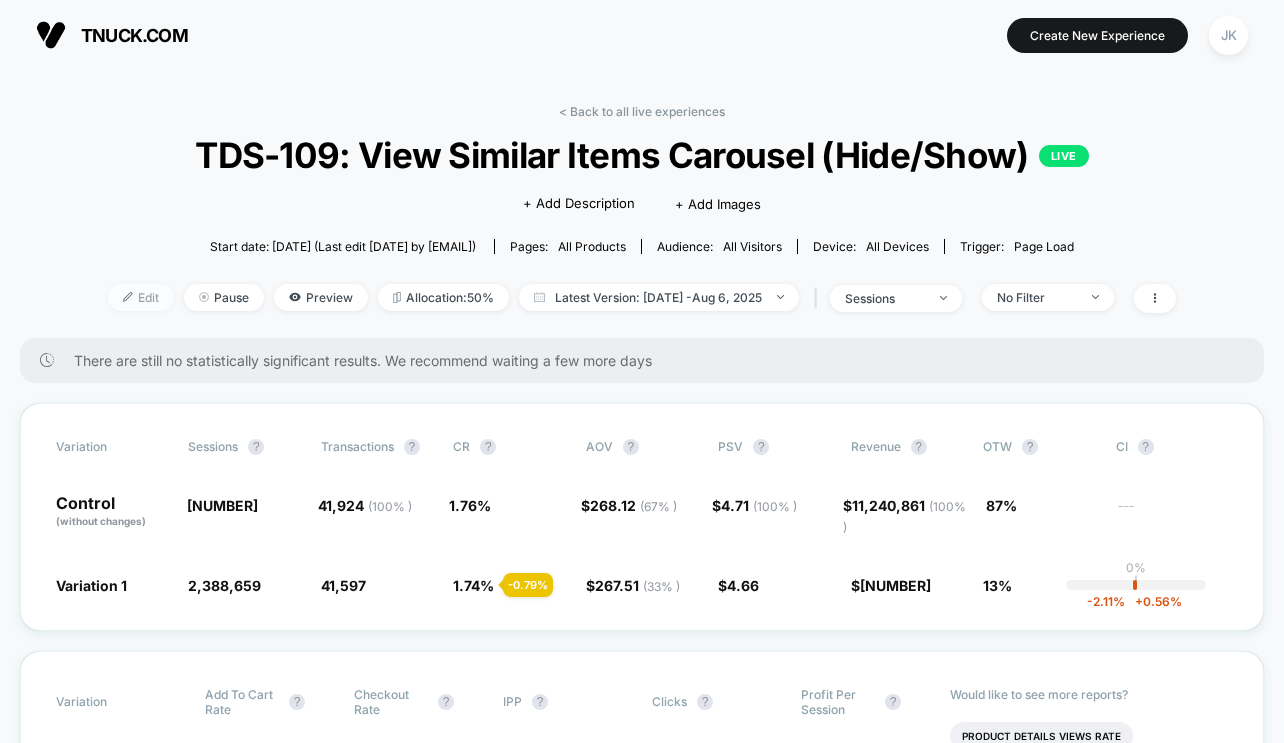 click on "Edit" at bounding box center [141, 297] 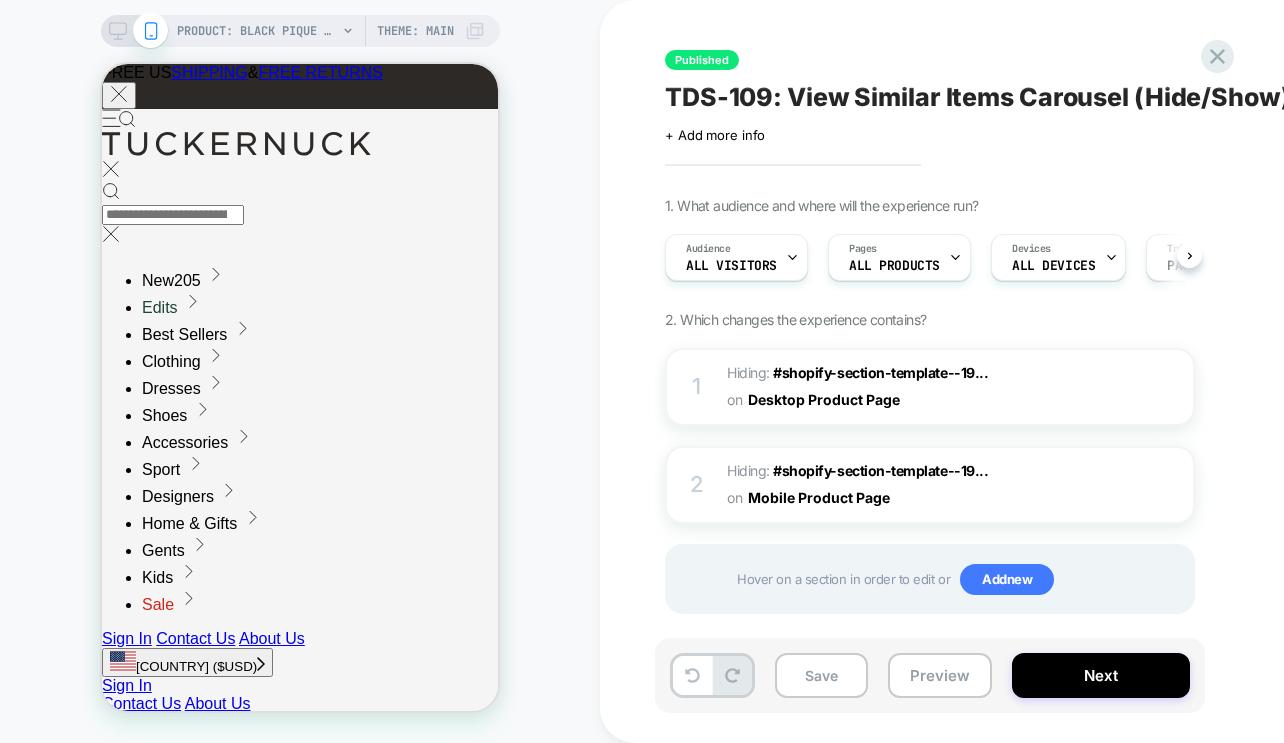 scroll, scrollTop: 0, scrollLeft: 0, axis: both 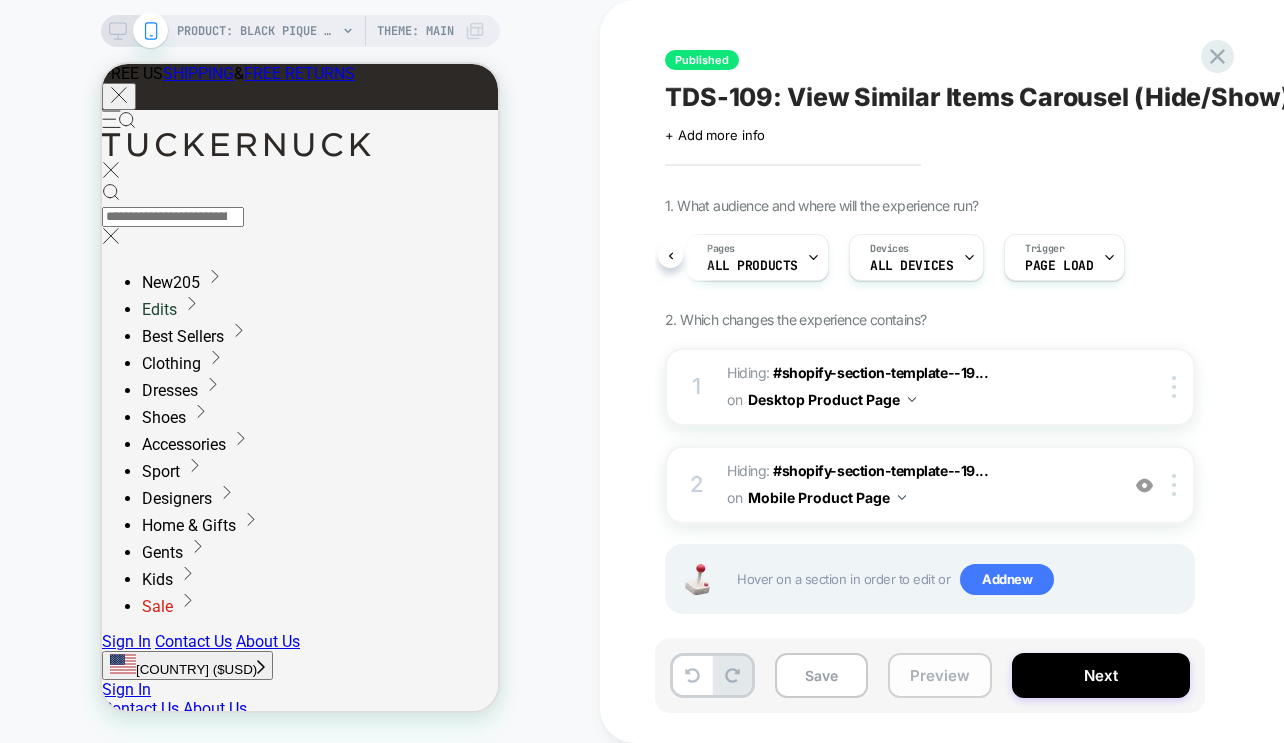 click on "Preview" at bounding box center (940, 675) 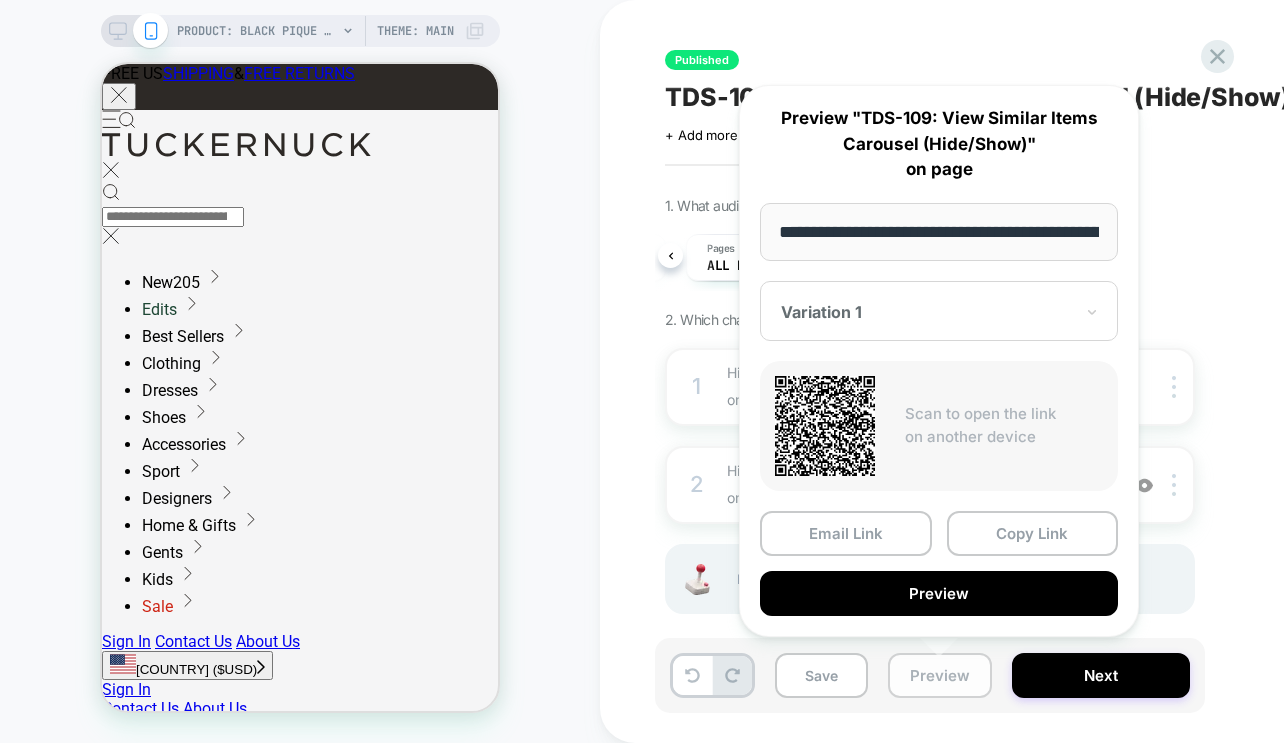 scroll, scrollTop: 0, scrollLeft: 296, axis: horizontal 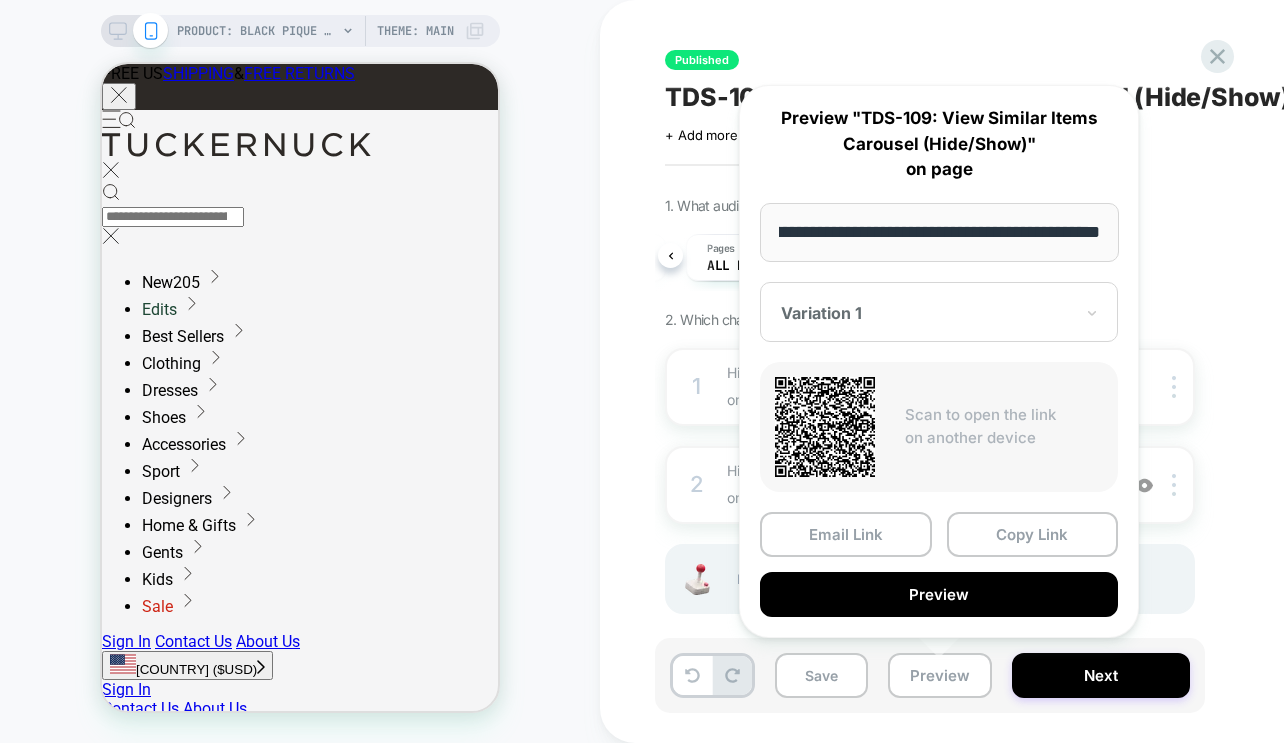 click at bounding box center (927, 313) 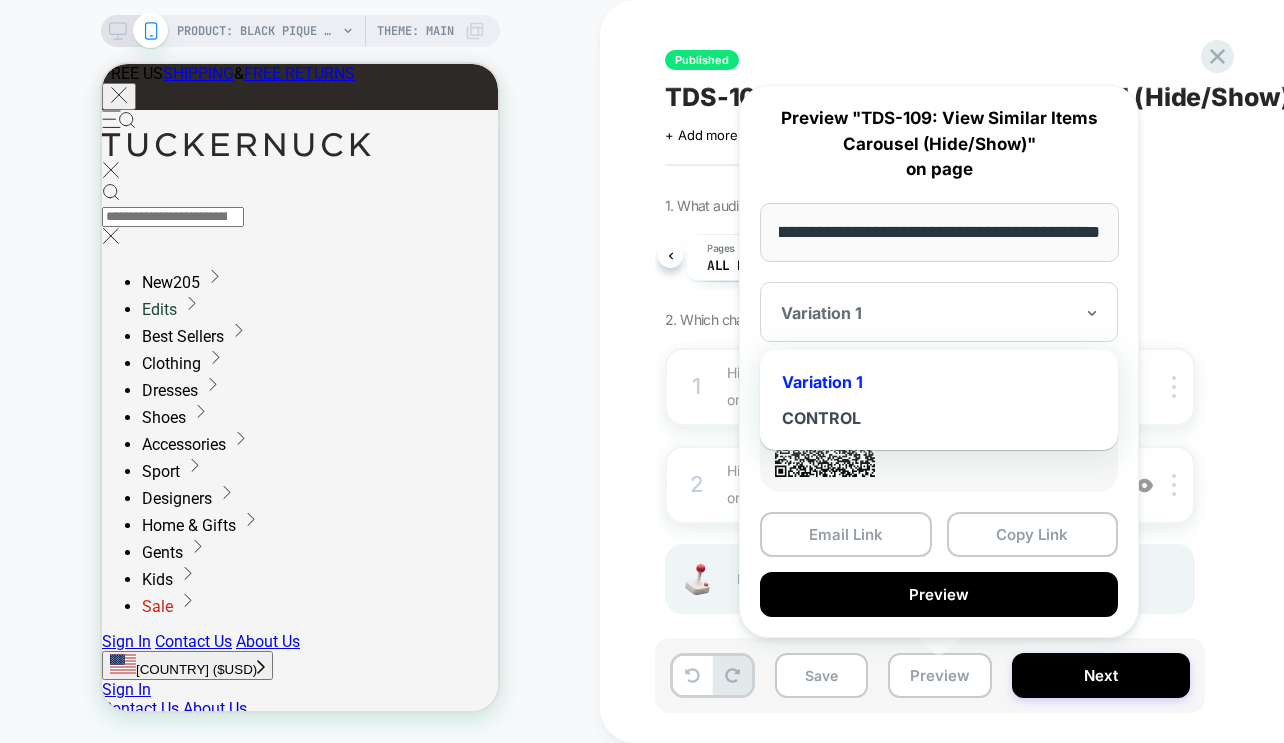 scroll, scrollTop: 0, scrollLeft: 0, axis: both 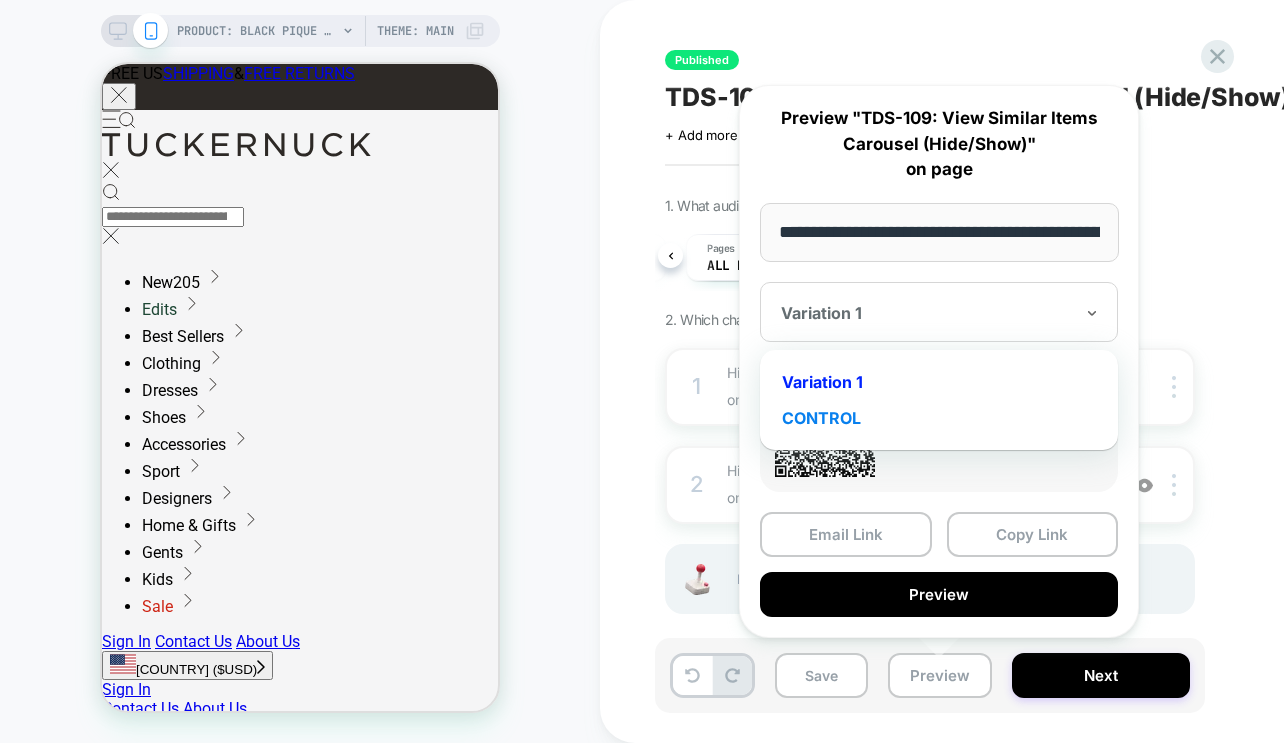 click on "CONTROL" at bounding box center [939, 418] 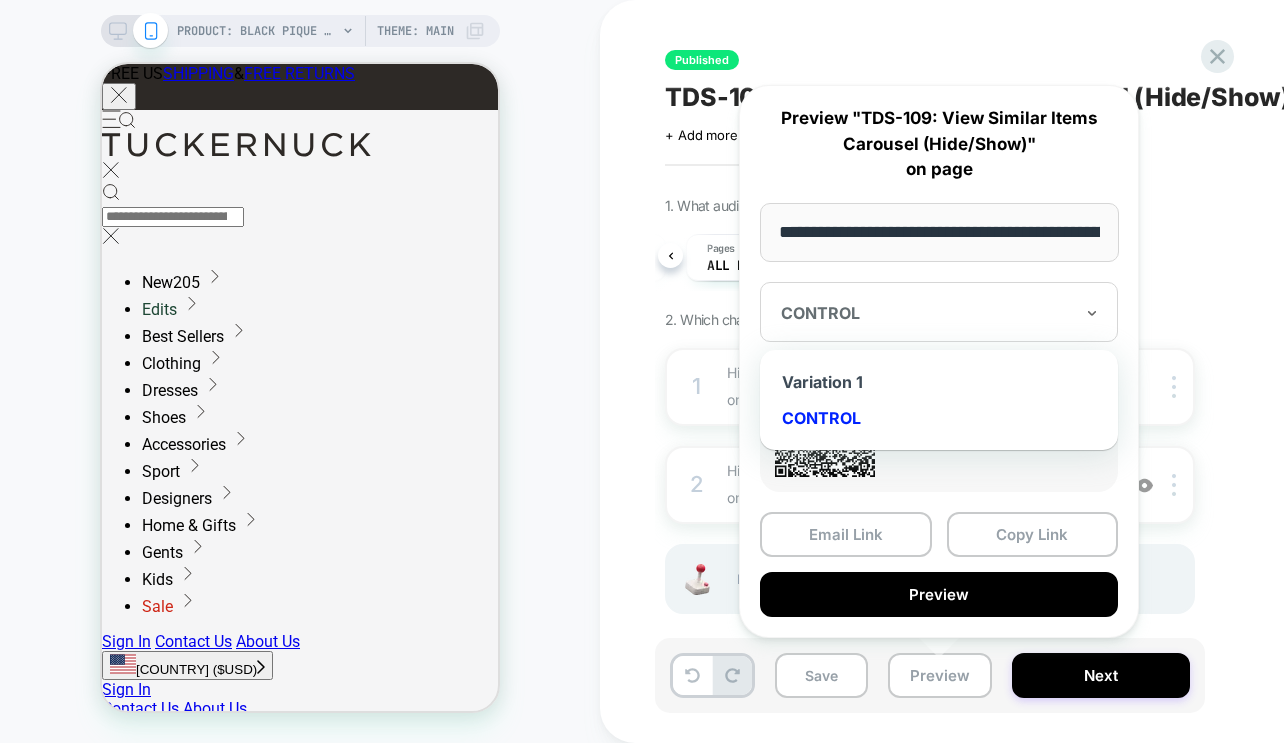 click at bounding box center (927, 313) 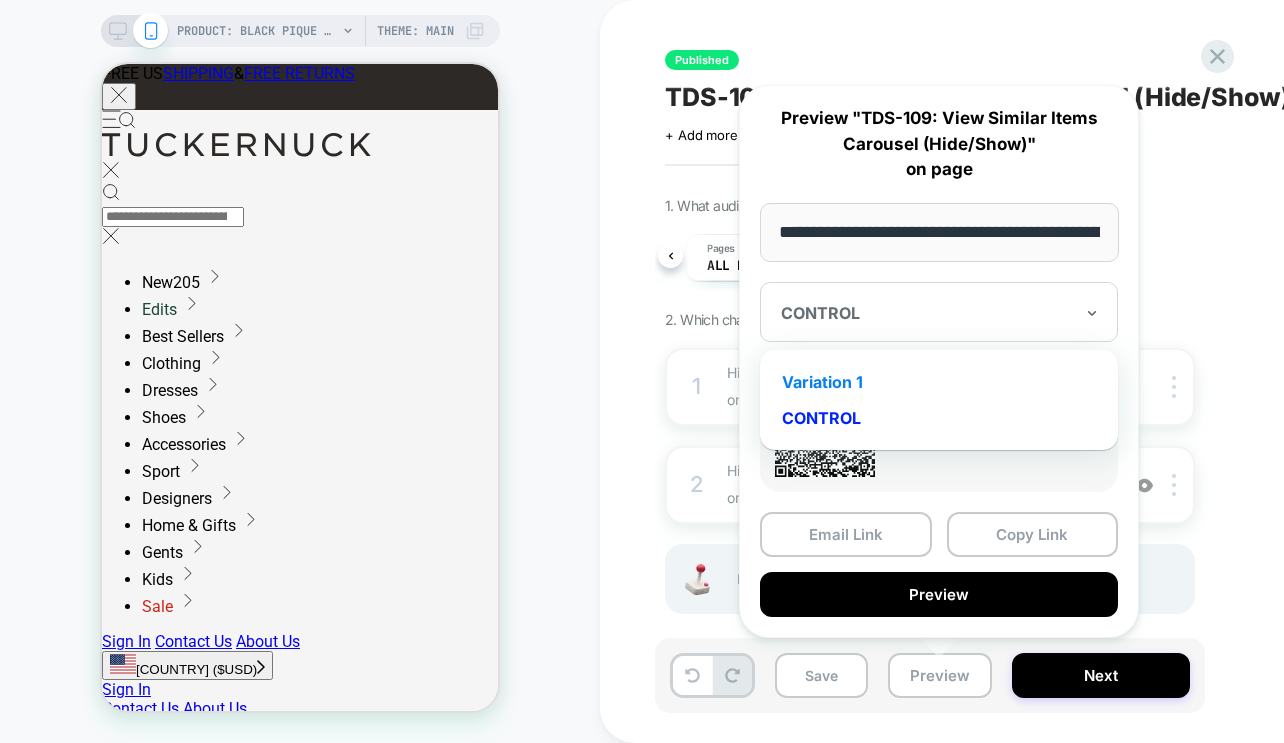 click on "Variation 1" at bounding box center [939, 382] 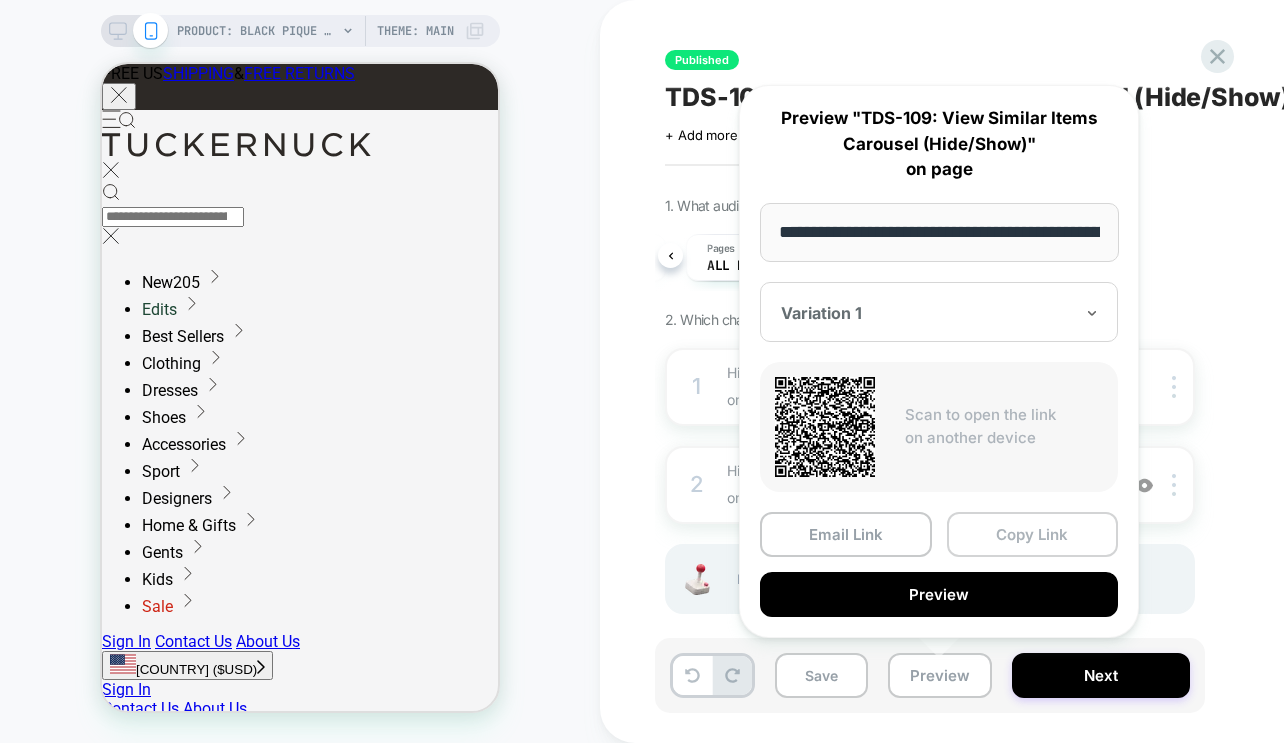 click on "Copy Link" at bounding box center [1033, 534] 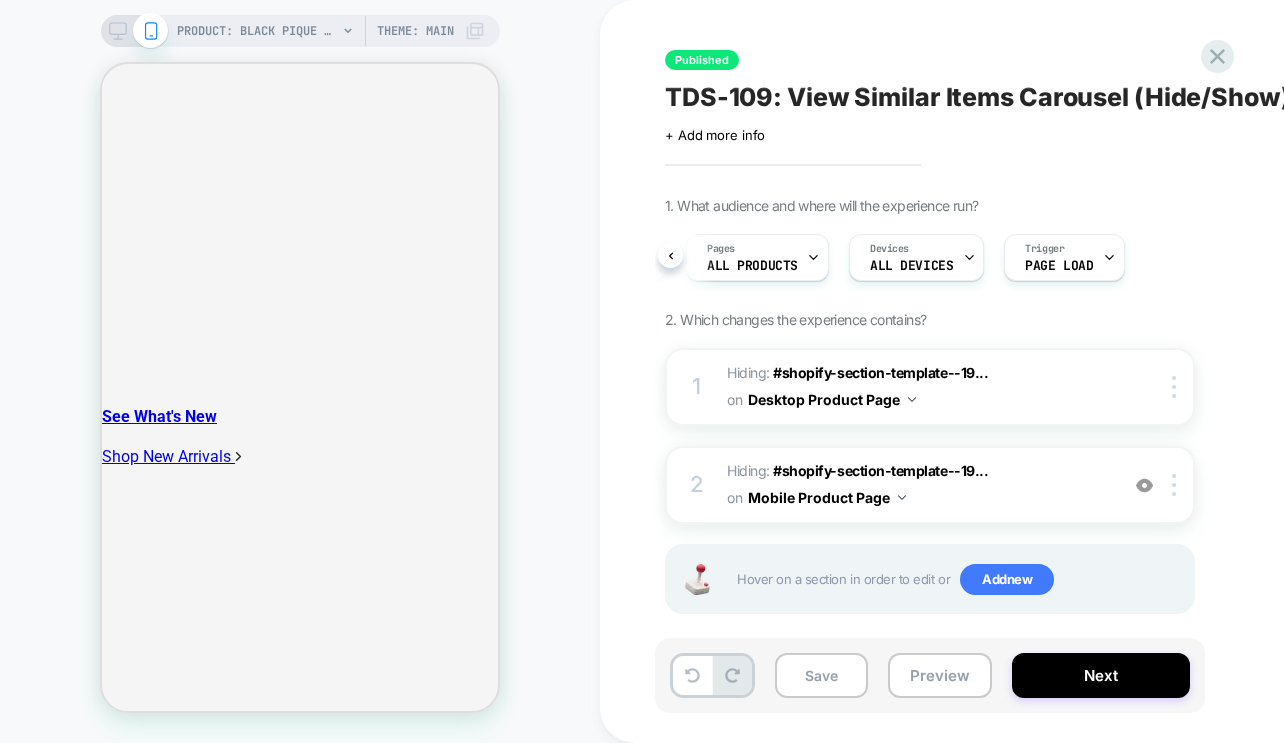 scroll, scrollTop: 1899, scrollLeft: 0, axis: vertical 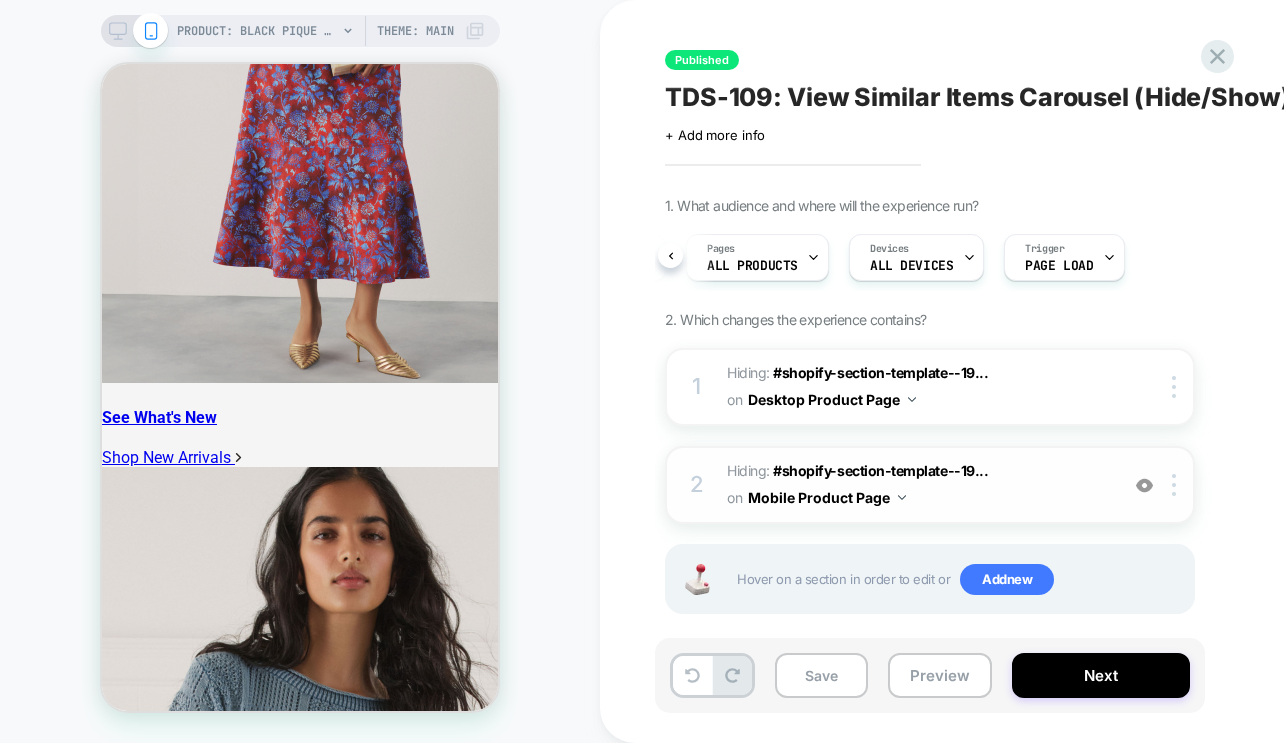 click at bounding box center [1144, 485] 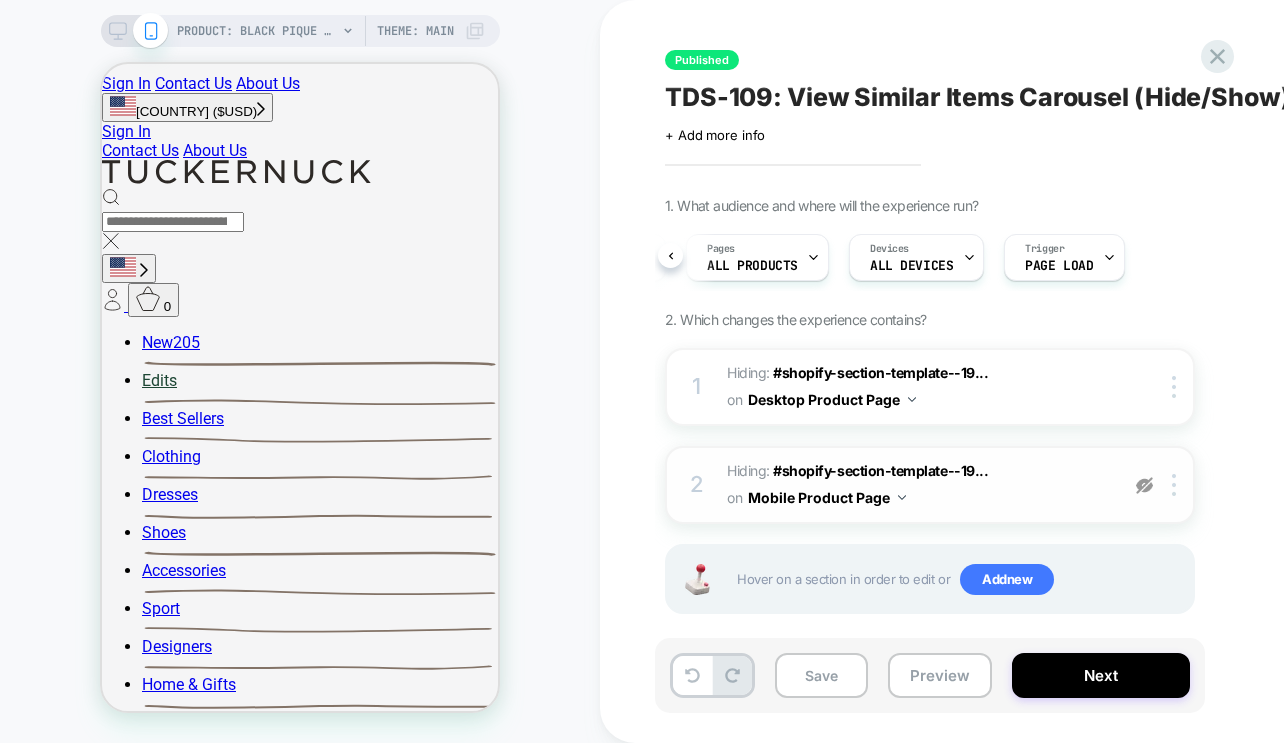 scroll, scrollTop: 541, scrollLeft: 0, axis: vertical 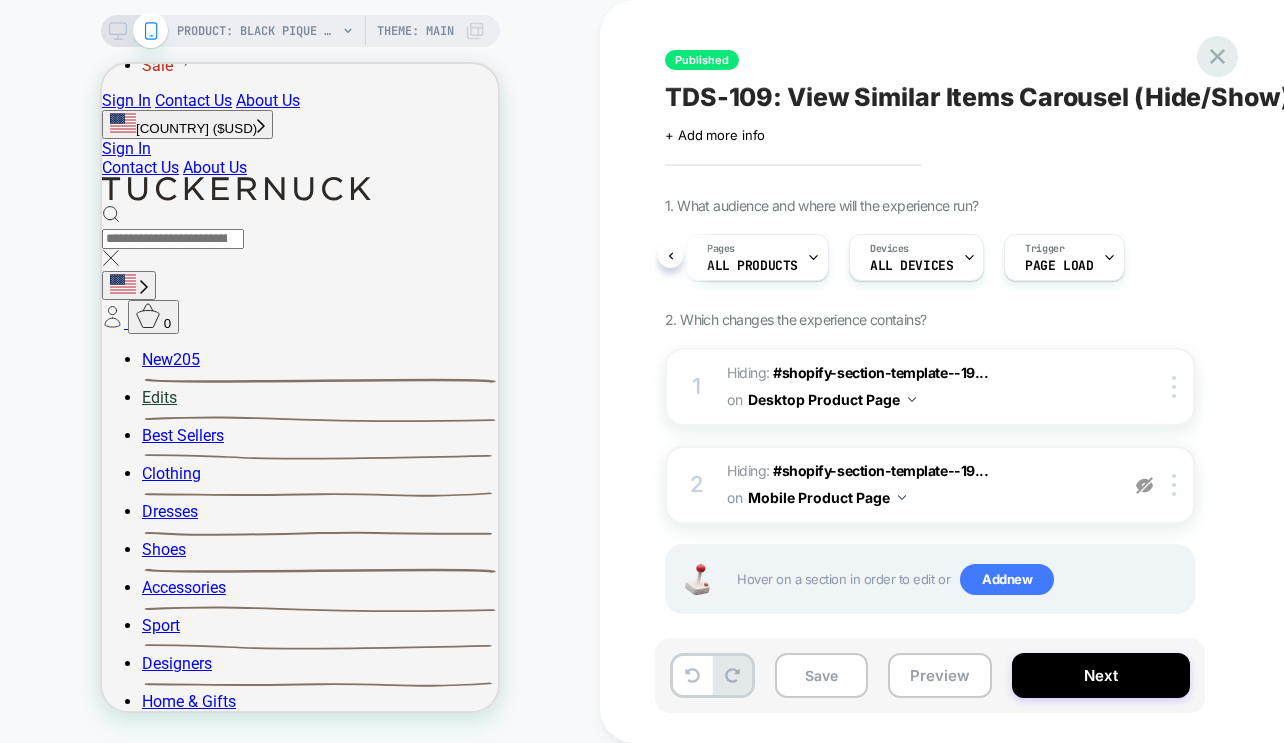 click 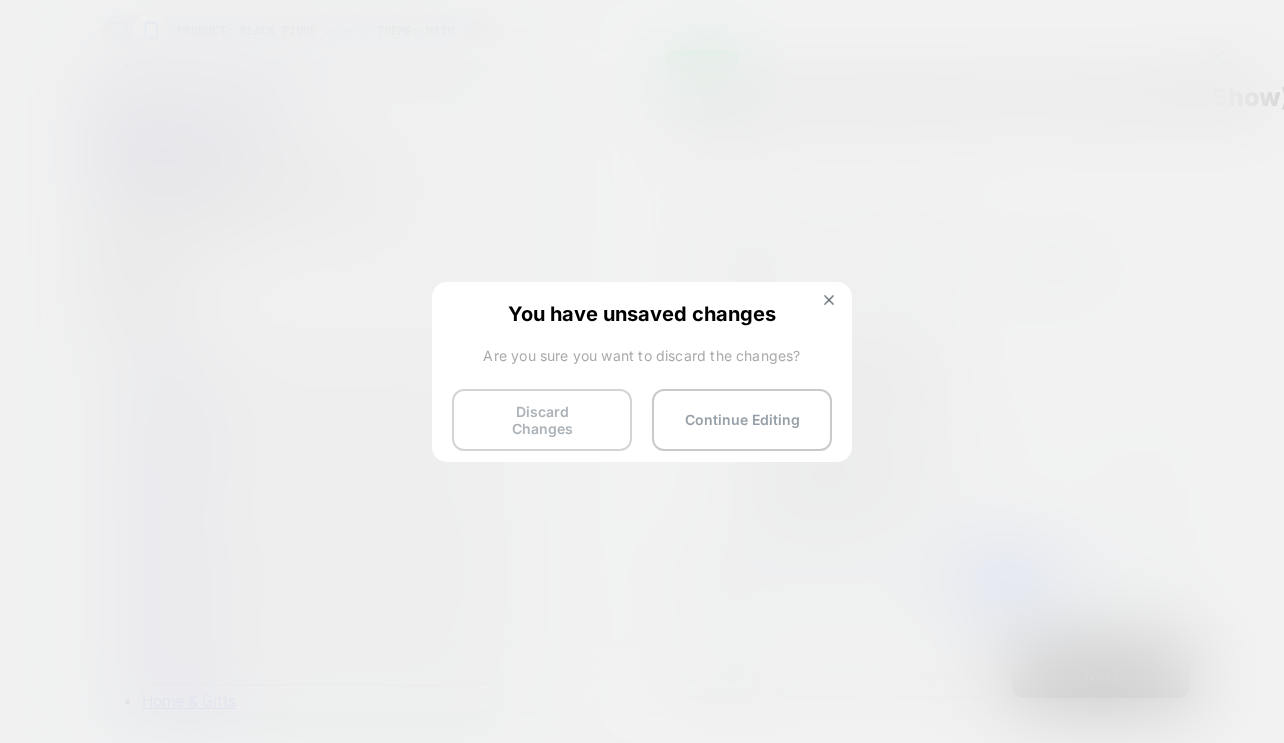 click on "Discard Changes" at bounding box center [542, 420] 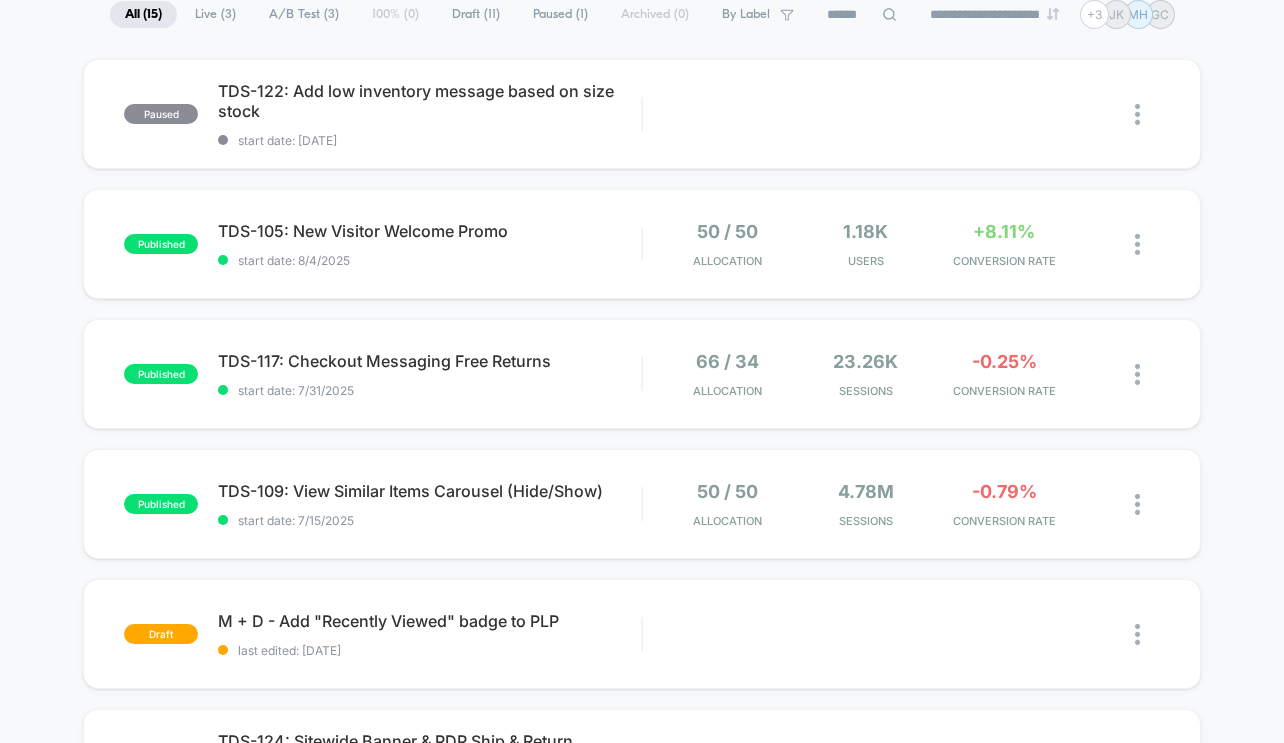 scroll, scrollTop: 161, scrollLeft: 0, axis: vertical 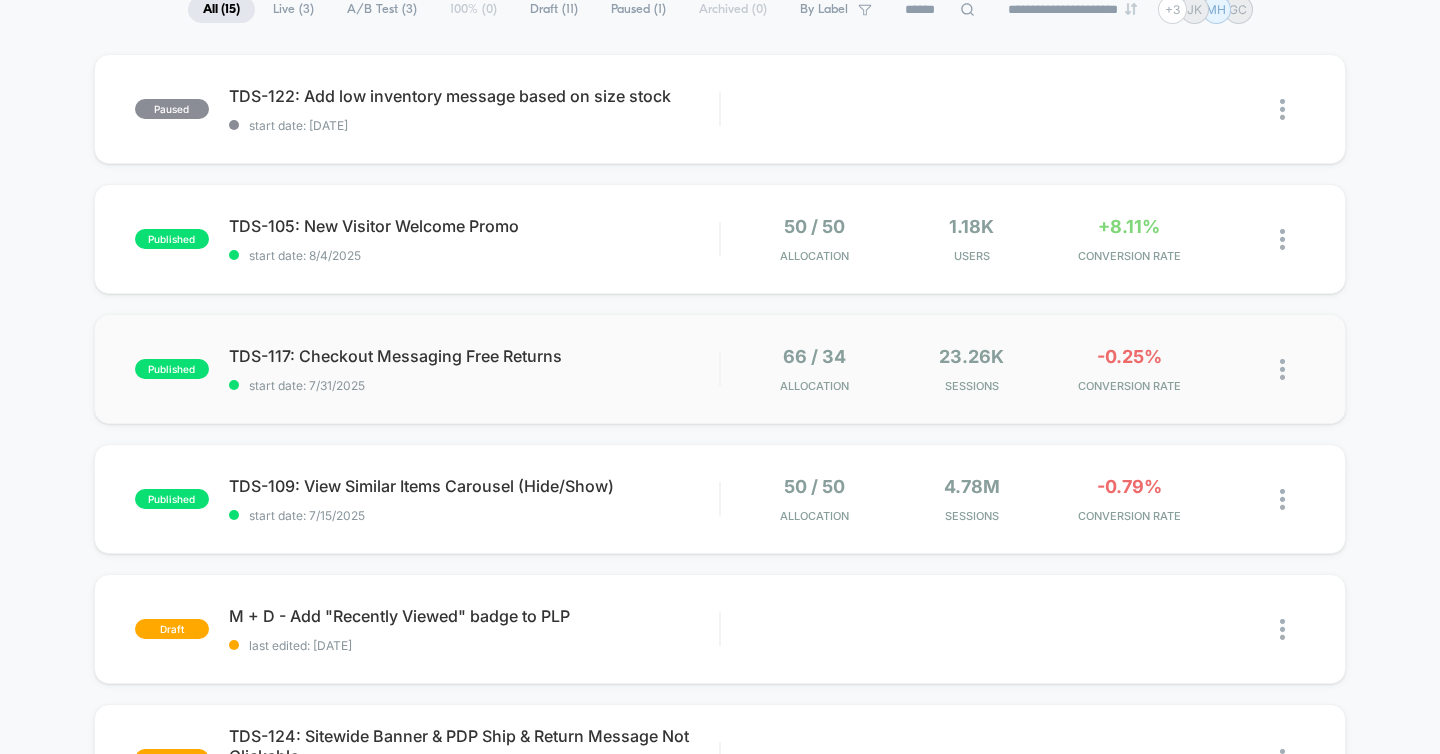 click on "published TDS-117: Checkout Messaging Free Returns start date: 7/31/2025 66 / 34 Allocation 23.26k Sessions -0.25% CONVERSION RATE" at bounding box center [720, 369] 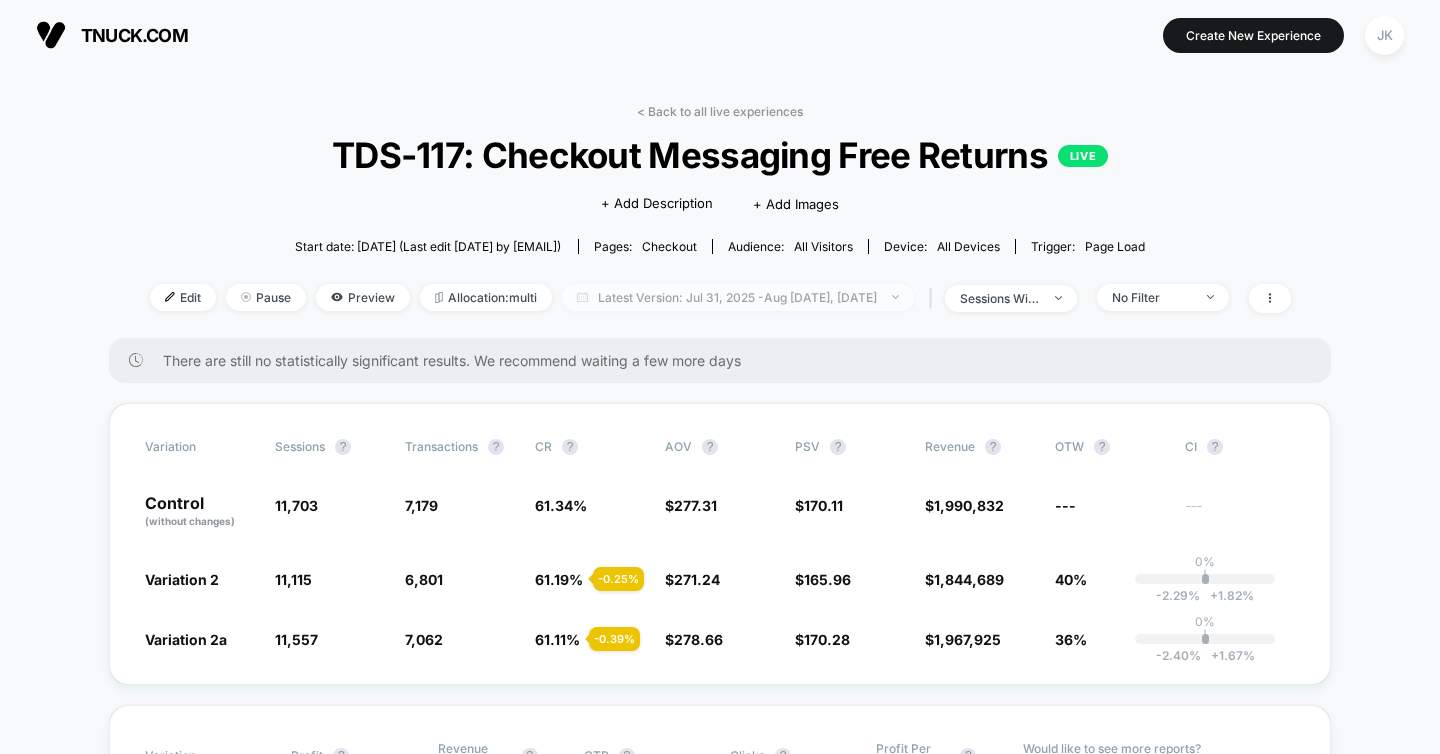 click on "Latest Version:     Jul 31, 2025    -    Aug 6, 2025" at bounding box center (738, 297) 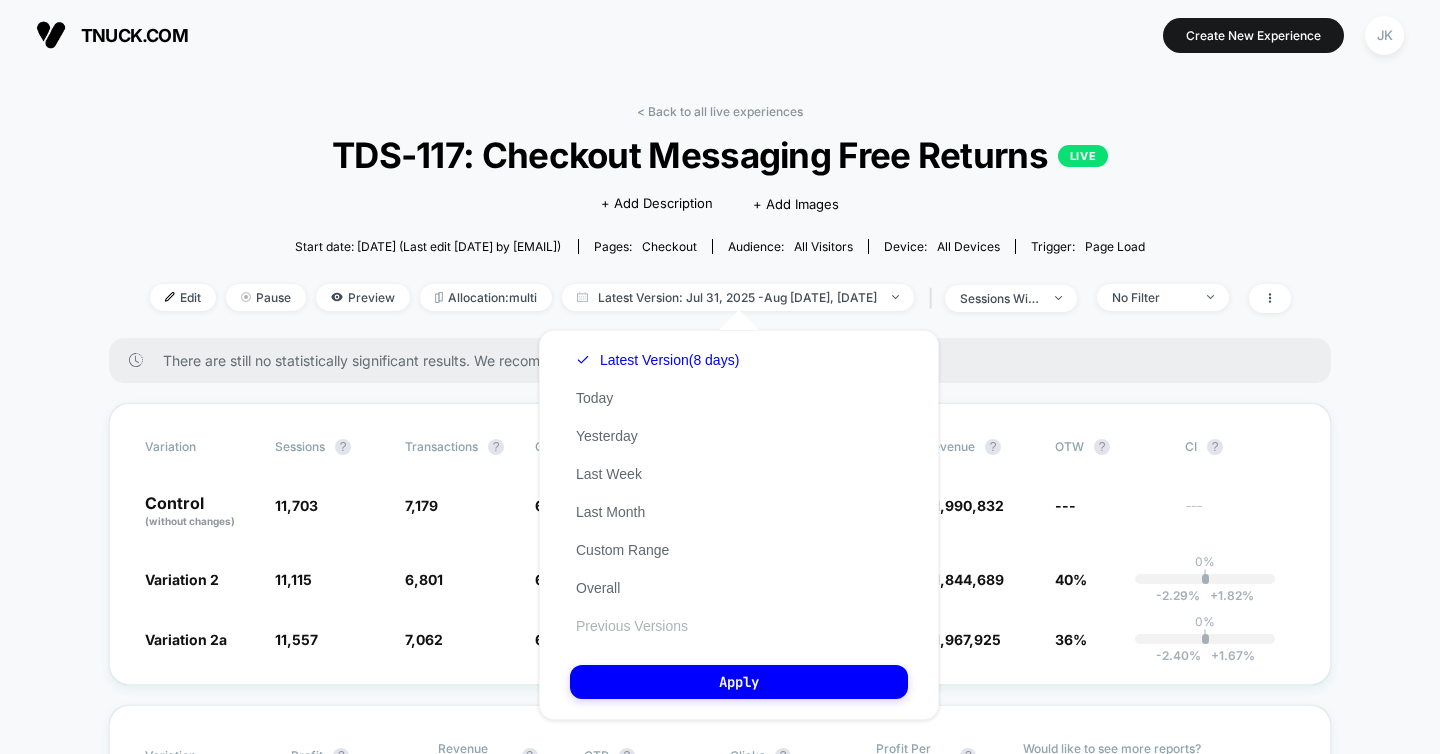 click on "Previous Versions" at bounding box center (632, 626) 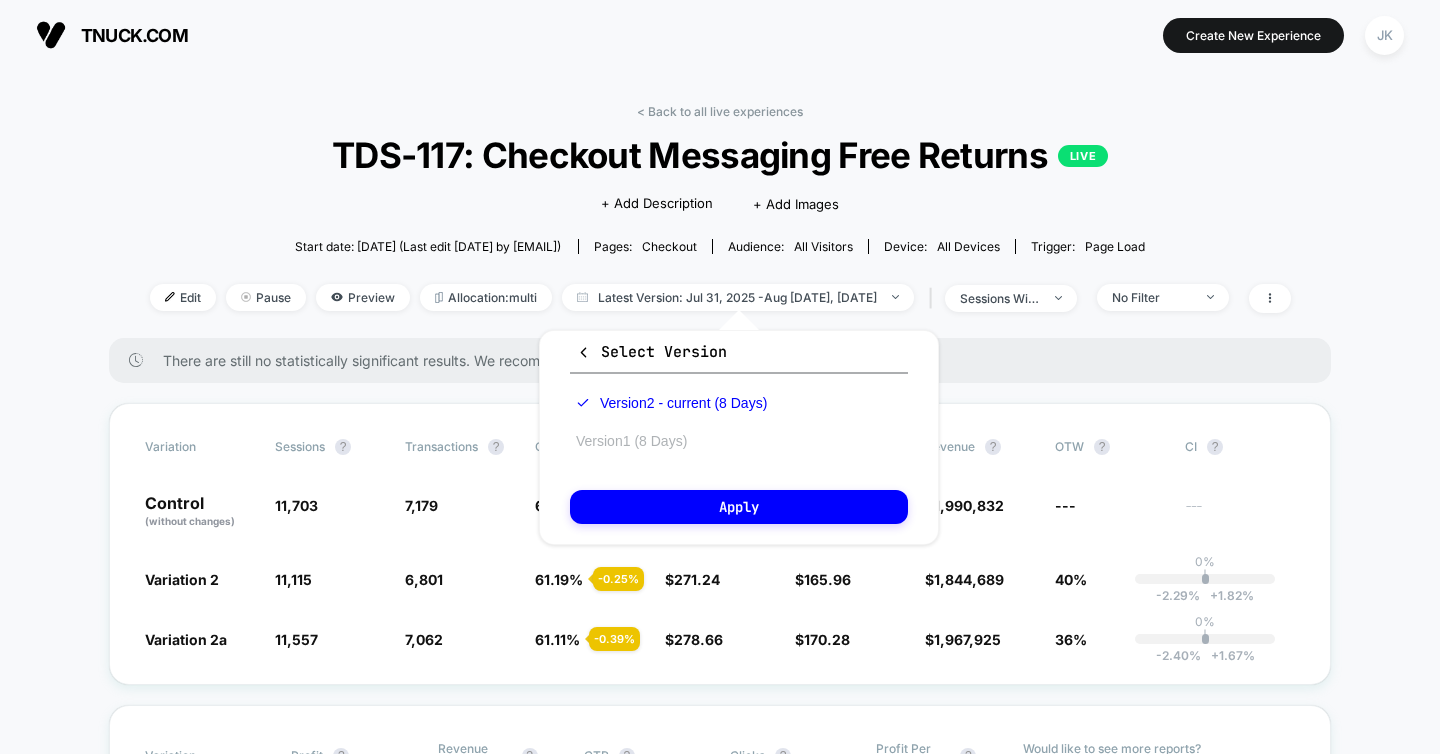 click on "Version  1   (8 Days)" at bounding box center (631, 441) 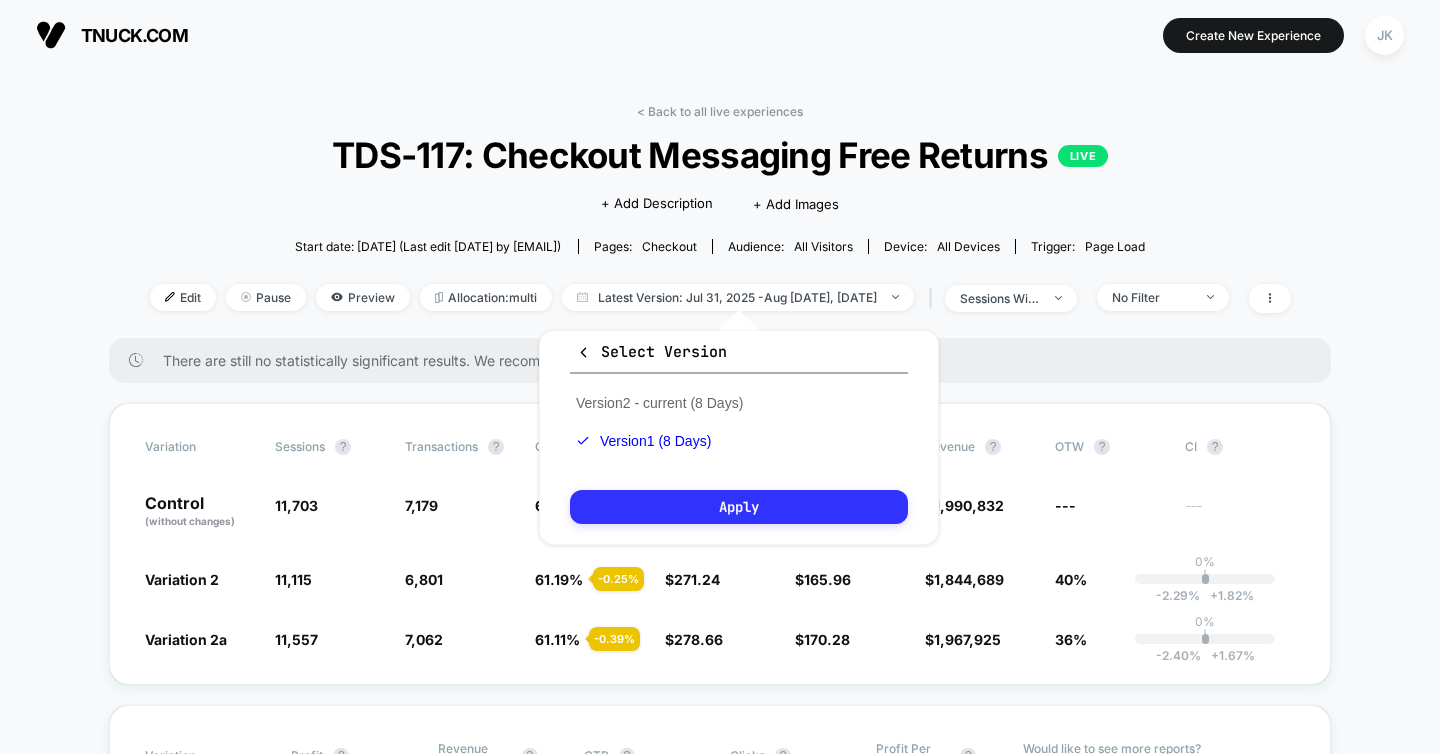 click on "Apply" at bounding box center (739, 507) 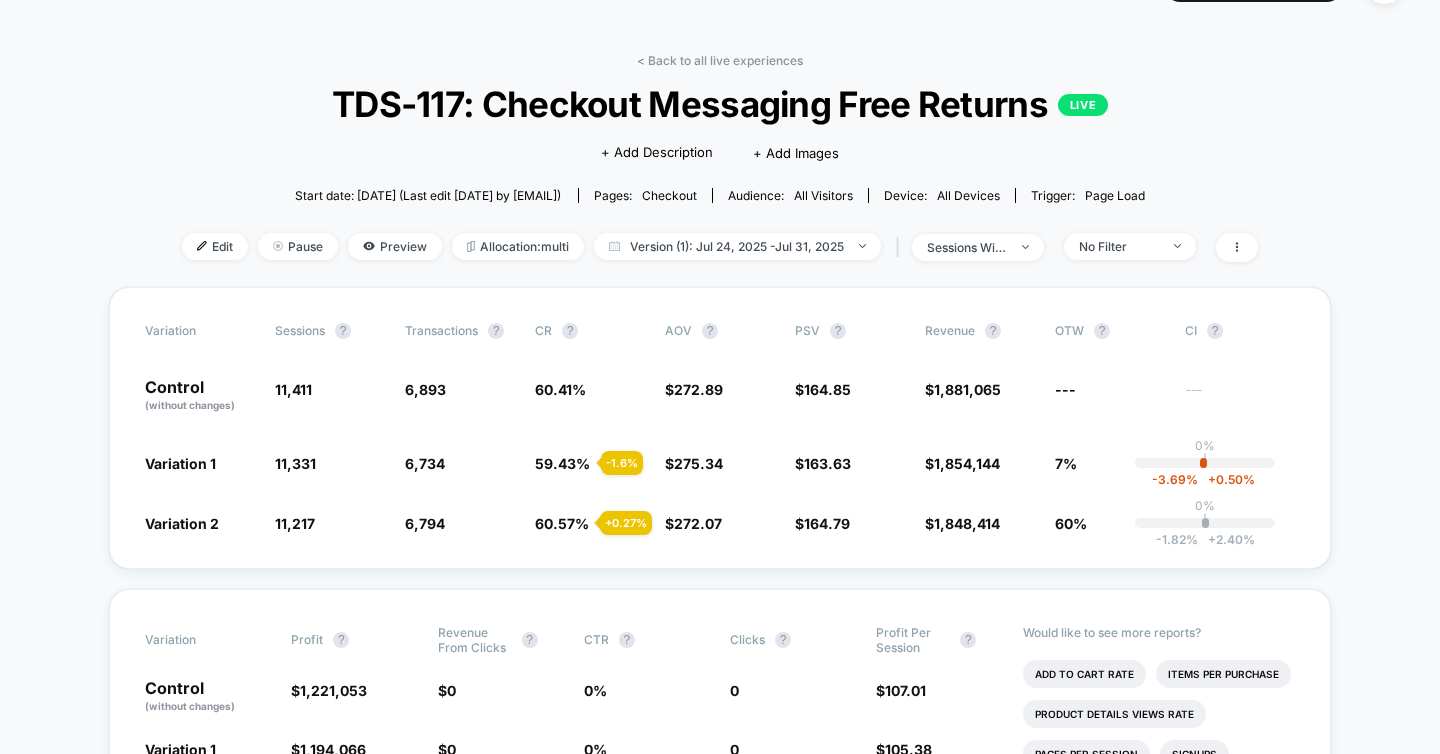 scroll, scrollTop: 0, scrollLeft: 0, axis: both 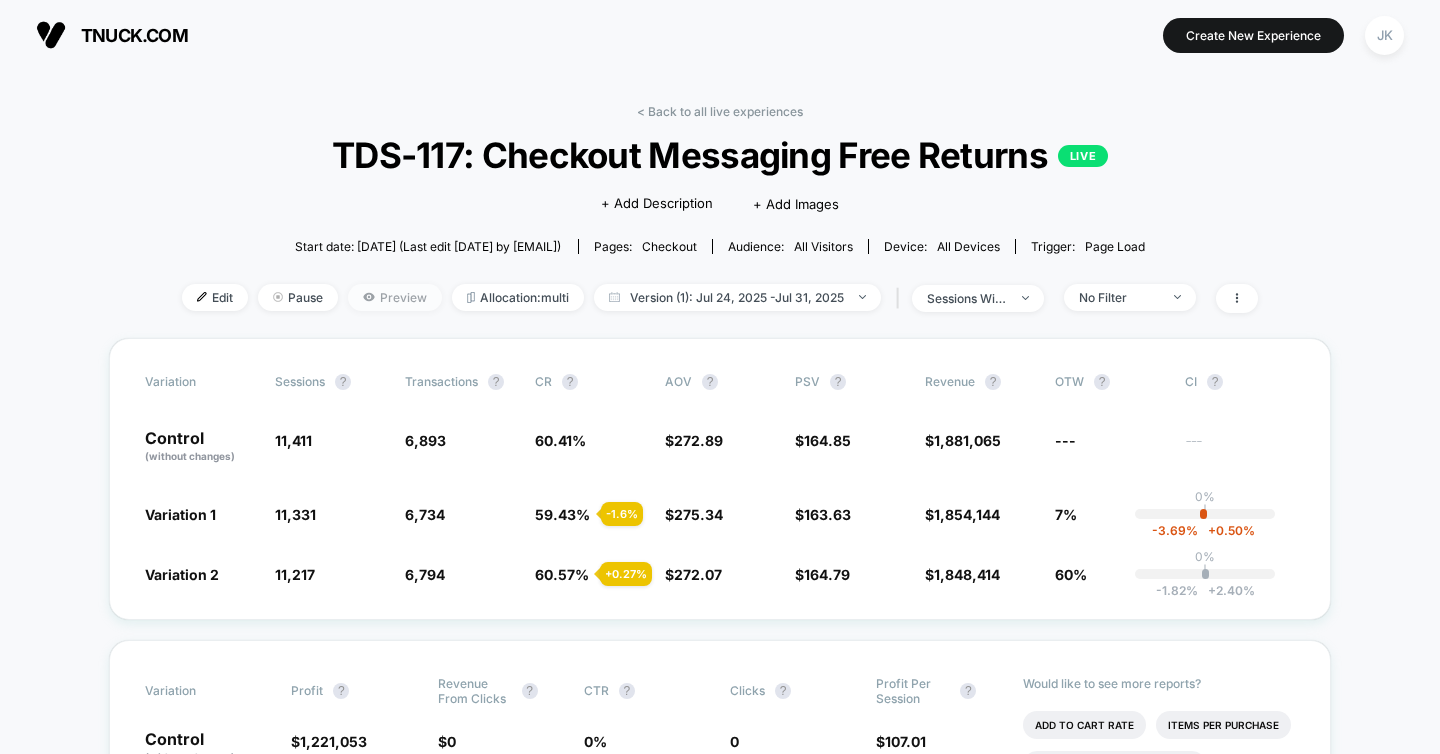 click on "Preview" at bounding box center [395, 297] 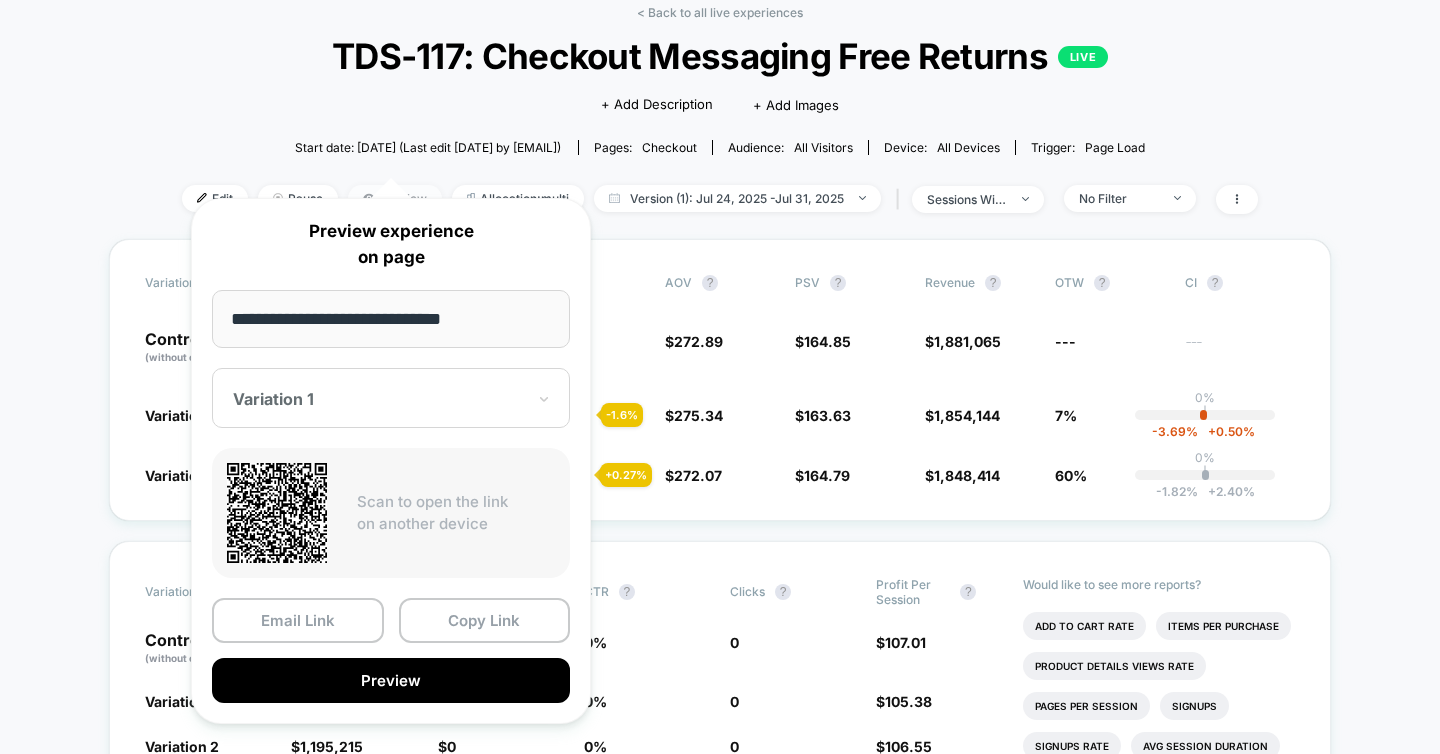 scroll, scrollTop: 173, scrollLeft: 0, axis: vertical 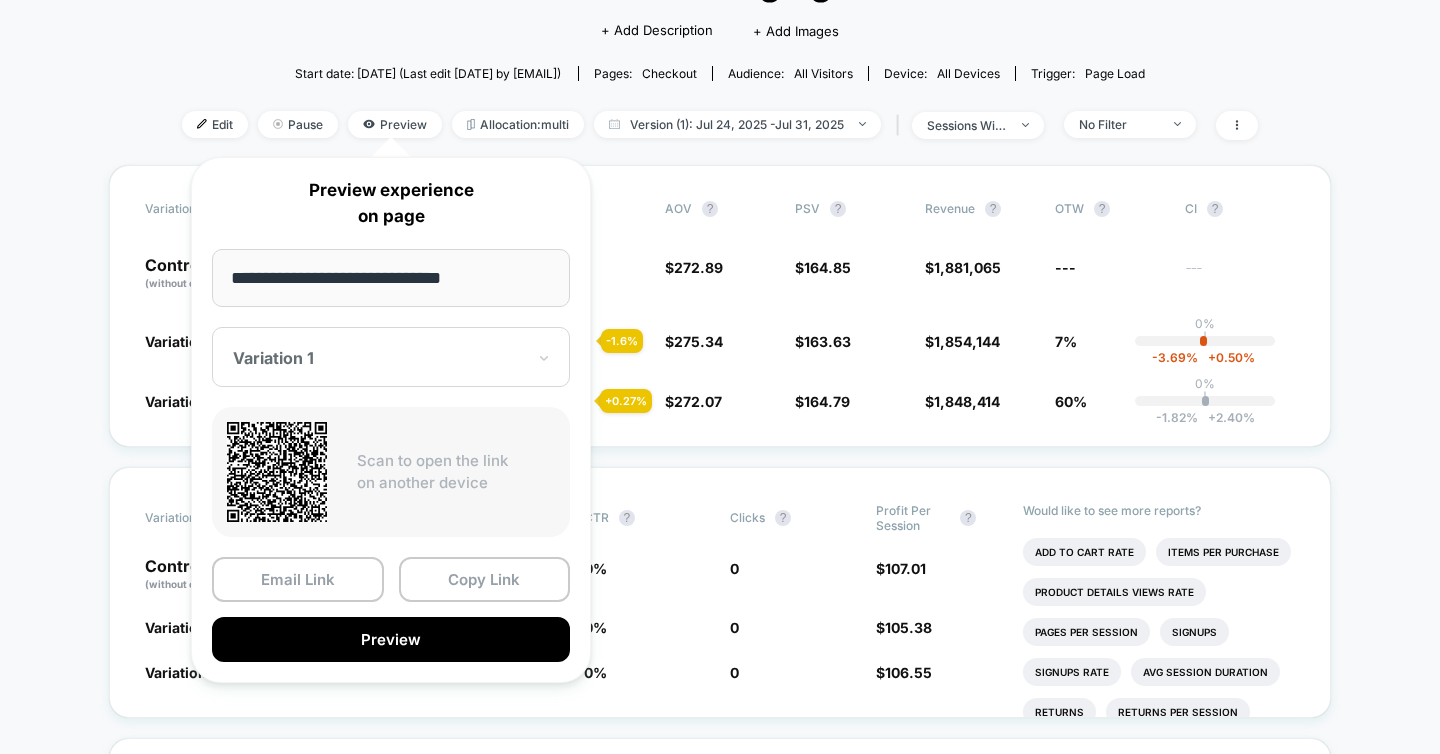 click on "< Back to all live experiences  TDS-117: Checkout Messaging Free Returns LIVE Click to edit experience details + Add Description + Add Images Start date: 7/31/2025 (Last edit 7/31/2025 by jennifer.karlson@meetdomaine.com) Pages: checkout Audience: All Visitors Device: all devices Trigger: Page Load Edit Pause  Preview Allocation:  multi Version (1):     Jul 24, 2025    -    Jul 31, 2025 |   sessions with impression   No Filter Variation Sessions ? Transactions ? CR ? AOV ? PSV ? Revenue ? OTW ? CI ? Control (without changes) 11,411 6,893 60.41 % $ 272.89 $ 164.85 $ 1,881,065 --- --- Variation 1 11,331 - 0.70 % 6,734 - 1.6 % 59.43 % - 1.6 % $ 275.34 + 0.90 % $ 163.63 - 0.74 % $ 1,854,144 - 0.74 % 7% 0% | -3.69 % + 0.50 % Variation 2 11,217 - 1.7 % 6,794 + 0.27 % 60.57 % + 0.27 % $ 272.07 - 0.30 % $ 164.79 - 0.04 % $ 1,848,414 - 0.04 % 60% 0% | -1.82 % + 2.40 % Variation Profit ? Revenue From Clicks ? CTR ? Clicks ? Profit Per Session ? Control (without changes) $ 1,221,053 $ 0 0 % 0 $ 107.01 Variation 1 $ - %" at bounding box center (720, 3436) 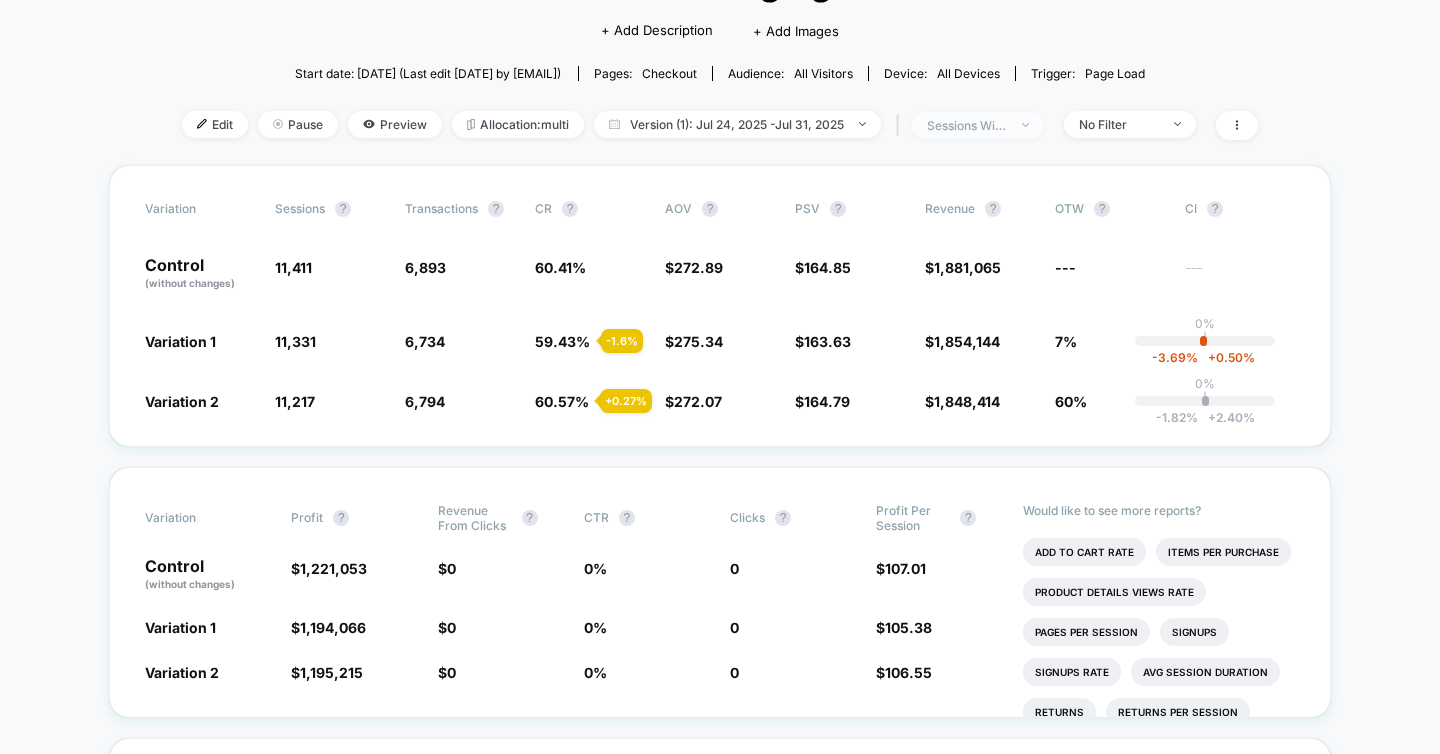 click on "sessions with impression" at bounding box center (967, 125) 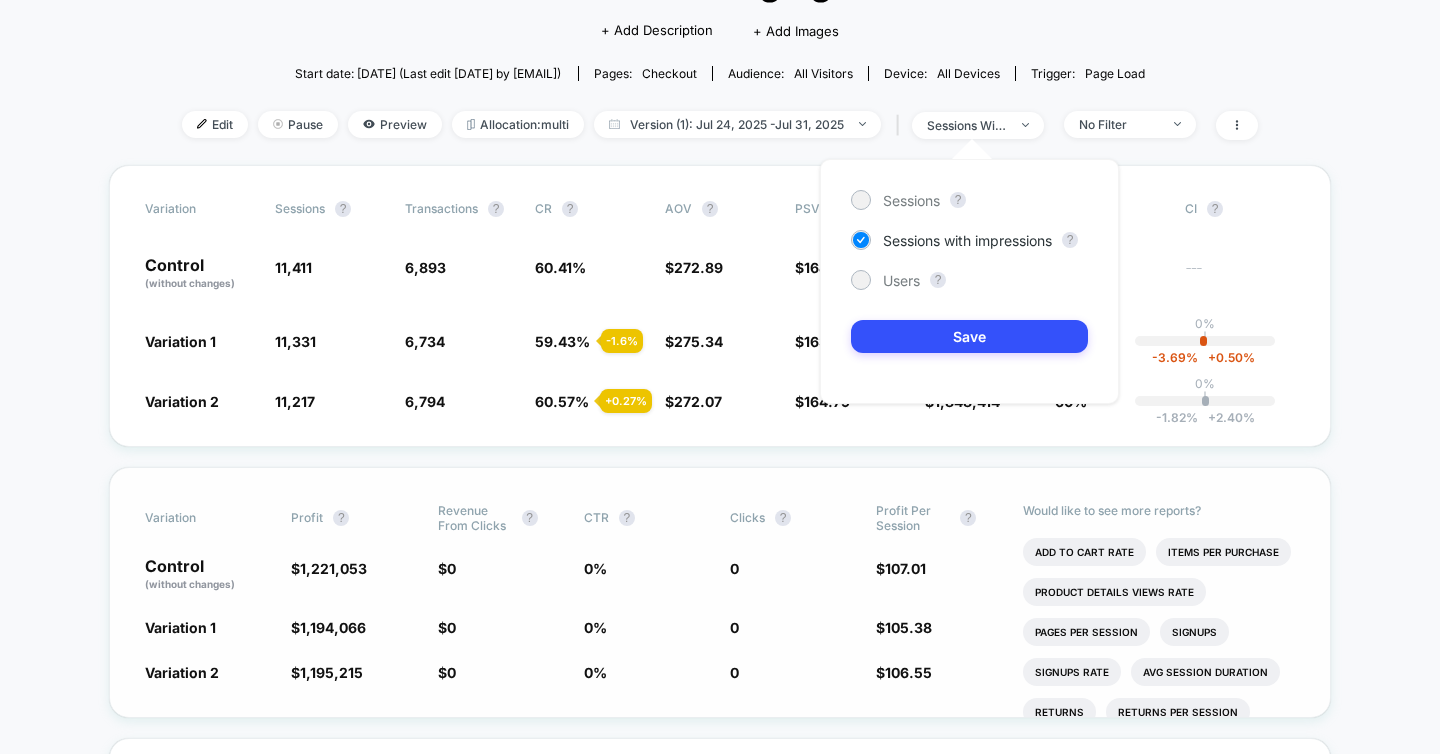 click on "Variation Profit ? Revenue From Clicks ? CTR ? Clicks ? Profit Per Session ? Control (without changes) $ 1,221,053 $ 0 0 % 0 $ 107.01 Variation 1 $ 1,194,066 - 1.5 % $ 0 0 % 0 $ 105.38 - 1.5 % Variation 2 $ 1,195,215 - 0.42 % $ 0 0 % 0 $ 106.55 - 0.42 % Would like to see more reports? Add To Cart Rate Items Per Purchase Product Details Views Rate Pages Per Session Signups Signups Rate Avg Session Duration Returns Returns Per Session Subscriptions Subscriptions Rate" at bounding box center [720, 592] 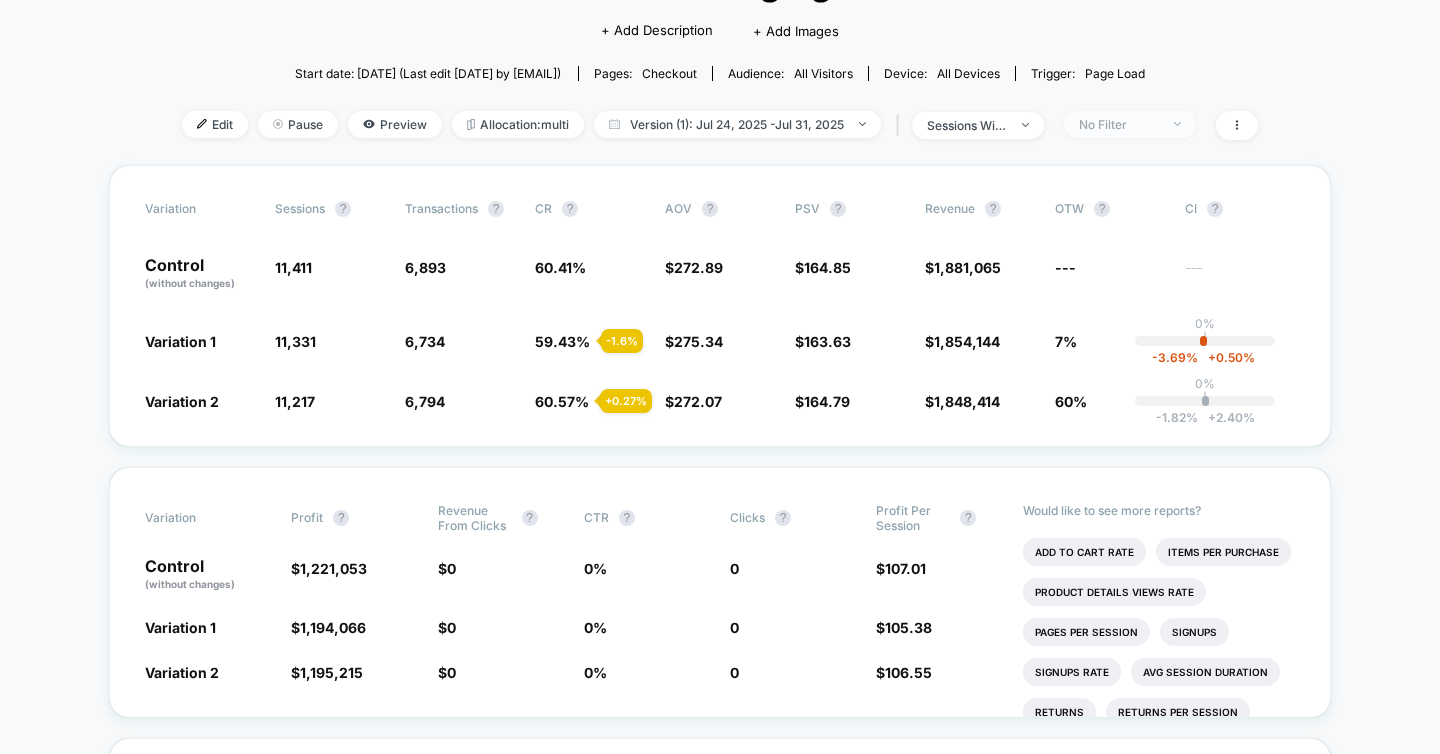 click on "No Filter" at bounding box center (1130, 124) 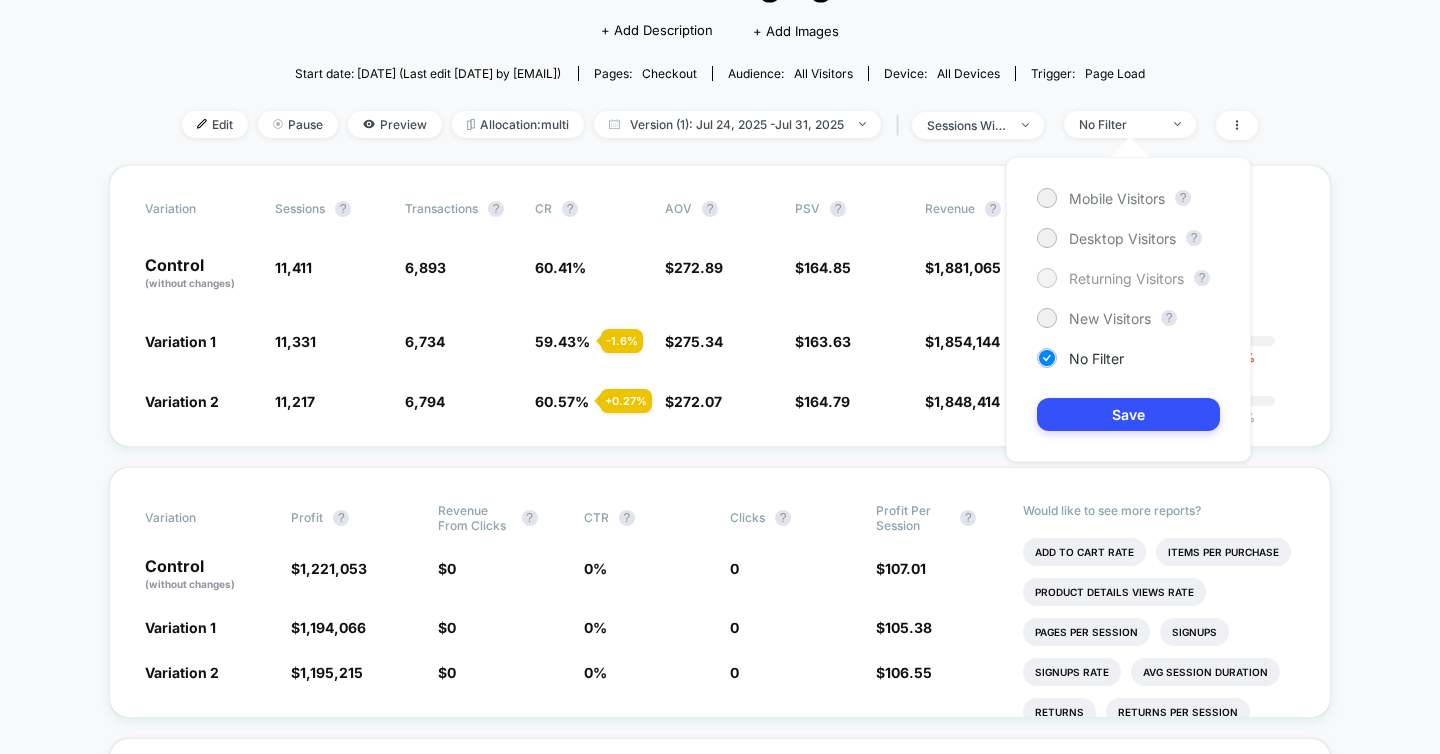 click on "Returning Visitors" at bounding box center [1126, 278] 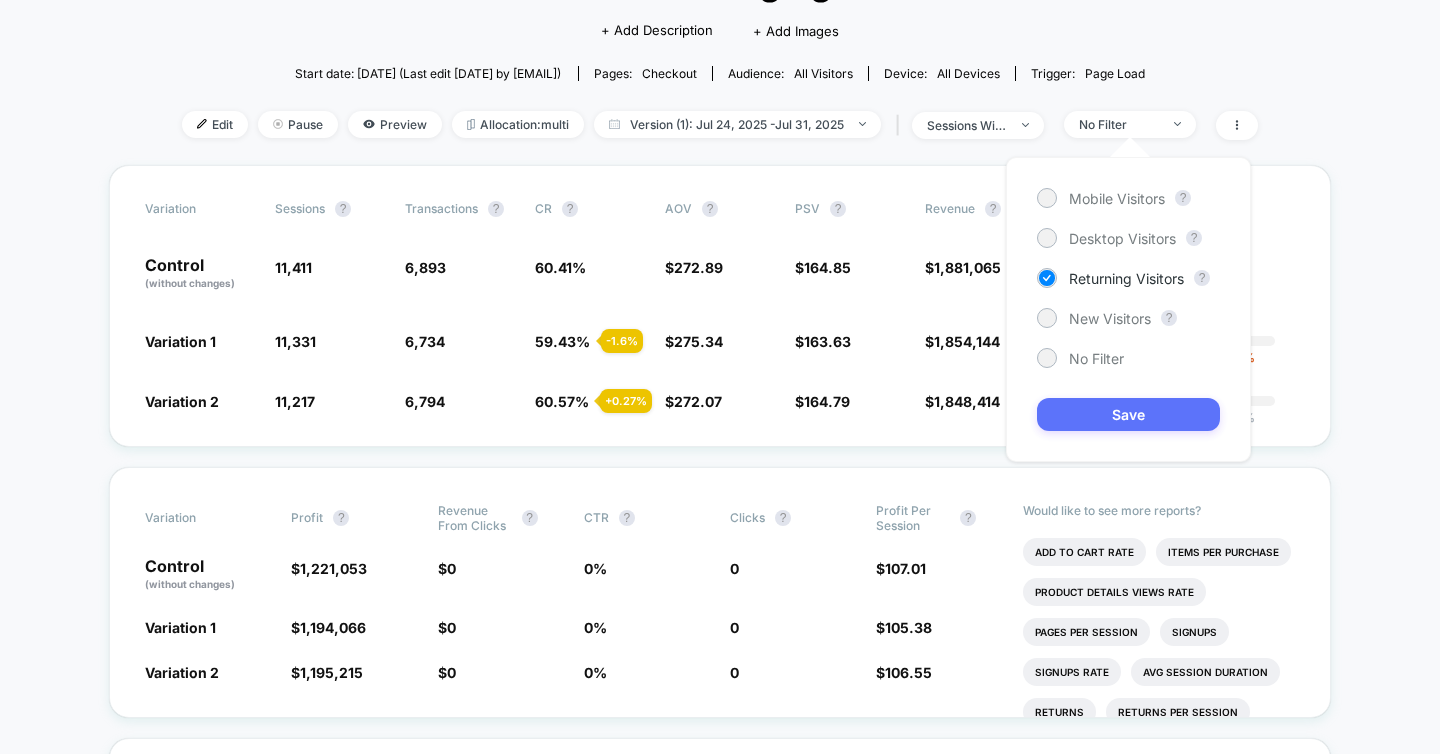 click on "Save" at bounding box center [1128, 414] 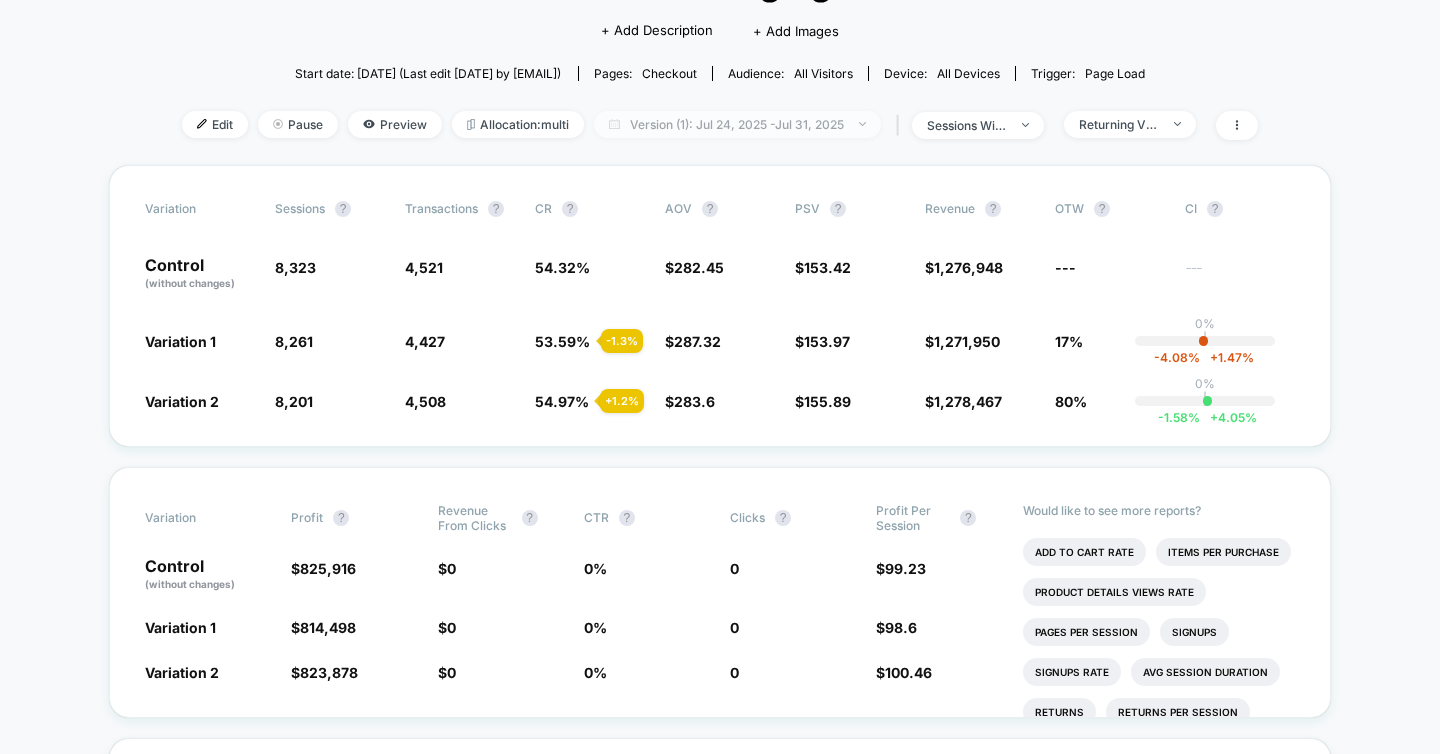 click on "Version (1):     Jul 24, 2025    -    Jul 31, 2025" at bounding box center [737, 124] 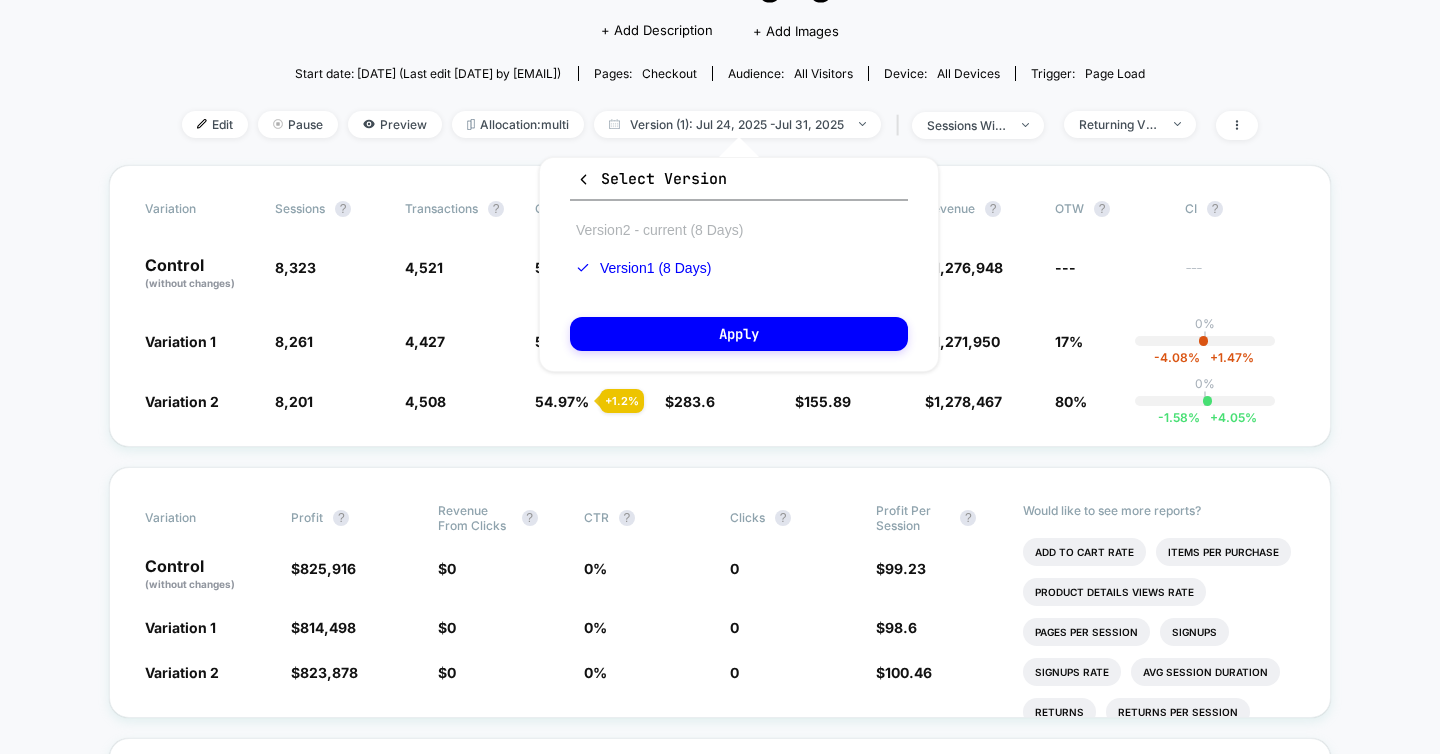 click on "Version  2   - current (8 Days)" at bounding box center (659, 230) 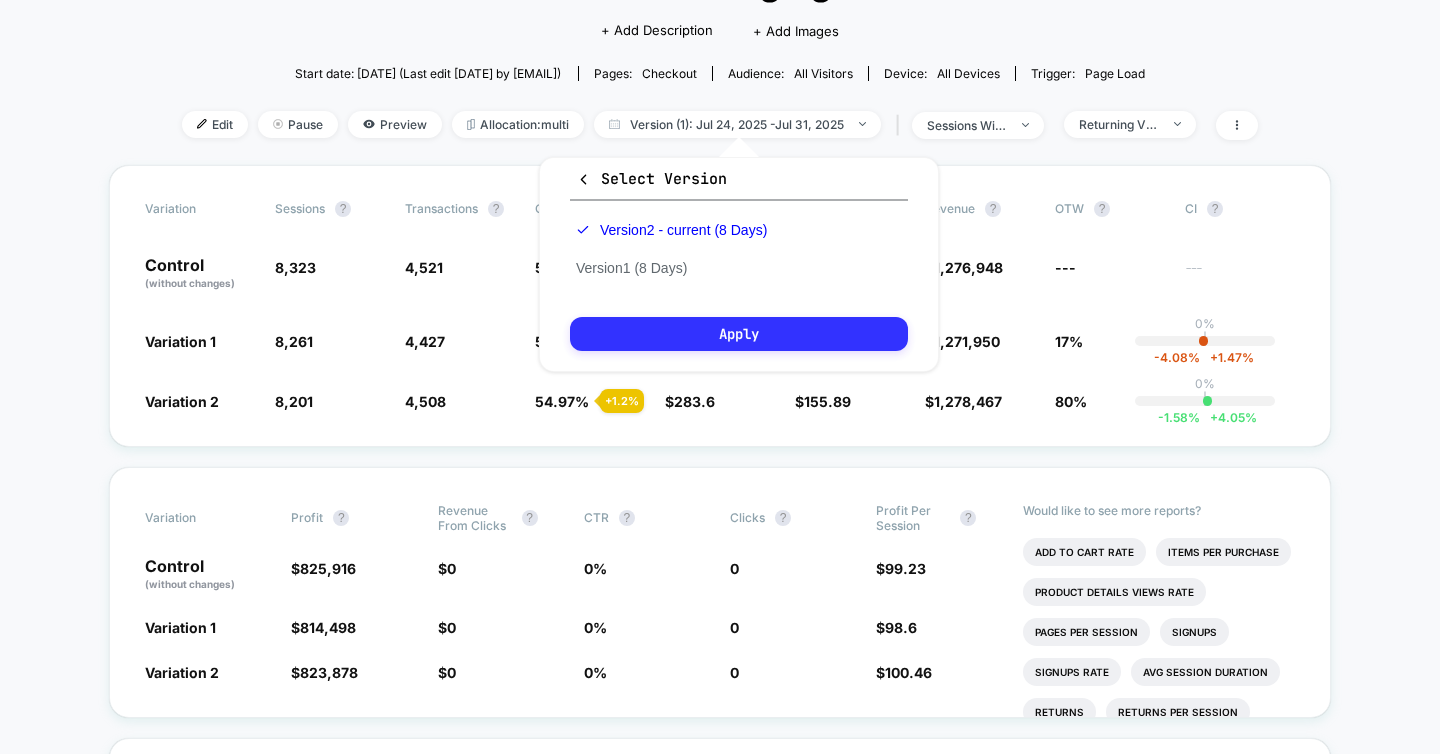 click on "Apply" at bounding box center (739, 334) 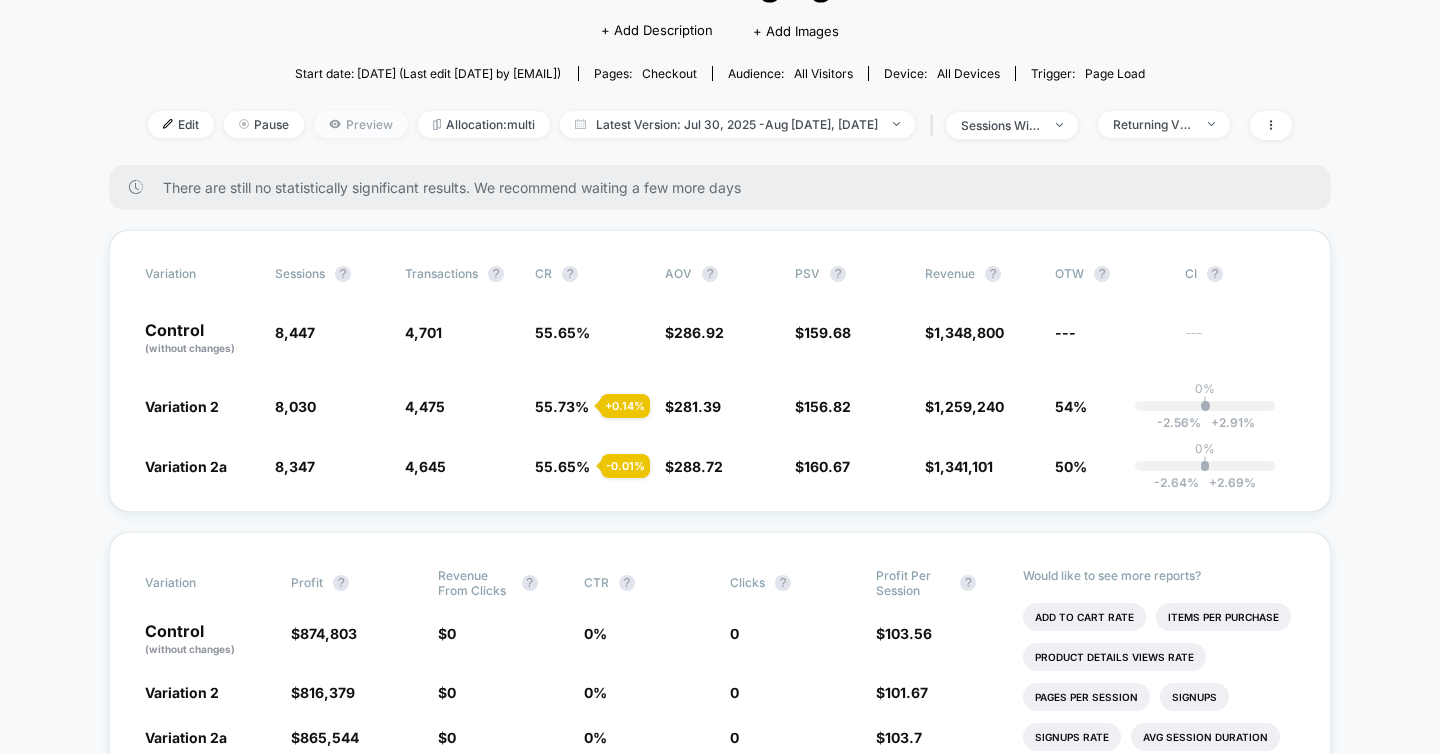 click 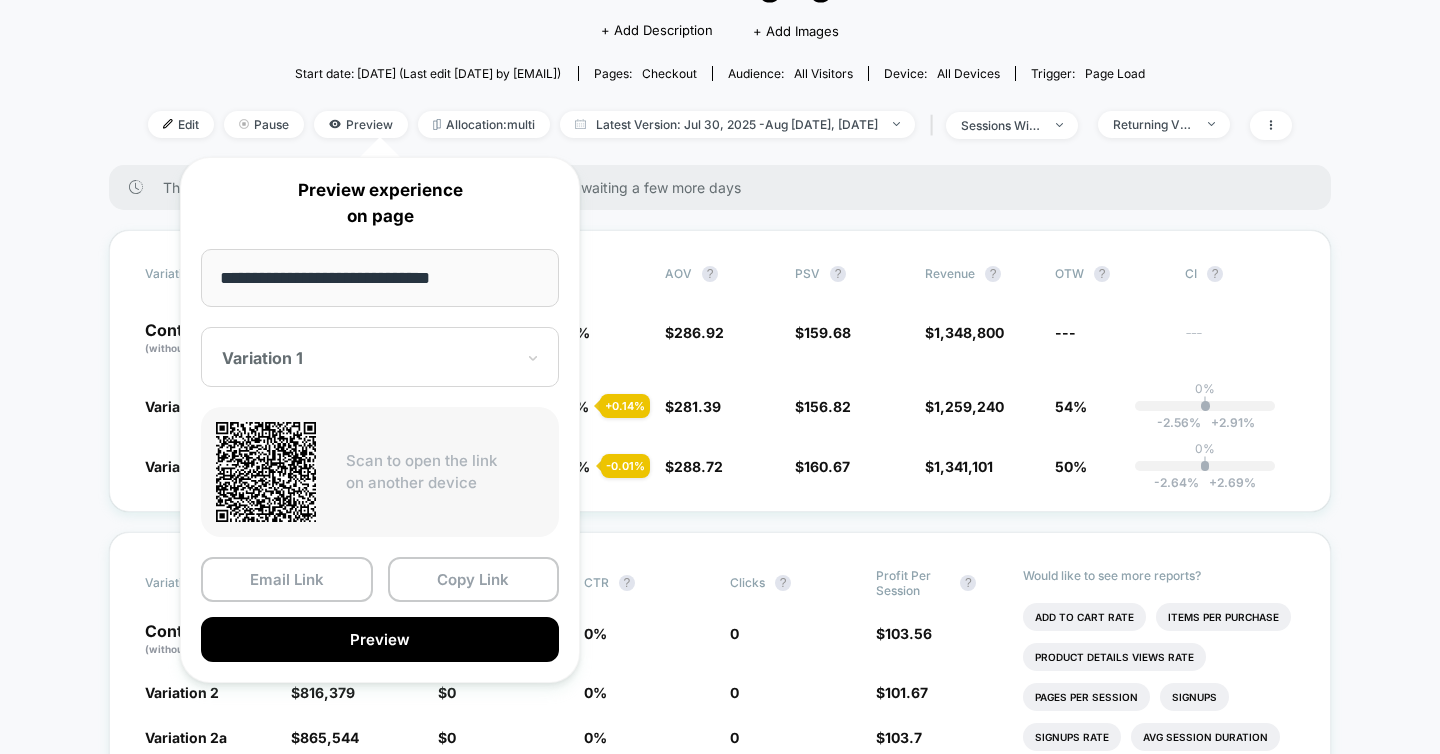click at bounding box center (368, 358) 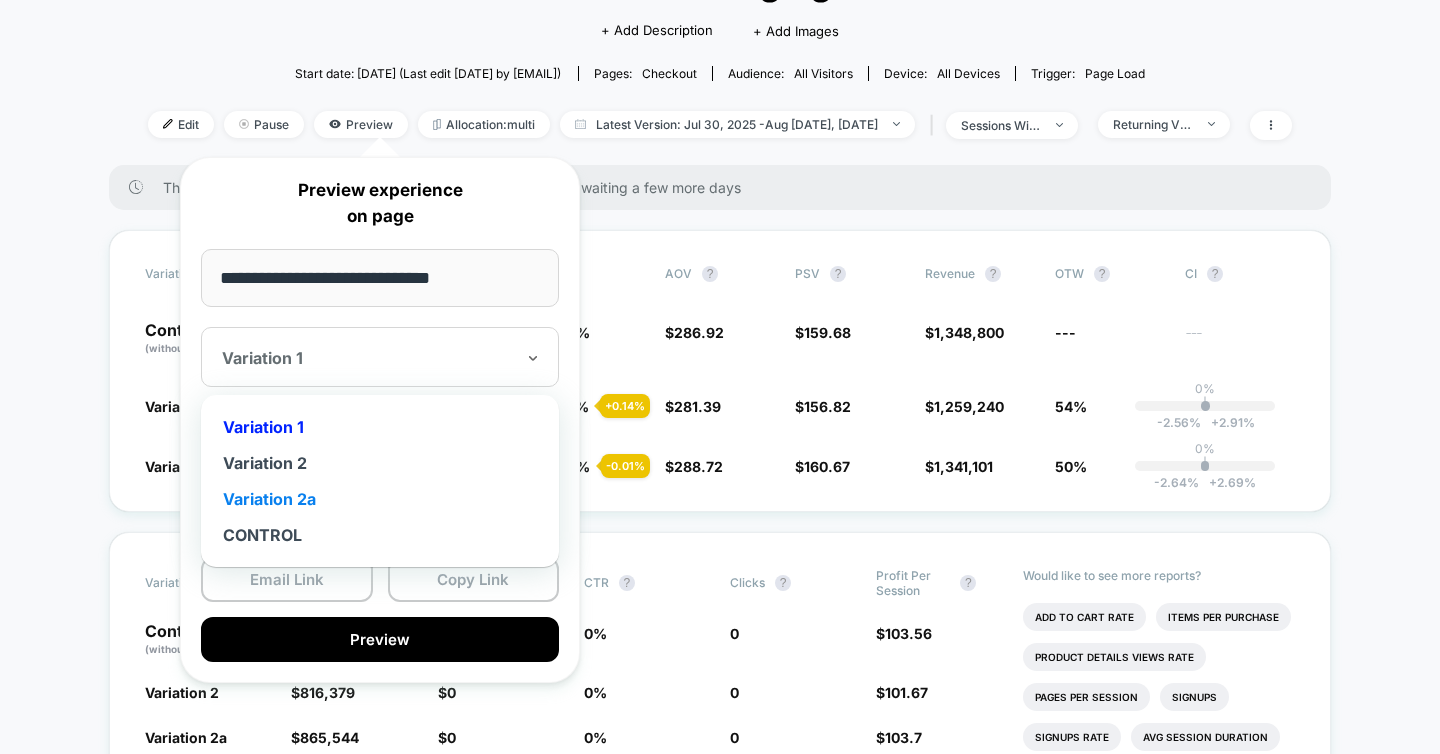 click on "Variation 2a" at bounding box center [380, 499] 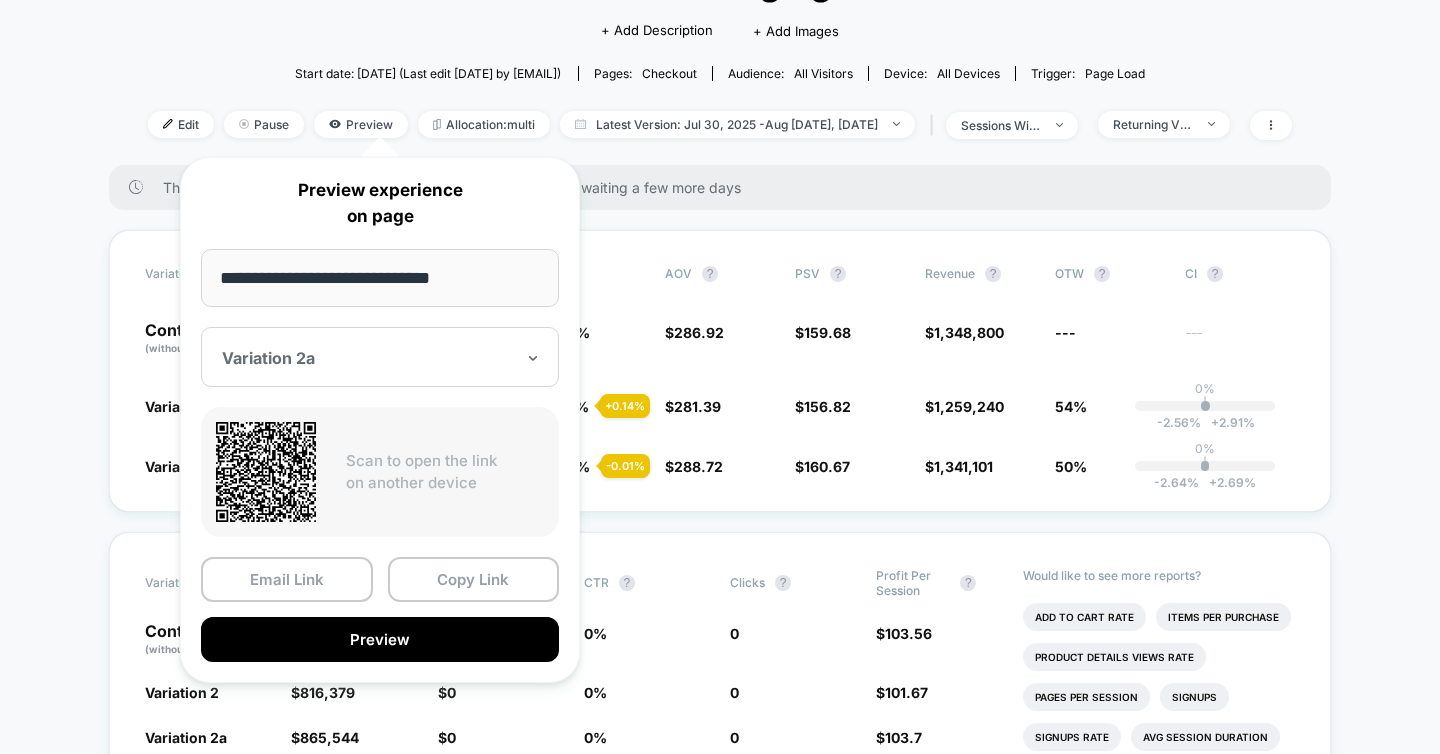 click on "< Back to all live experiences  TDS-117: Checkout Messaging Free Returns LIVE Click to edit experience details + Add Description + Add Images Start date: 7/31/2025 (Last edit 7/31/2025 by jennifer.karlson@meetdomaine.com) Pages: checkout Audience: All Visitors Device: all devices Trigger: Page Load Edit Pause  Preview Allocation:  multi Latest Version:     Jul 30, 2025    -    Aug 6, 2025 |   sessions with impression   Returning Visitors There are still no statistically significant results. We recommend waiting a few more days Variation Sessions ? Transactions ? CR ? AOV ? PSV ? Revenue ? OTW ? CI ? Control (without changes) 8,447 4,701 55.65 % $ 286.92 $ 159.68 $ 1,348,800 --- --- Variation 2 8,030 - 4.9 % 4,475 + 0.14 % 55.73 % + 0.14 % $ 281.39 - 1.9 % $ 156.82 - 1.8 % $ 1,259,240 - 1.8 % 54% 0% | -2.56 % + 2.91 % Variation 2a 8,347 - 1.2 % 4,645 - 0.01 % 55.65 % - 0.01 % $ 288.72 + 0.63 % $ 160.67 + 0.62 % $ 1,341,101 + 0.62 % 50% 0% | -2.64 % + 2.69 % Variation Profit ? Revenue From Clicks ? CTR ? Clicks" at bounding box center (720, 3458) 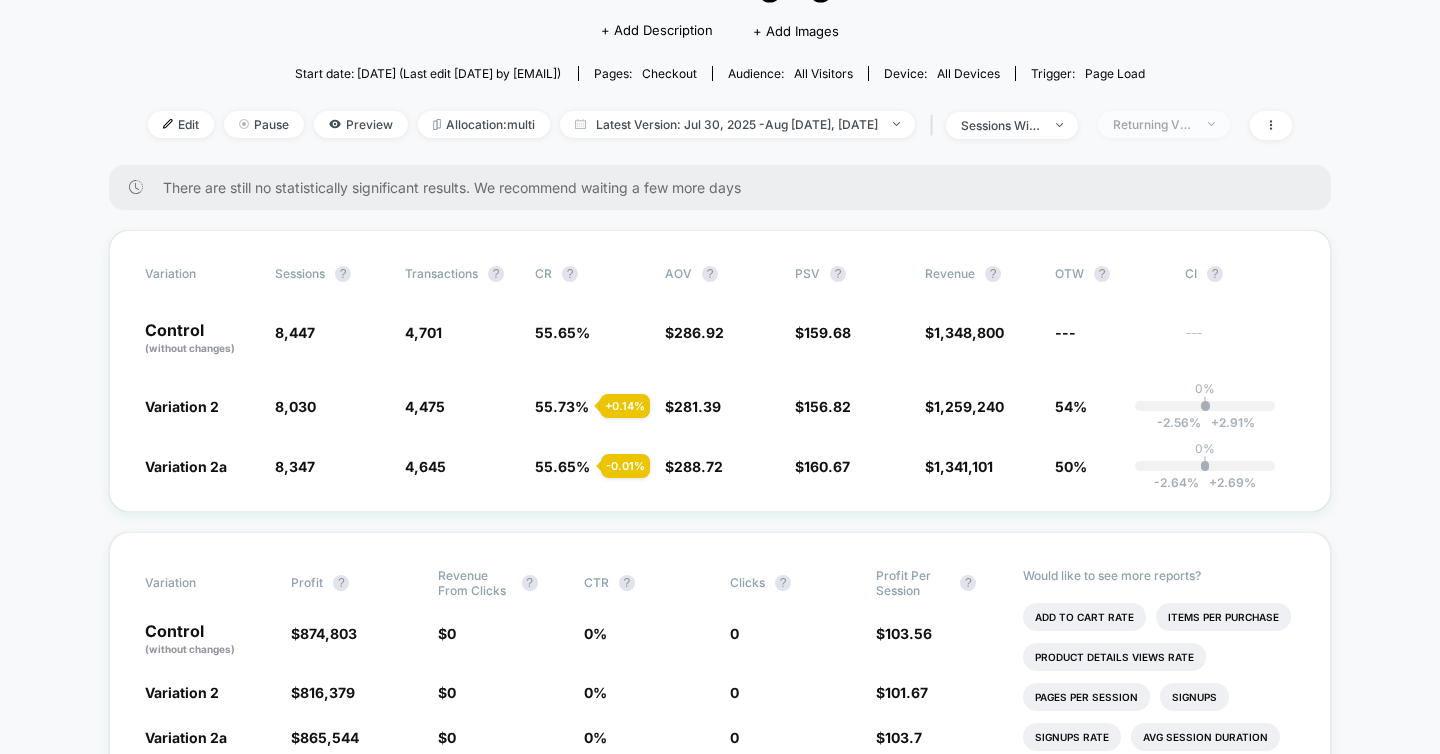 click on "Returning Visitors" at bounding box center [1153, 124] 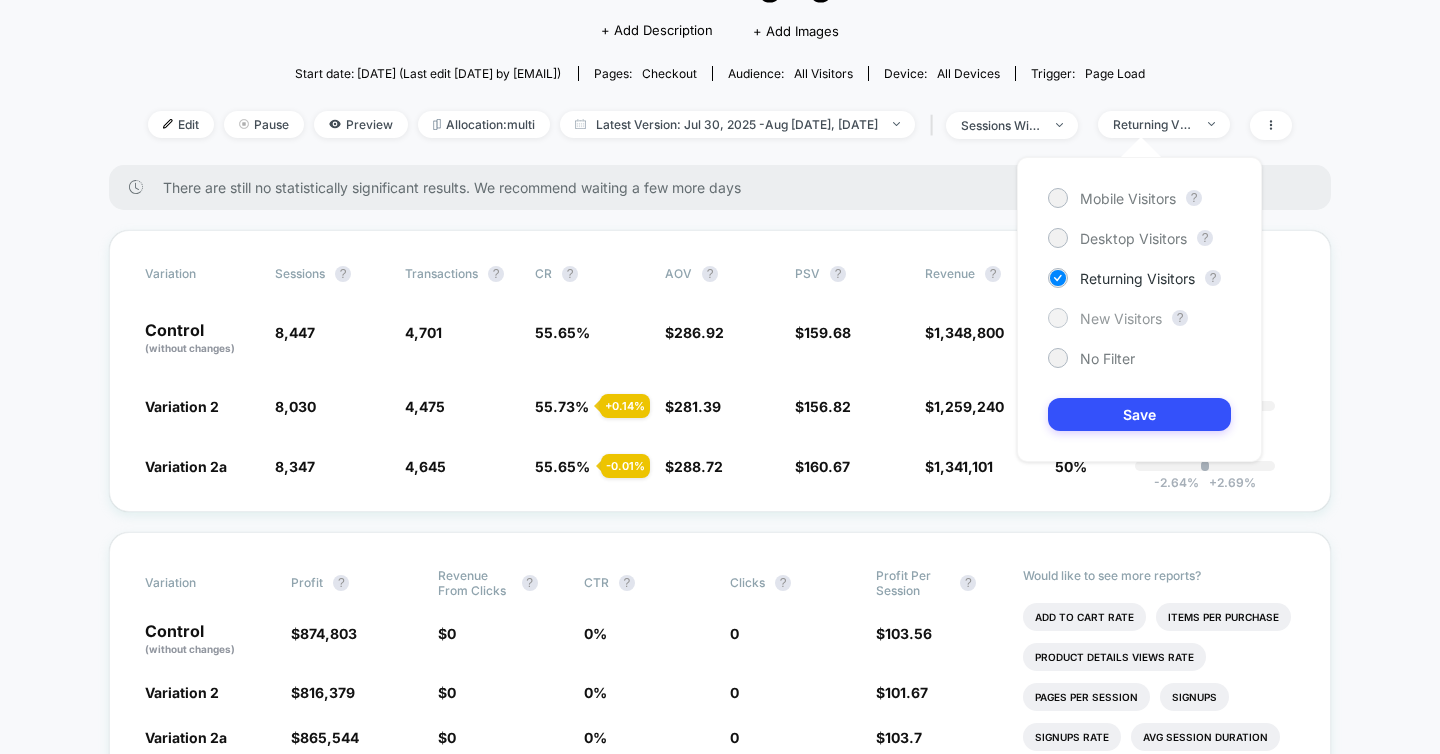 click on "New Visitors" at bounding box center (1121, 318) 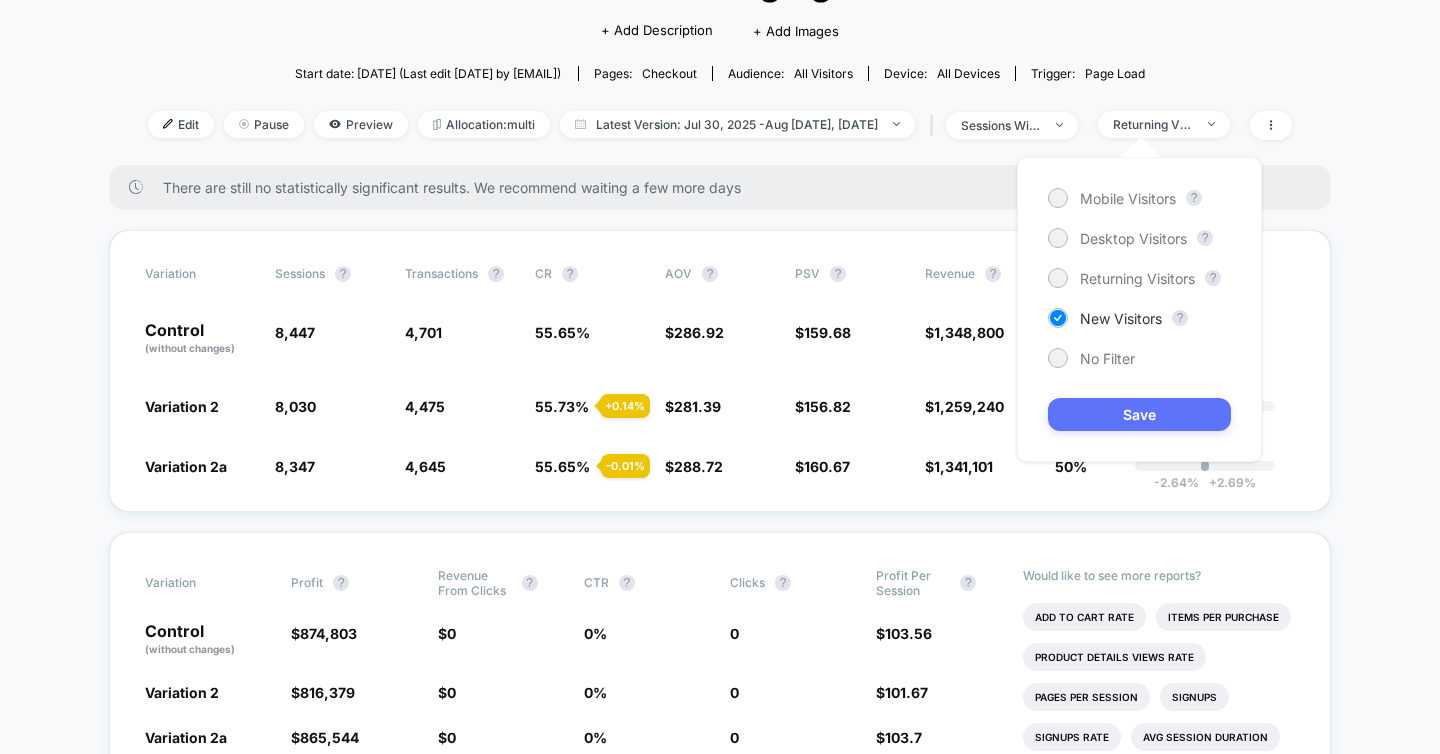 click on "Save" at bounding box center (1139, 414) 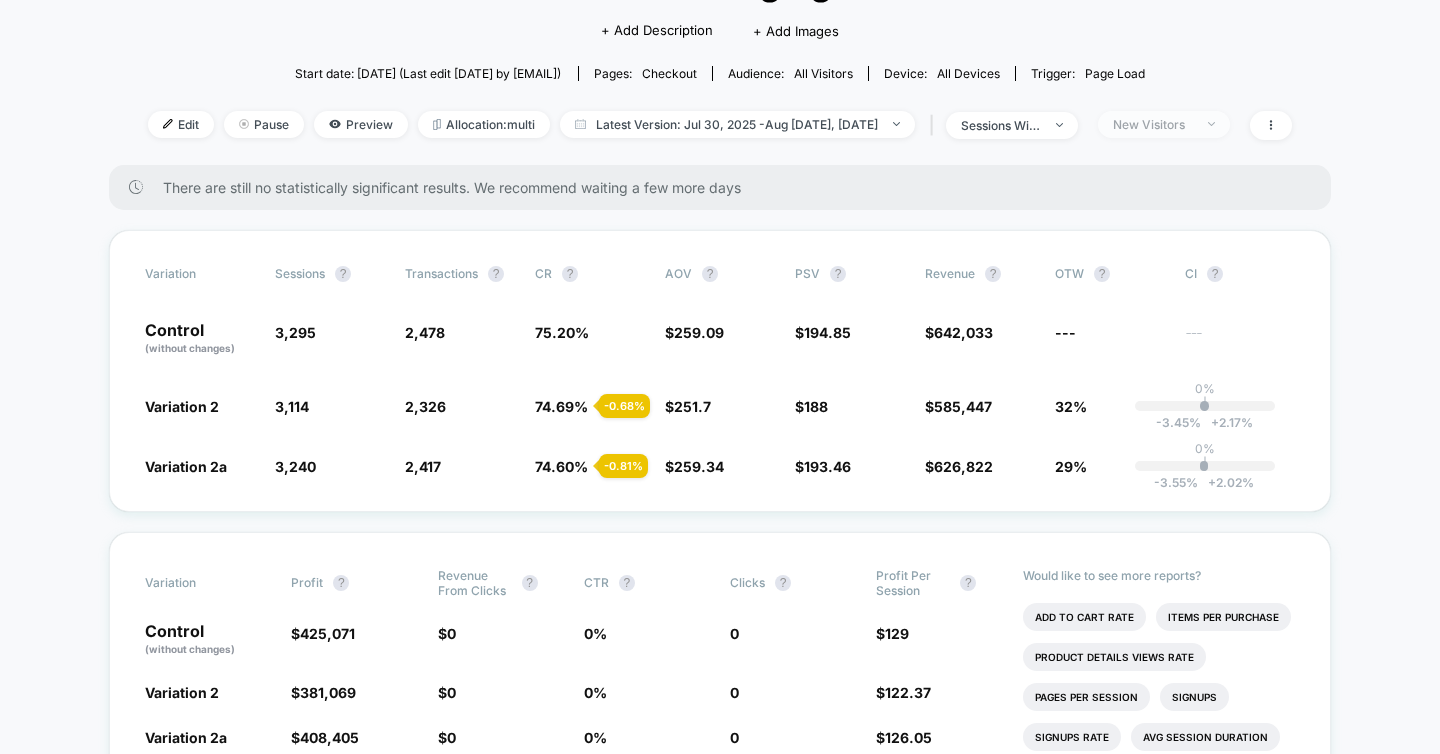 click on "New Visitors" at bounding box center [1153, 124] 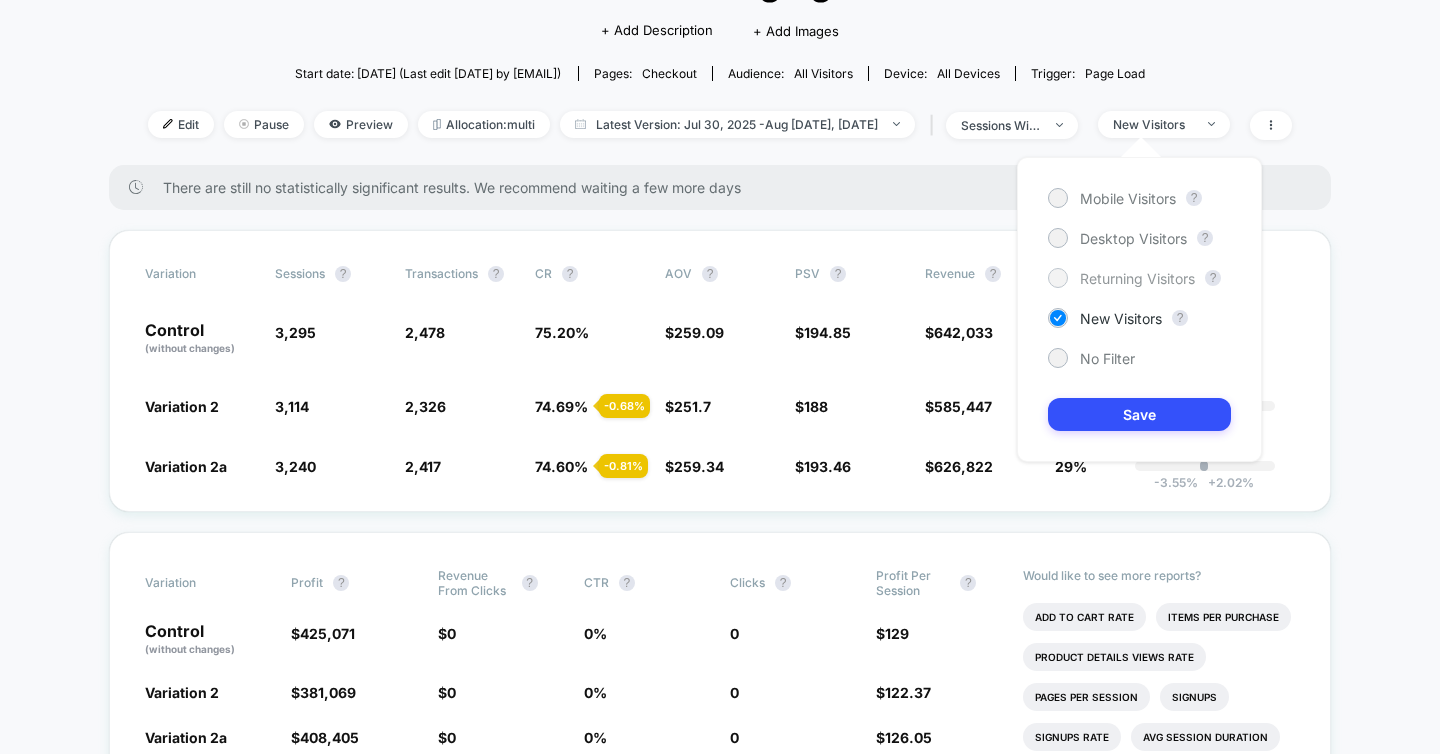 click on "Returning Visitors" at bounding box center (1137, 278) 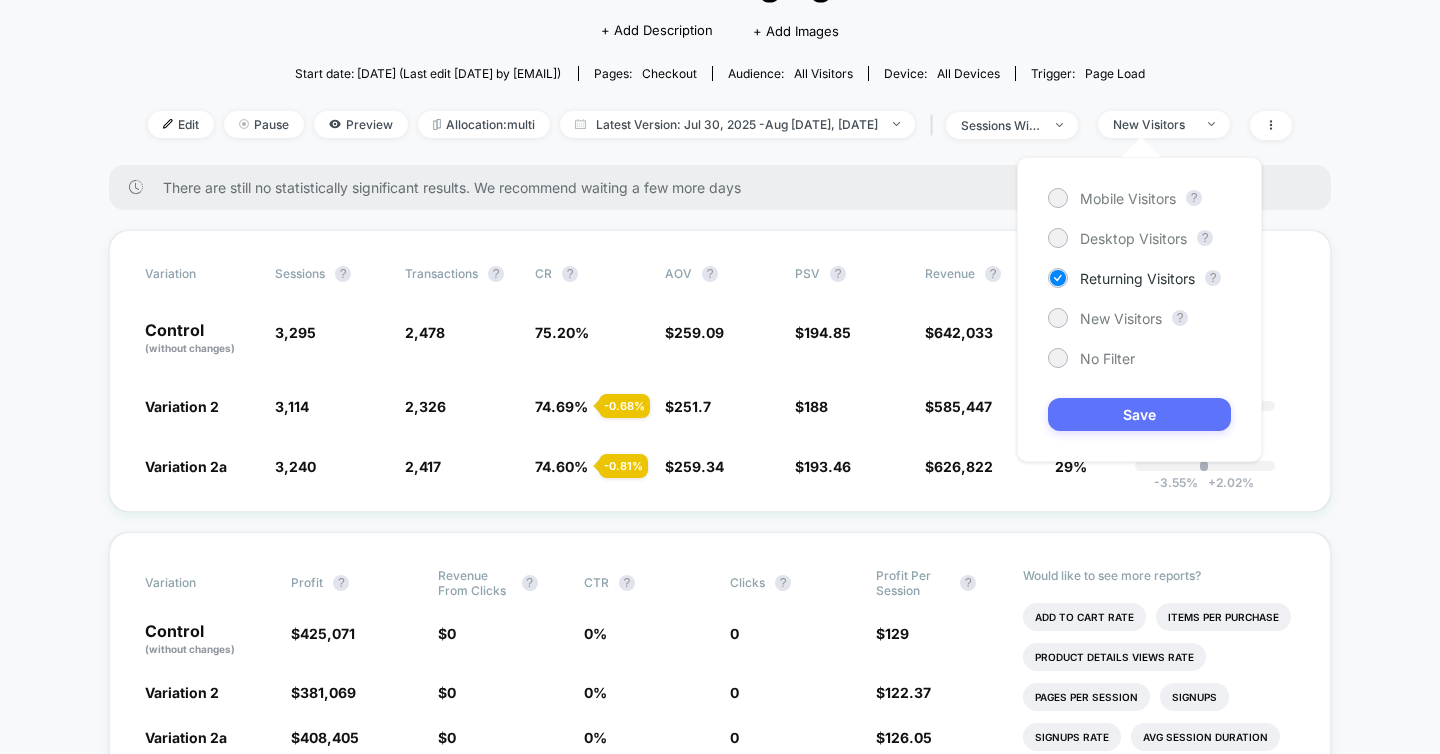 click on "Save" at bounding box center [1139, 414] 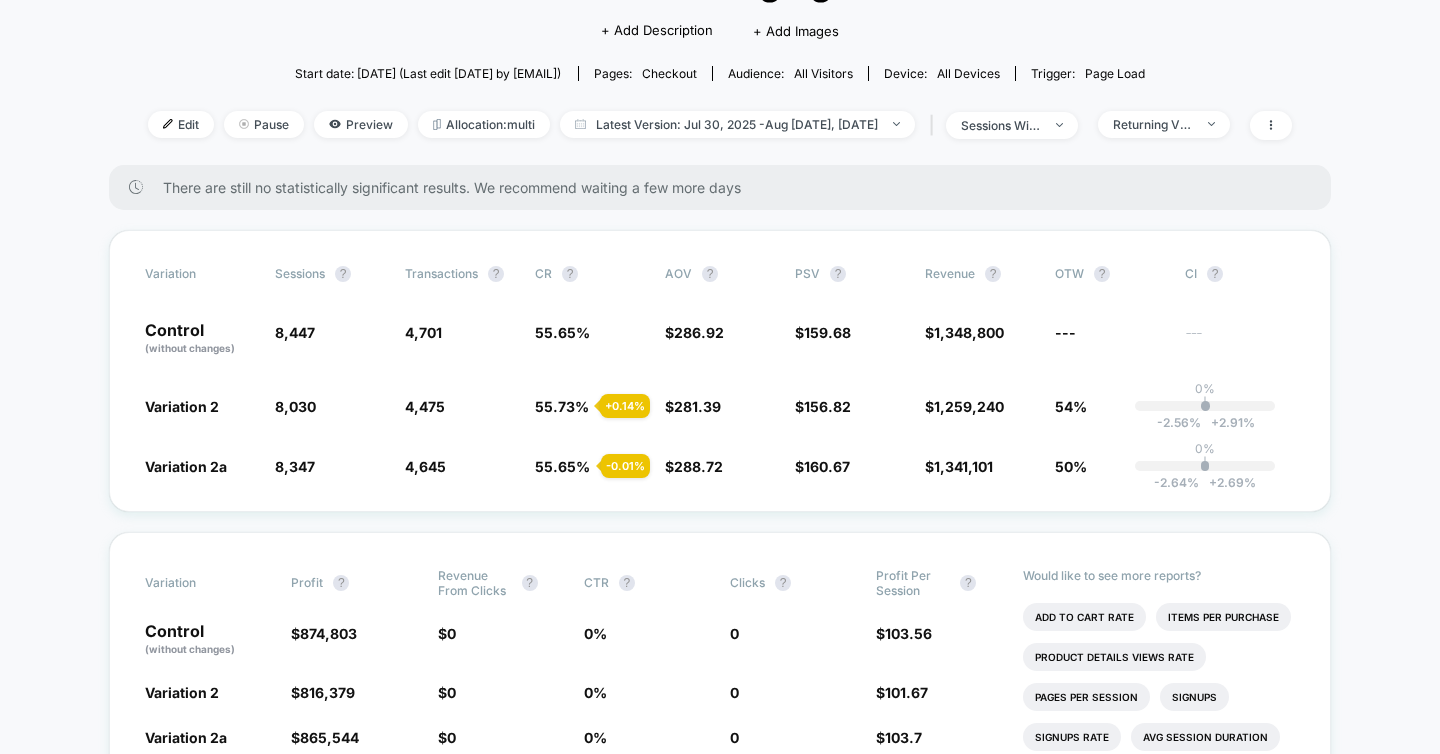 click on "< Back to all live experiences  TDS-117: Checkout Messaging Free Returns LIVE Click to edit experience details + Add Description + Add Images Start date: 7/31/2025 (Last edit 7/31/2025 by jennifer.karlson@meetdomaine.com) Pages: checkout Audience: All Visitors Device: all devices Trigger: Page Load Edit Pause  Preview Allocation:  multi Latest Version:     Jul 30, 2025    -    Aug 6, 2025 |   sessions with impression   Returning Visitors" at bounding box center [720, 48] 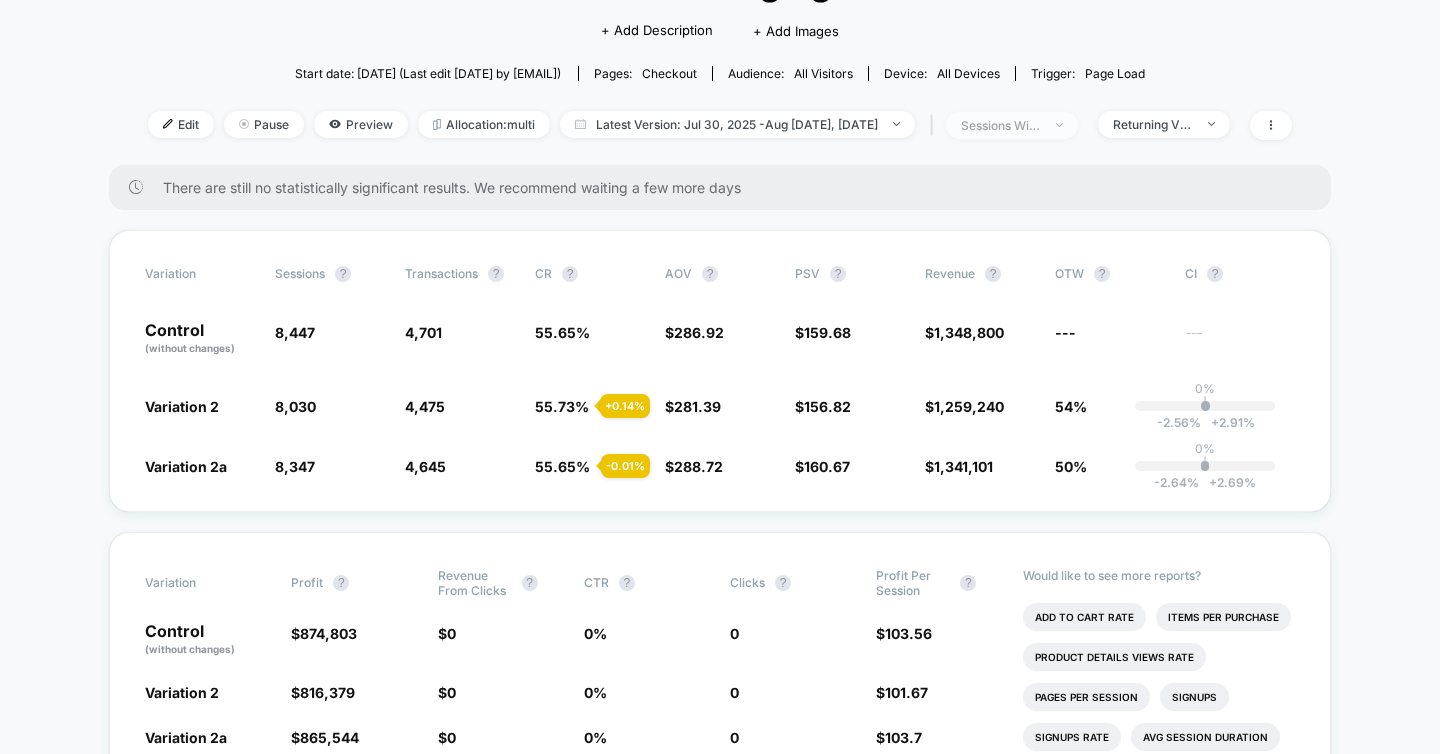 click on "sessions with impression" at bounding box center (1001, 125) 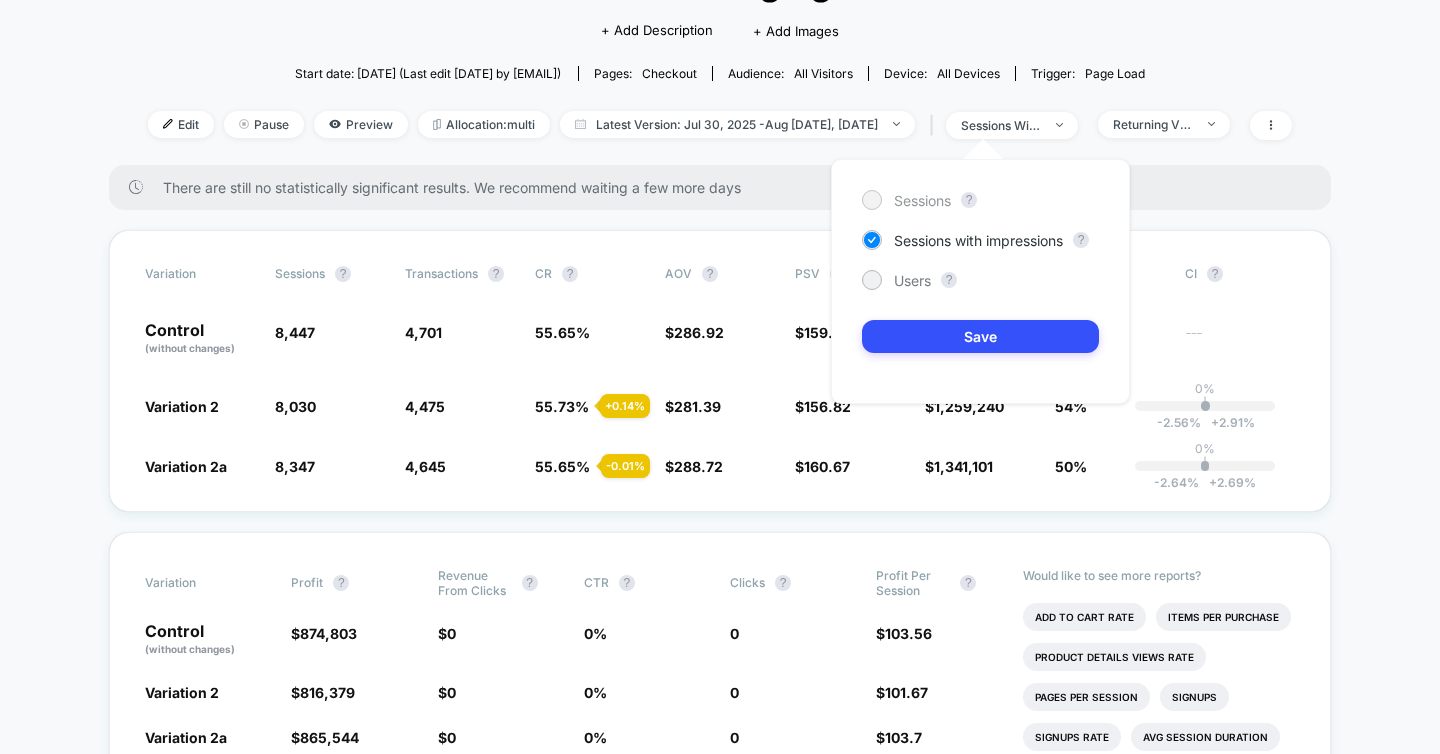 click on "Sessions" at bounding box center (922, 200) 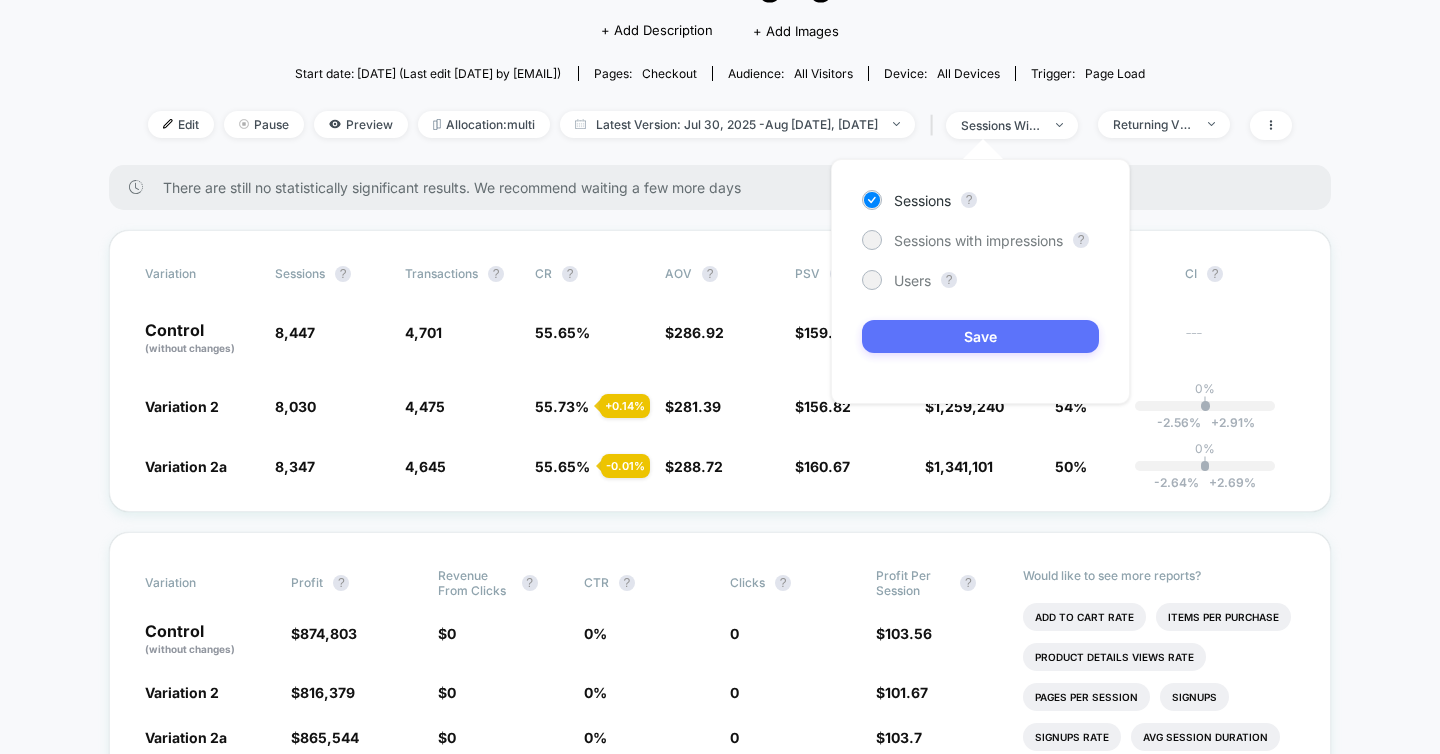 click on "Save" at bounding box center (980, 336) 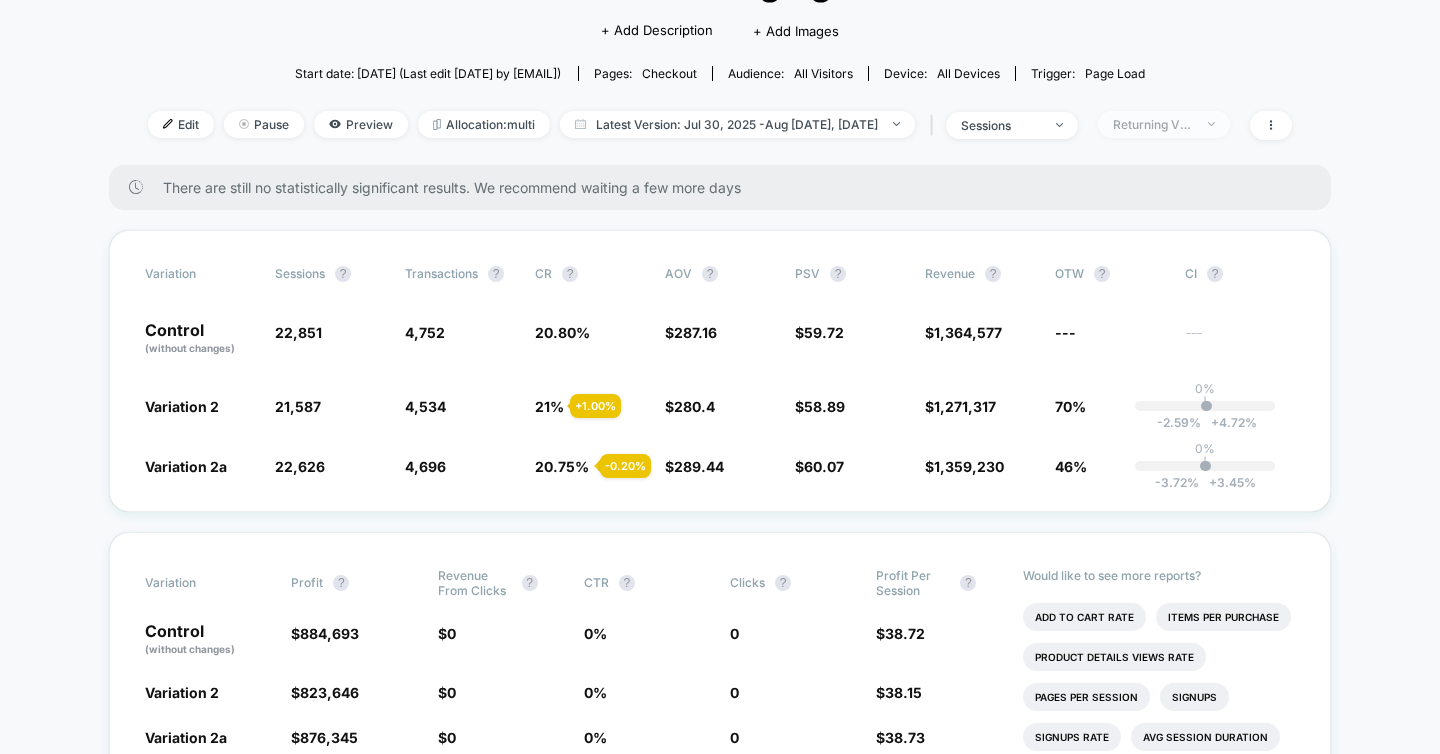 click on "Returning Visitors" at bounding box center (1153, 124) 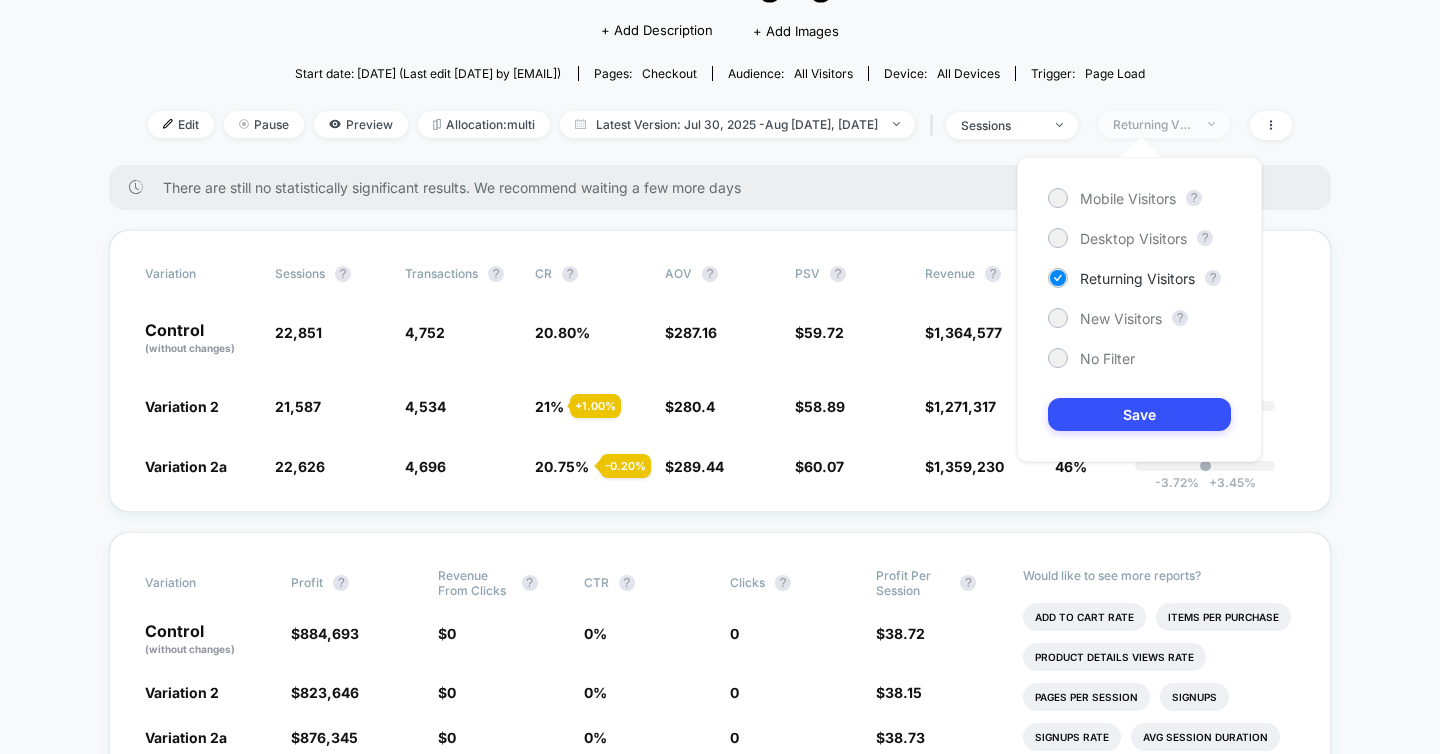 click on "Returning Visitors" at bounding box center [1153, 124] 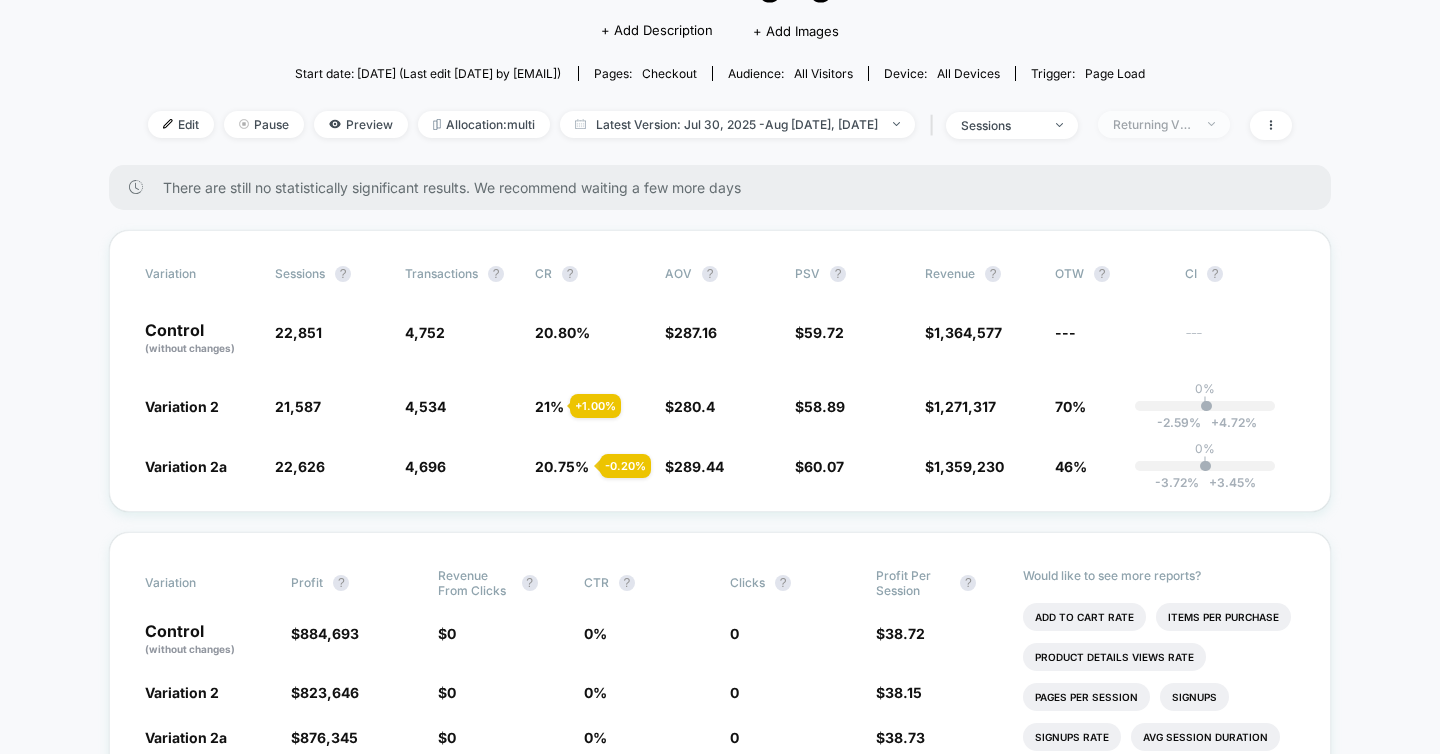 click on "Returning Visitors" at bounding box center [1164, 124] 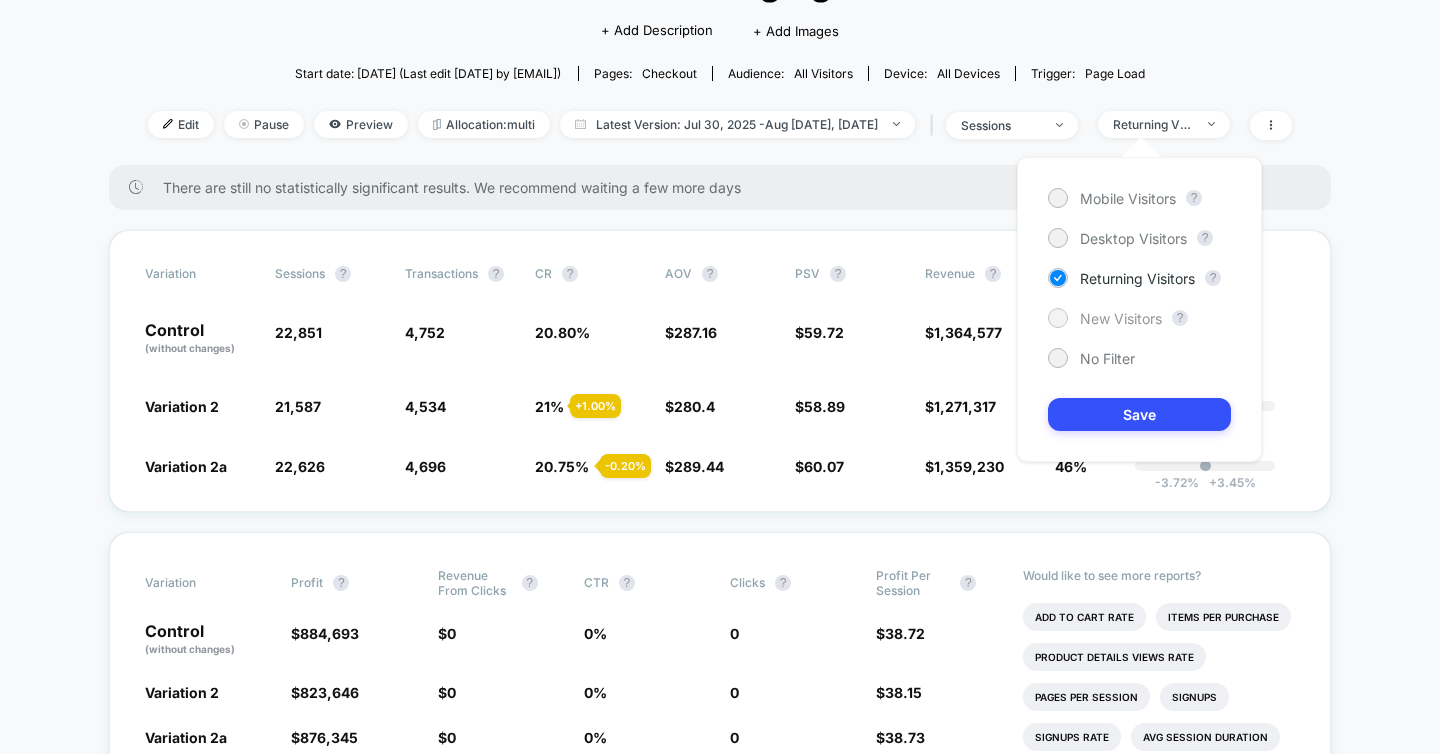 click on "New Visitors" at bounding box center (1121, 318) 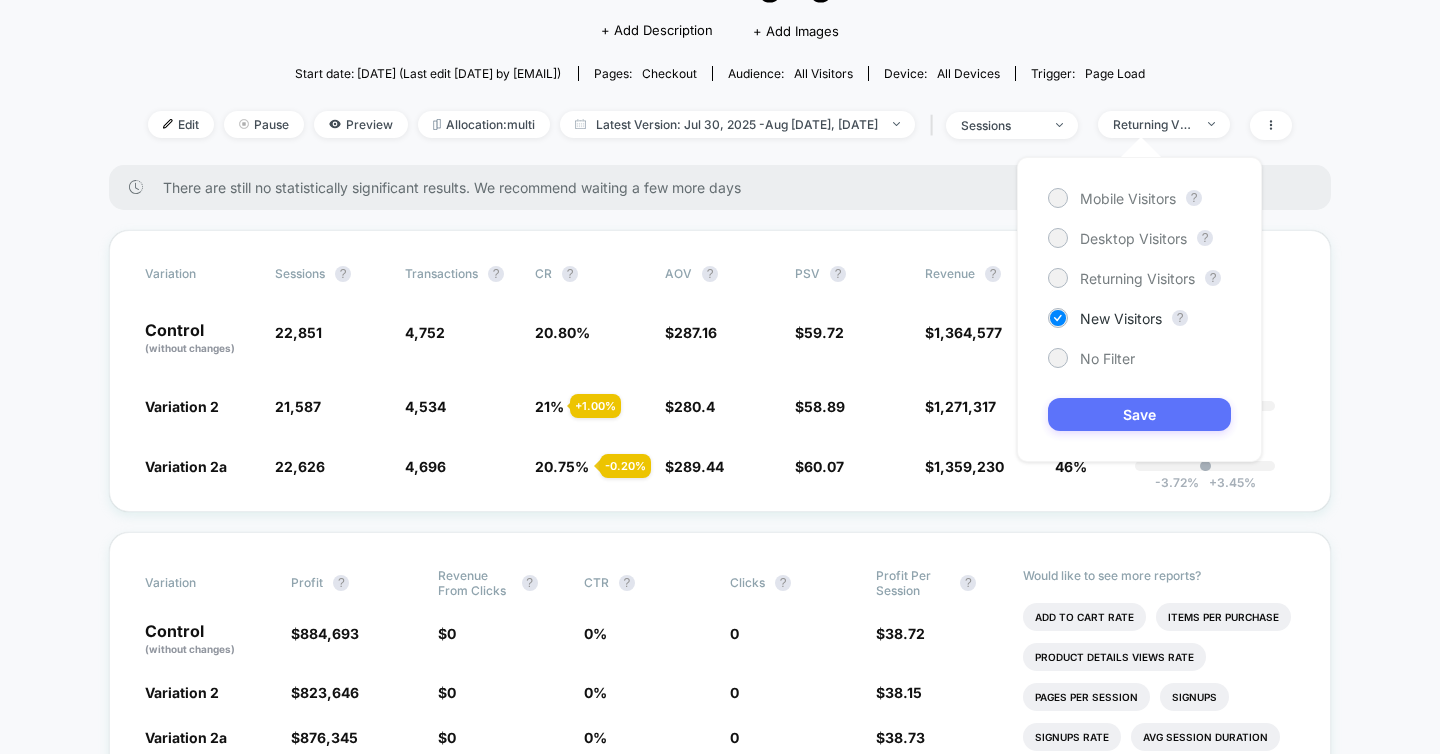 click on "Save" at bounding box center [1139, 414] 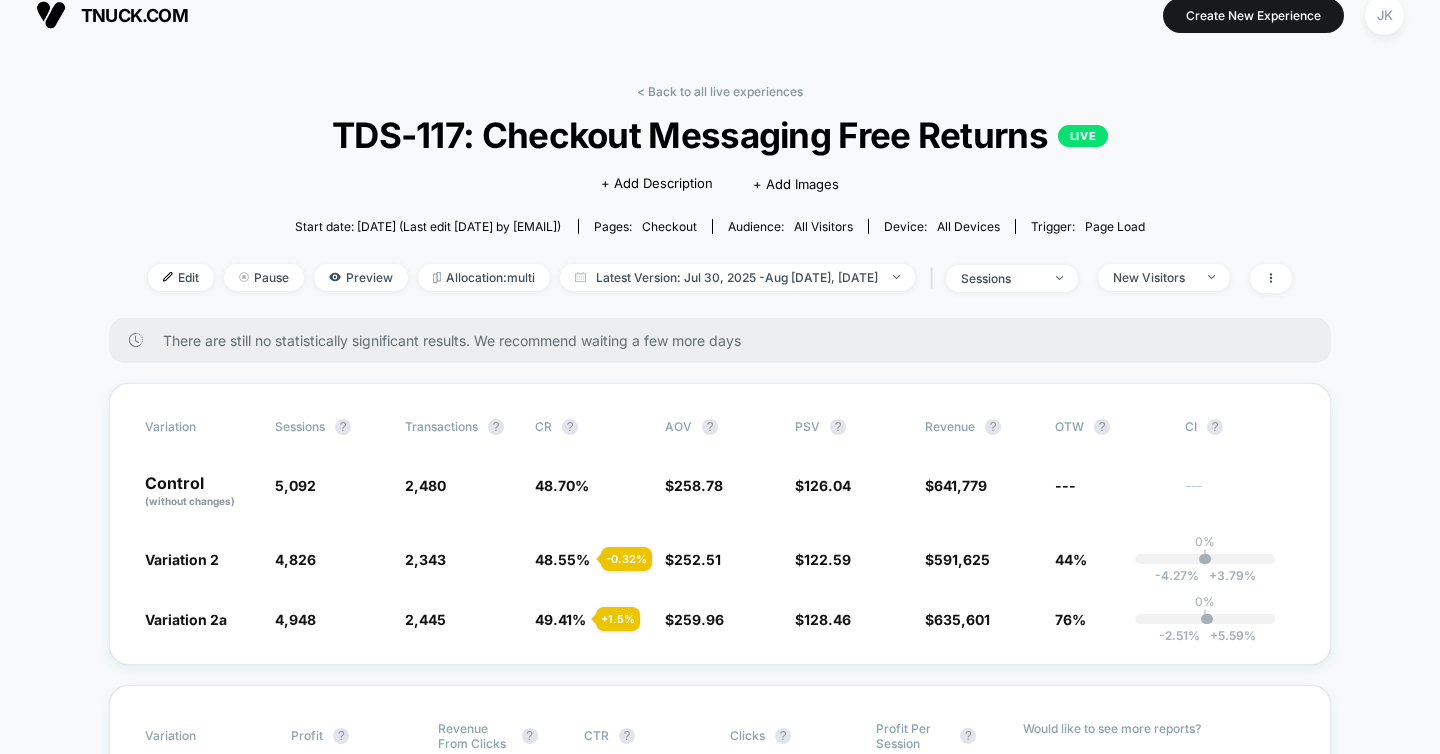 scroll, scrollTop: 0, scrollLeft: 0, axis: both 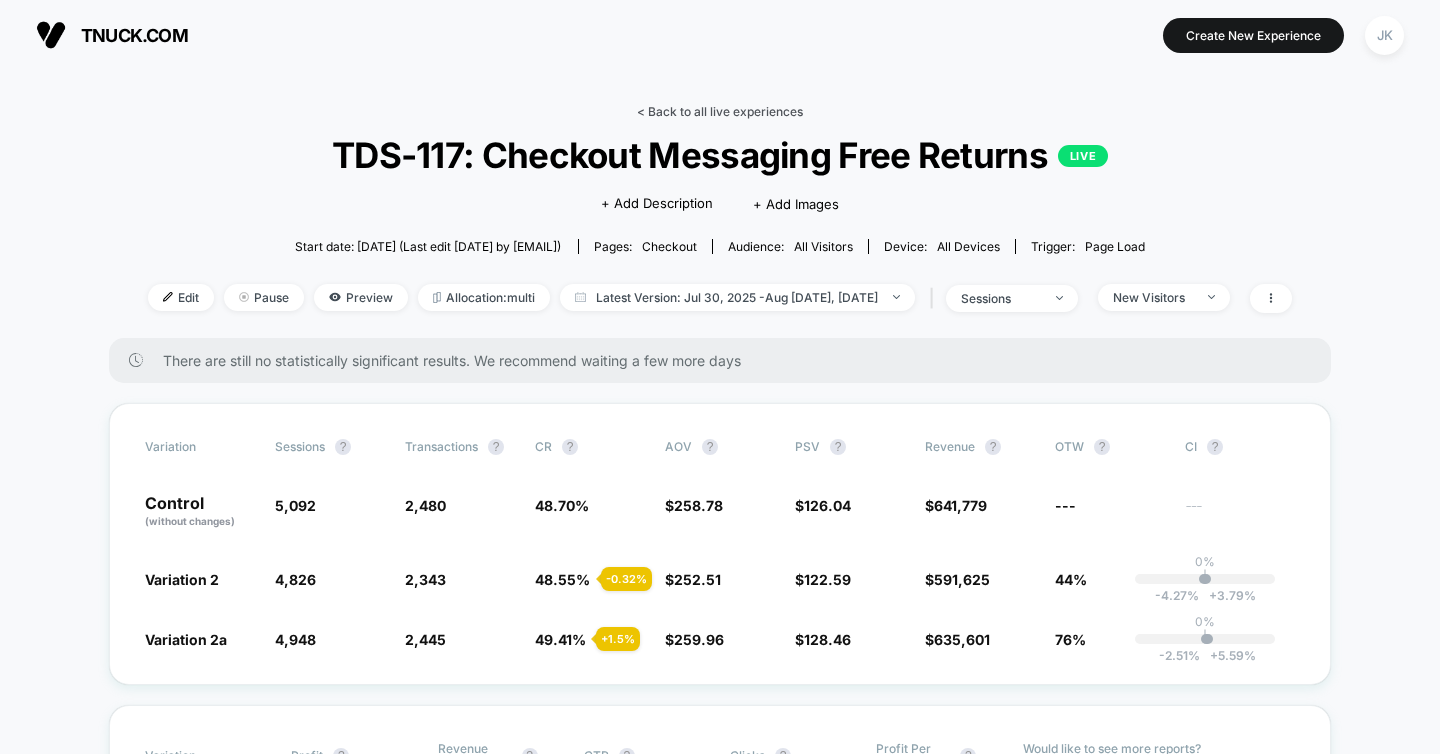click on "< Back to all live experiences" at bounding box center (720, 111) 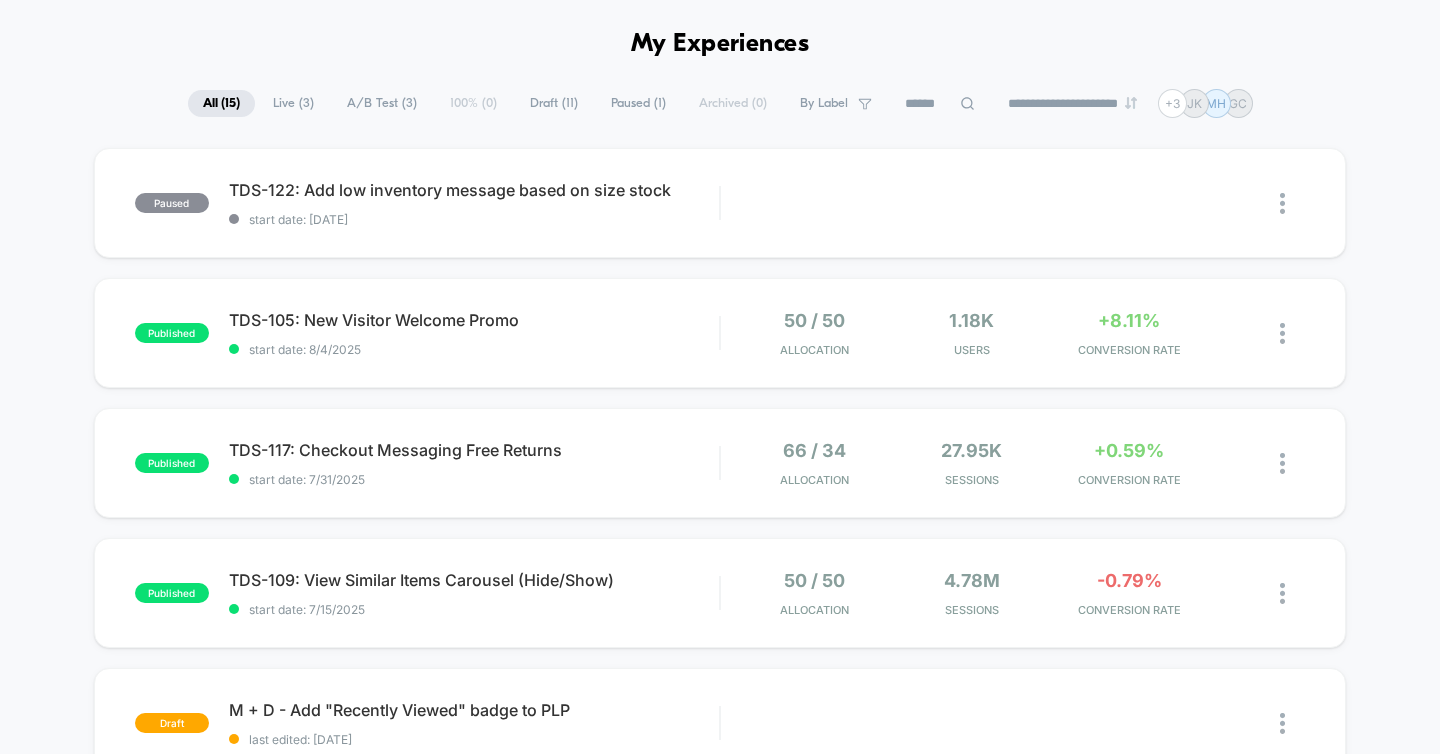 scroll, scrollTop: 72, scrollLeft: 0, axis: vertical 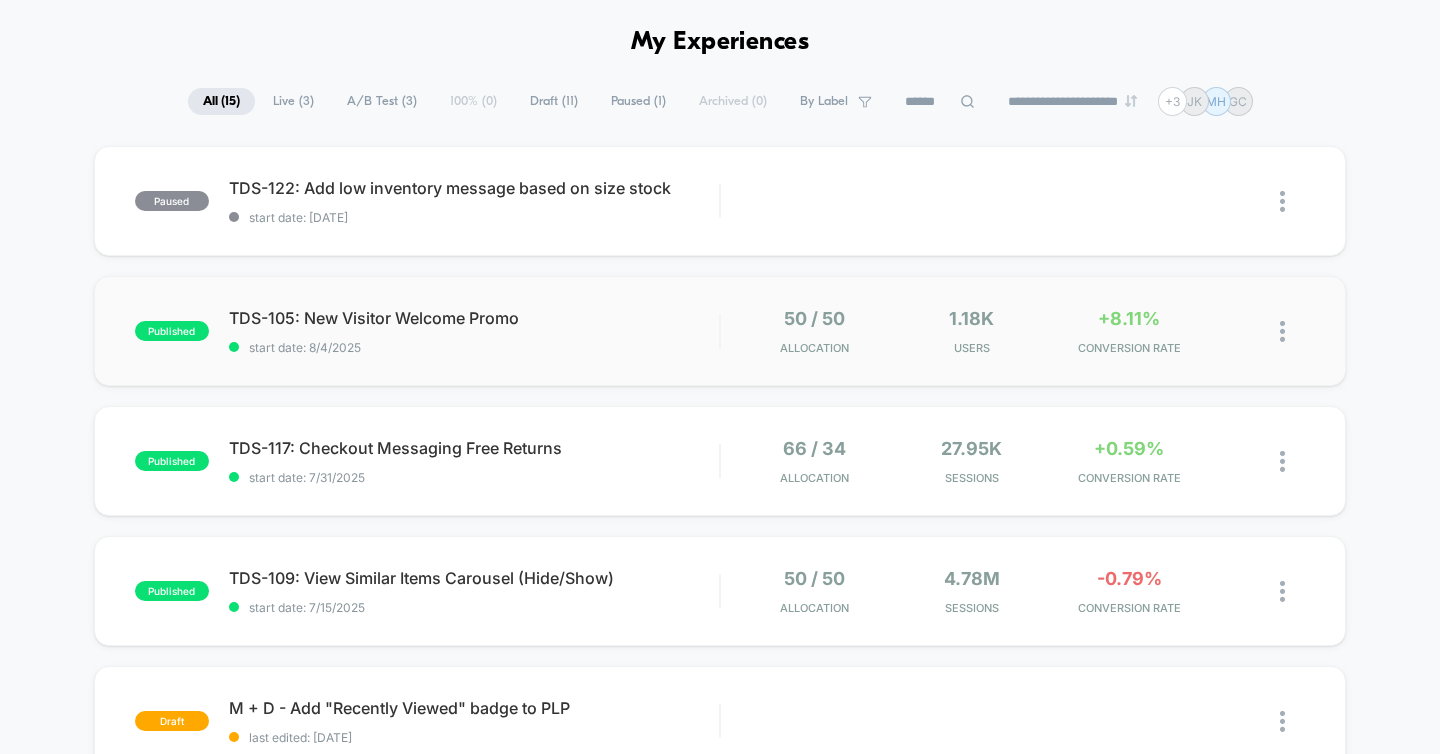 click on "published TDS-105: New Visitor Welcome Promo start date: 8/4/2025 50 / 50 Allocation 1.18k Users +8.11% CONVERSION RATE" at bounding box center (720, 331) 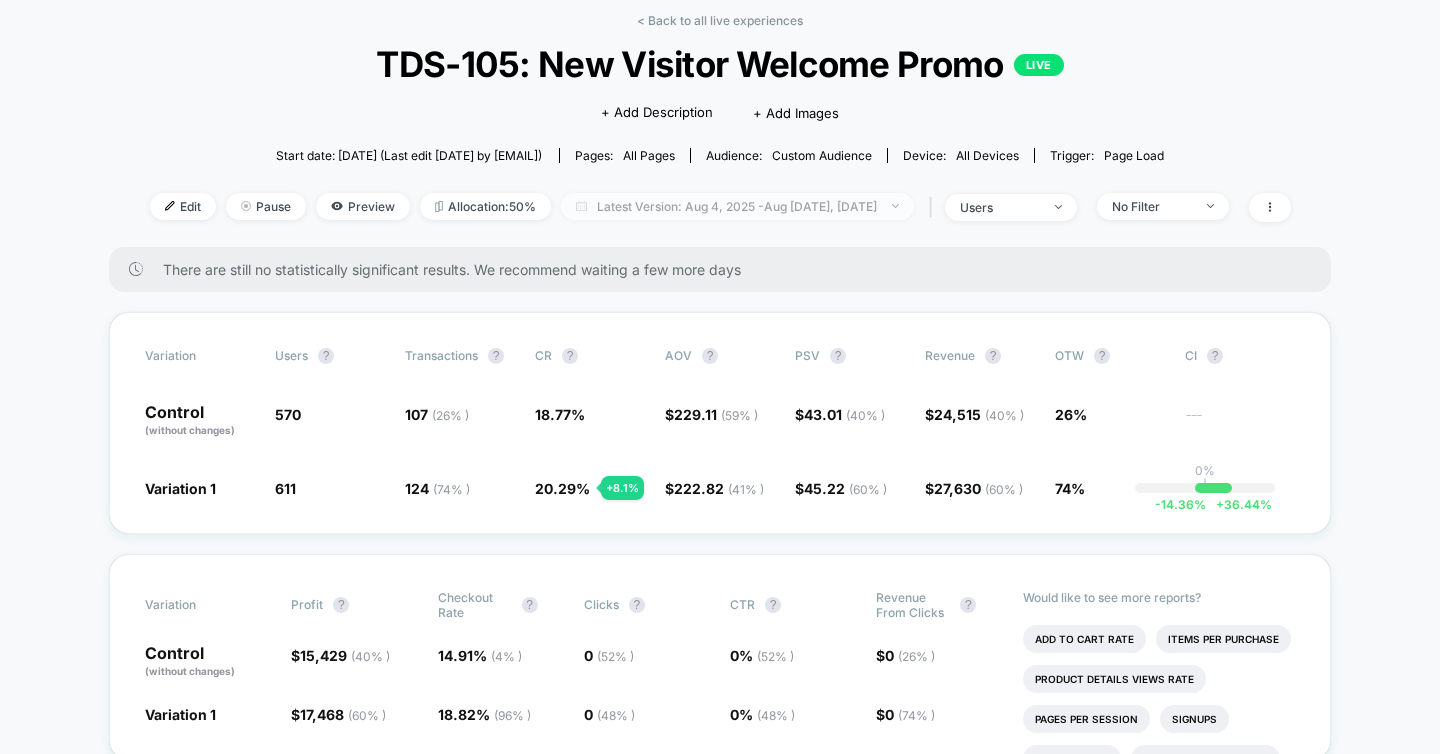 scroll, scrollTop: 94, scrollLeft: 0, axis: vertical 